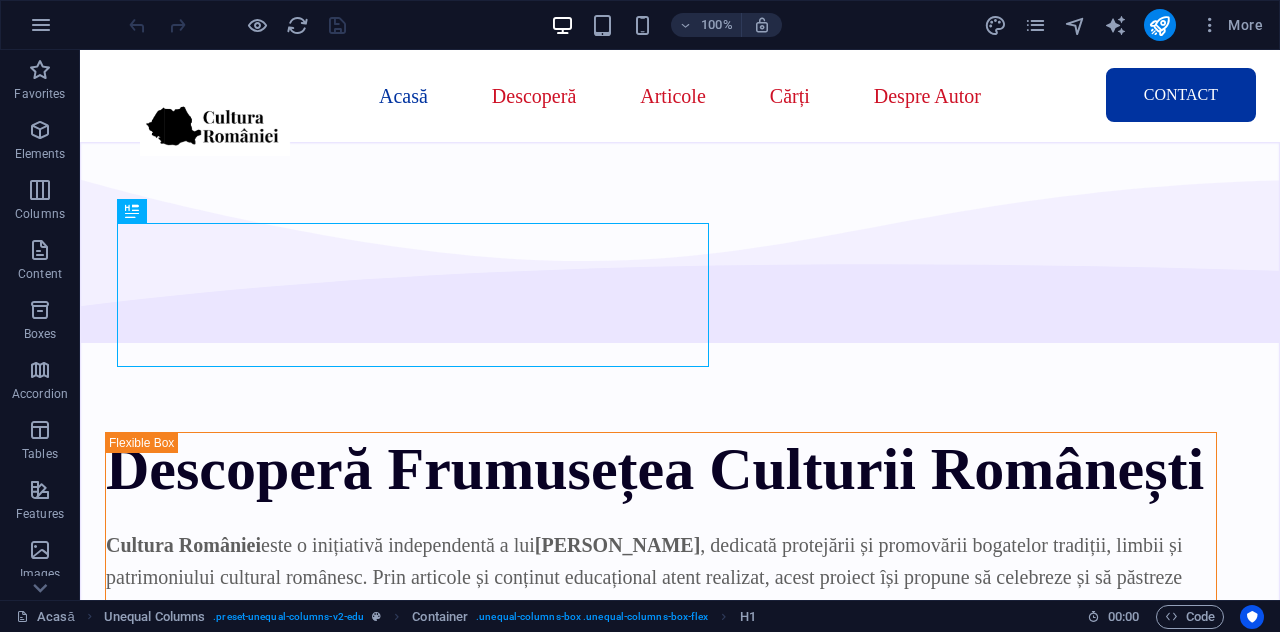 scroll, scrollTop: 0, scrollLeft: 0, axis: both 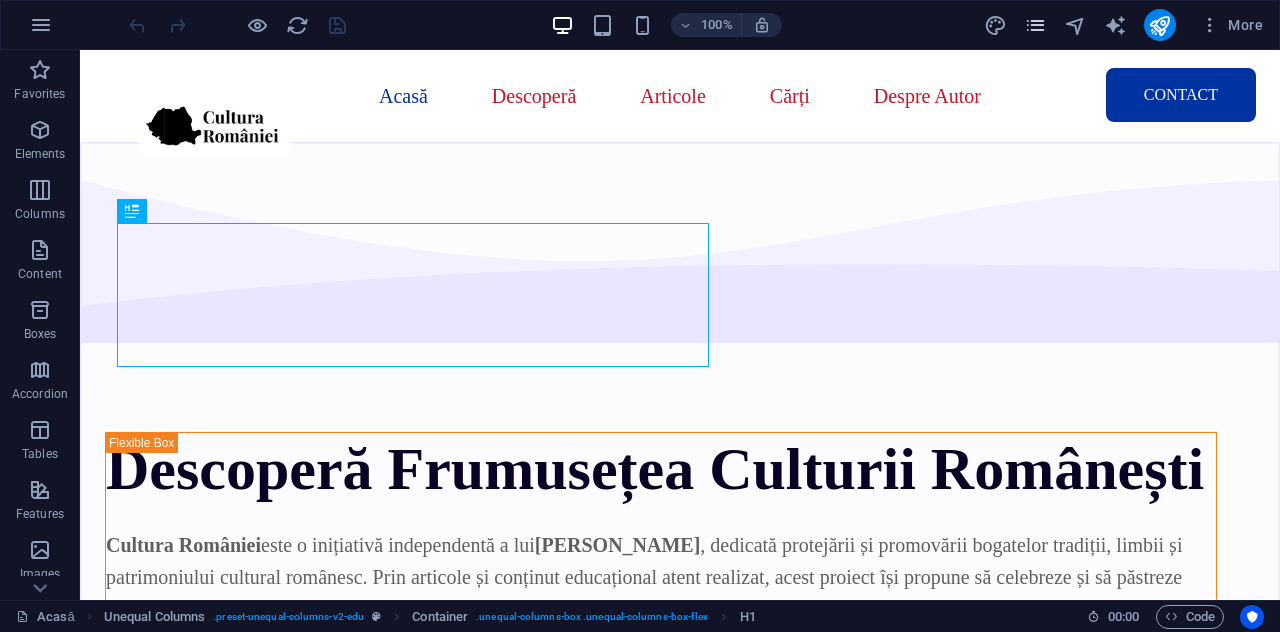 click at bounding box center (1035, 25) 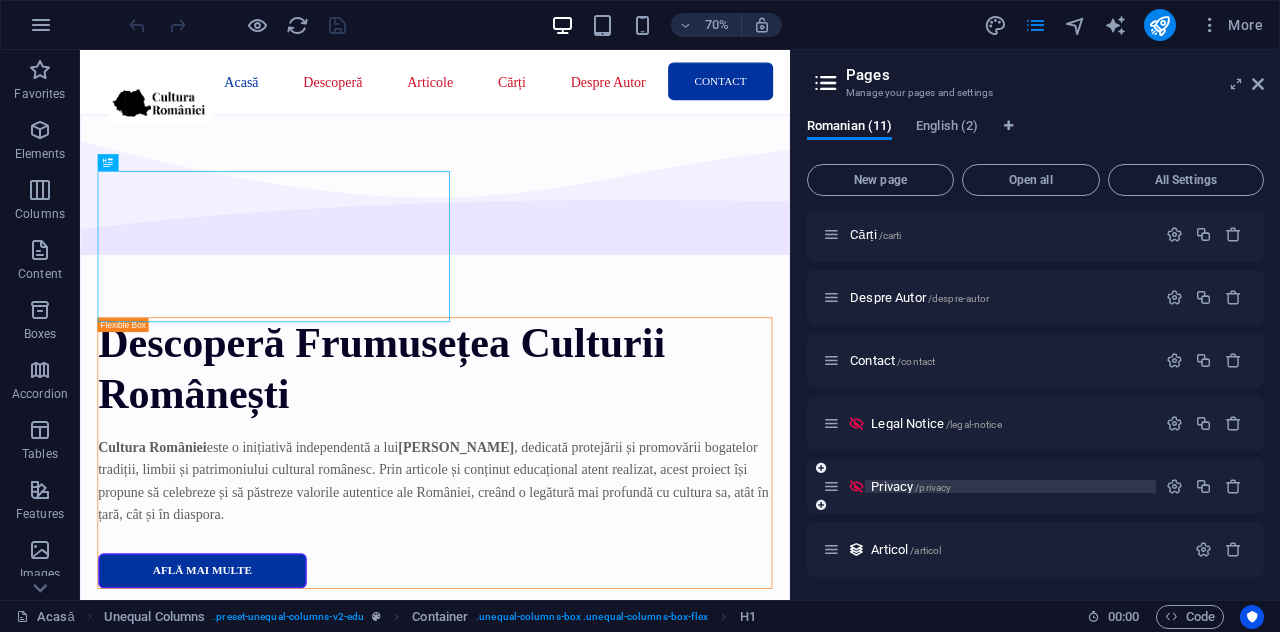 scroll, scrollTop: 321, scrollLeft: 0, axis: vertical 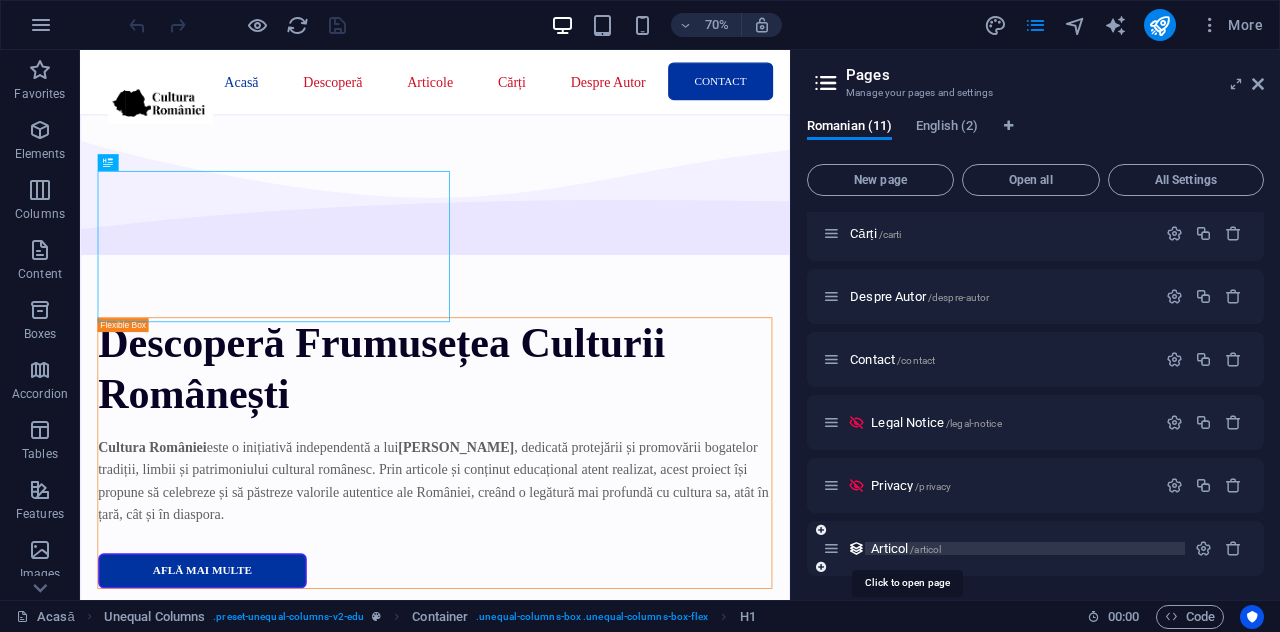 click on "Articol /articol" at bounding box center [906, 548] 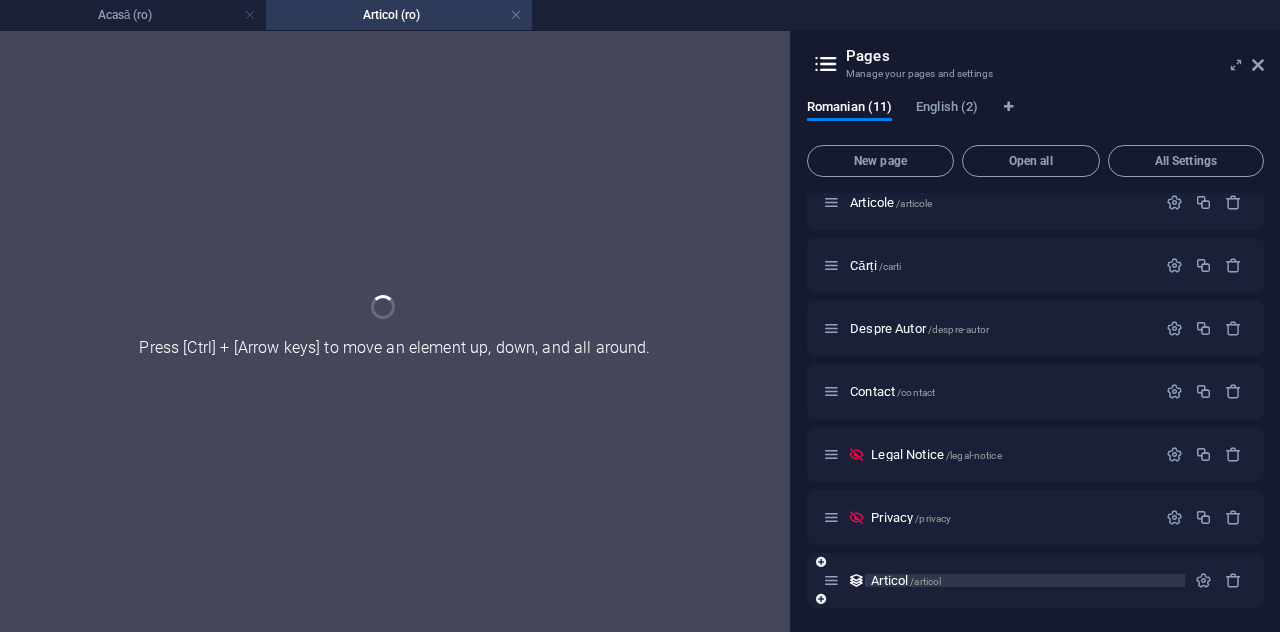 scroll, scrollTop: 270, scrollLeft: 0, axis: vertical 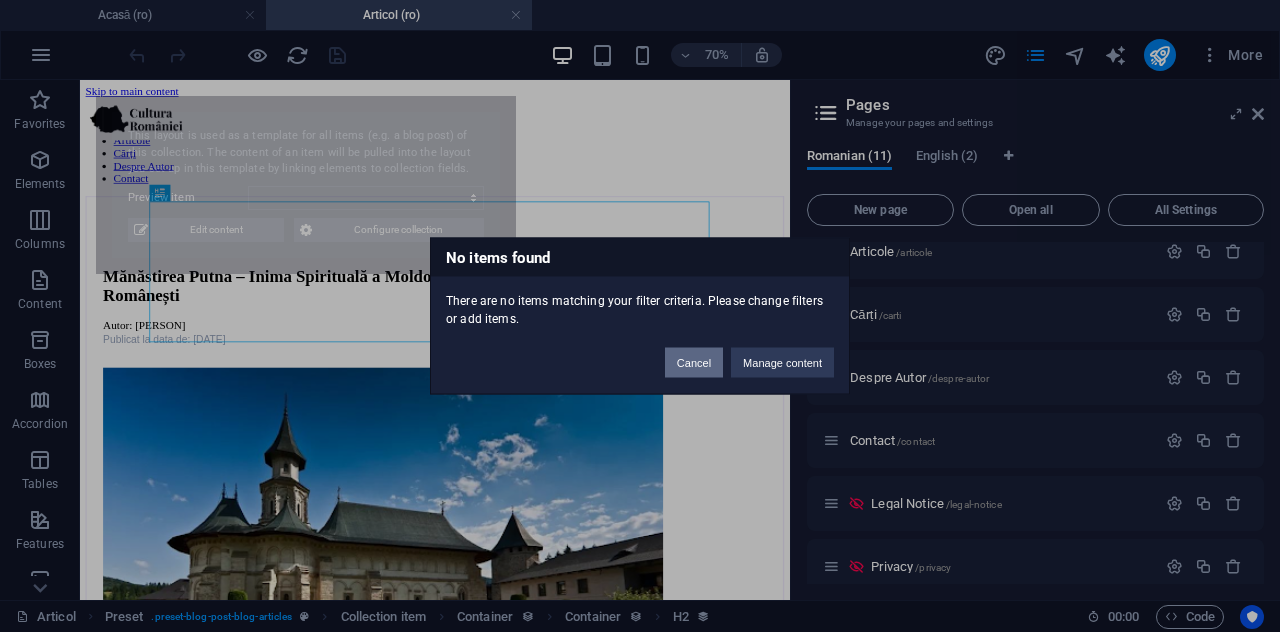 drag, startPoint x: 688, startPoint y: 352, endPoint x: 639, endPoint y: 303, distance: 69.29646 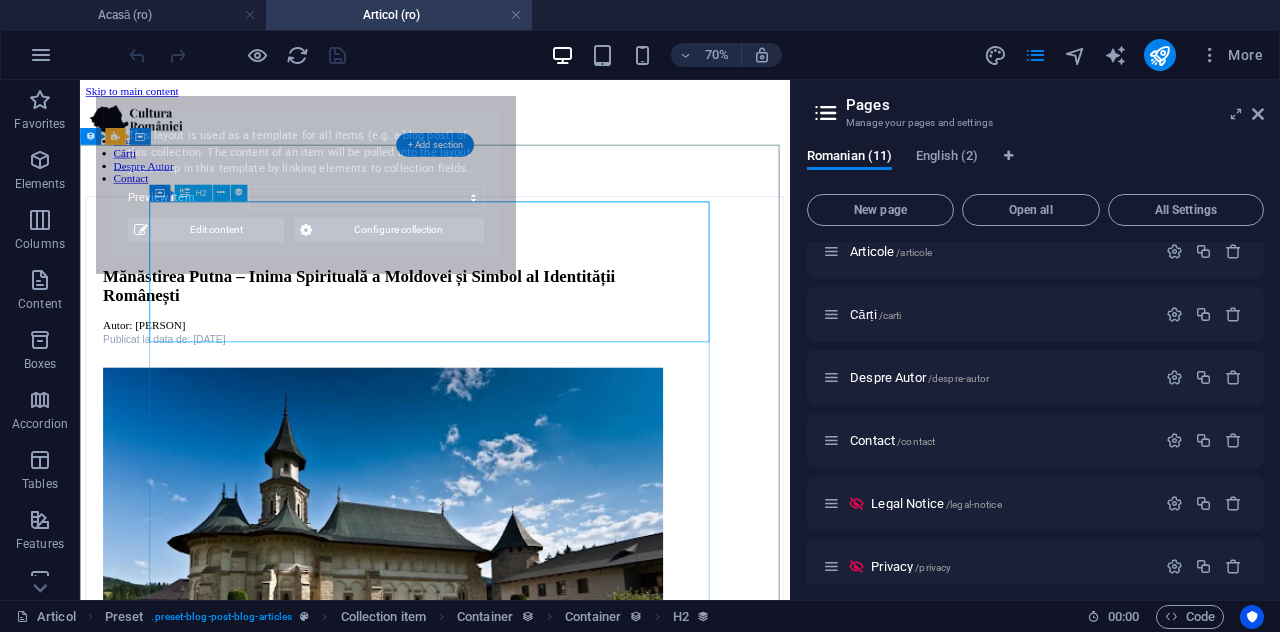 select on "[ALPHANUMERIC_STRING]" 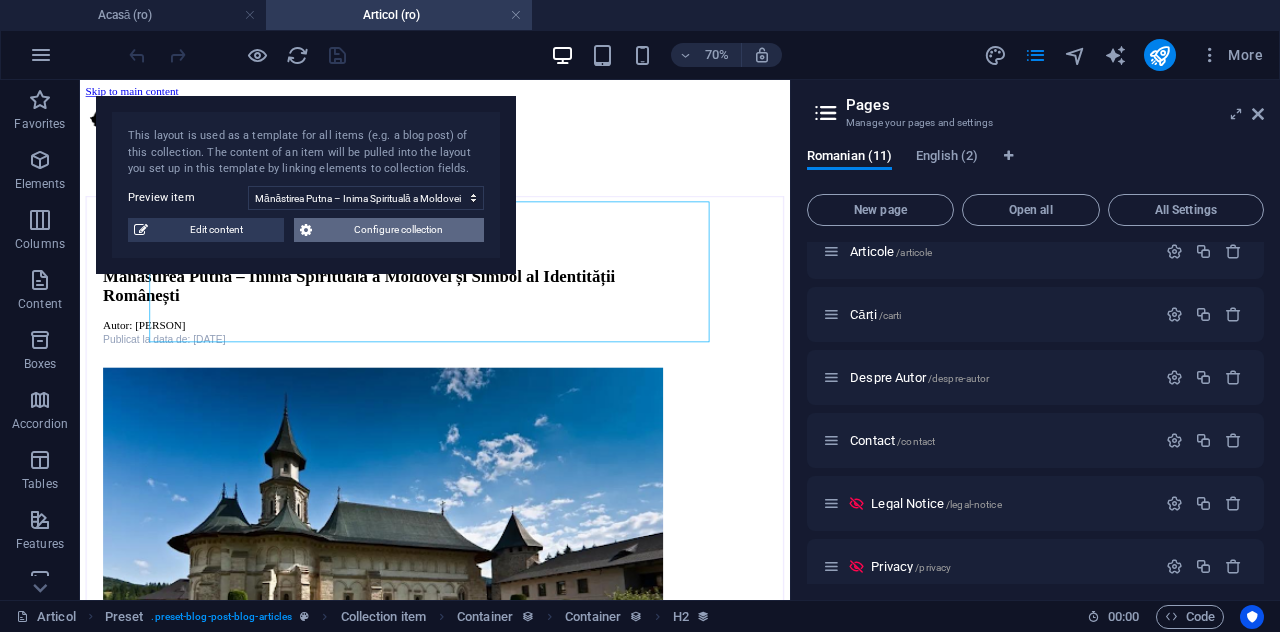 click on "Configure collection" at bounding box center [398, 230] 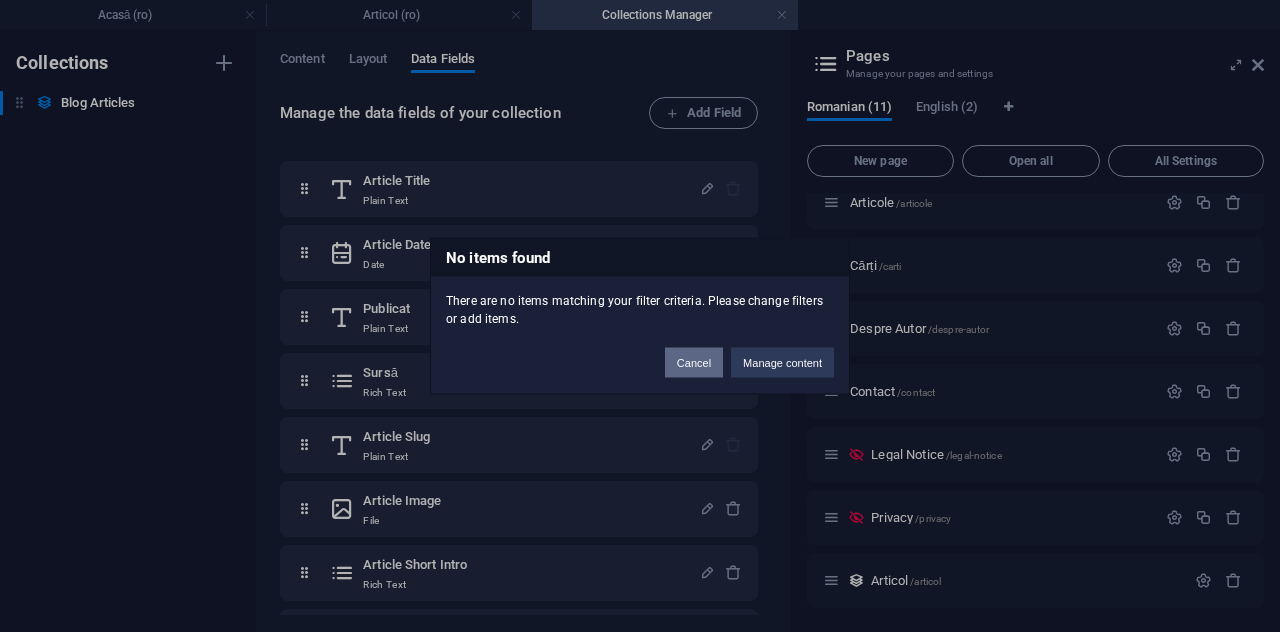 click on "Cancel" at bounding box center (694, 363) 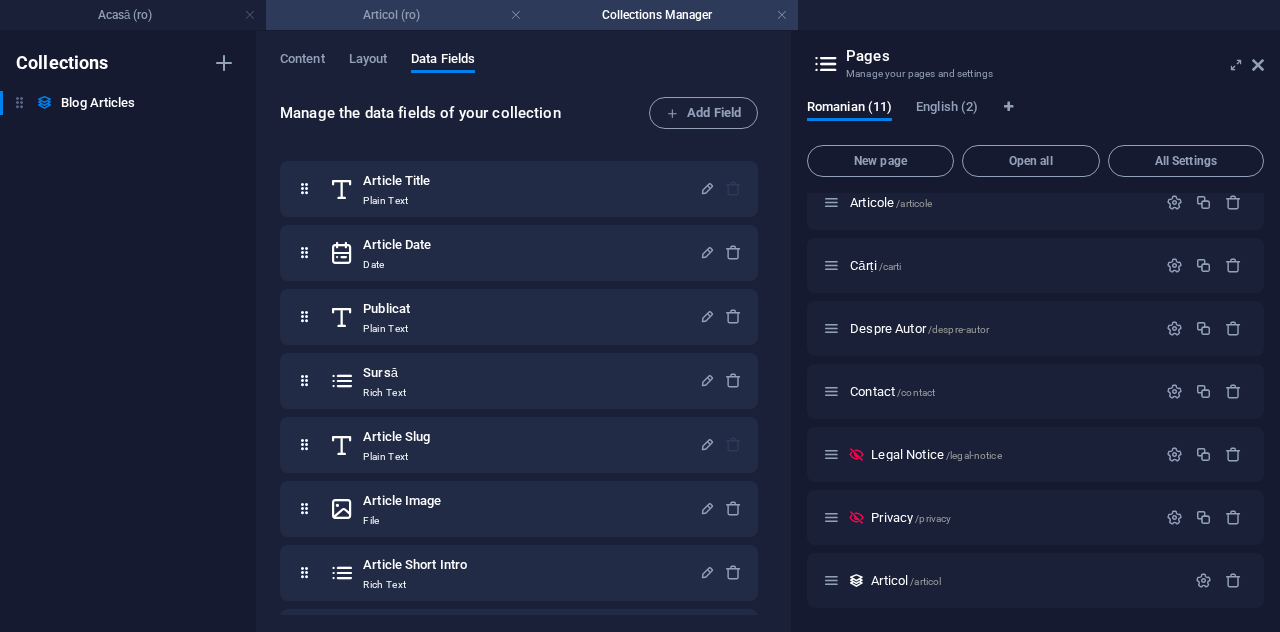 click on "Articol (ro)" at bounding box center [399, 15] 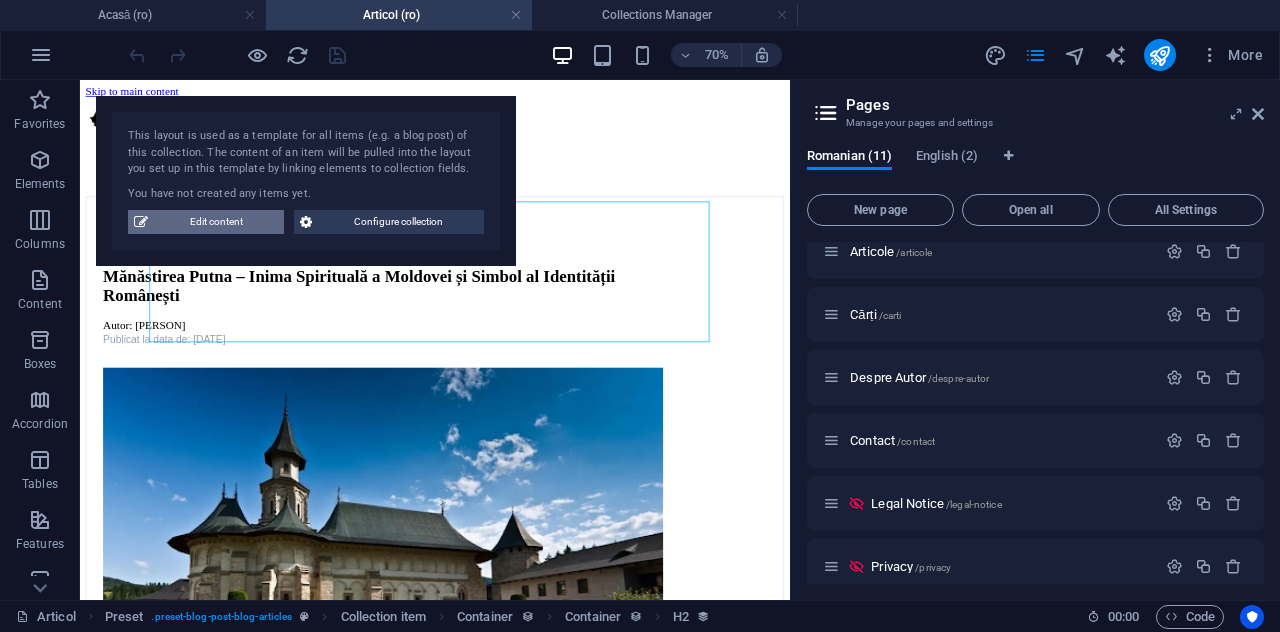 click on "Edit content" at bounding box center (216, 222) 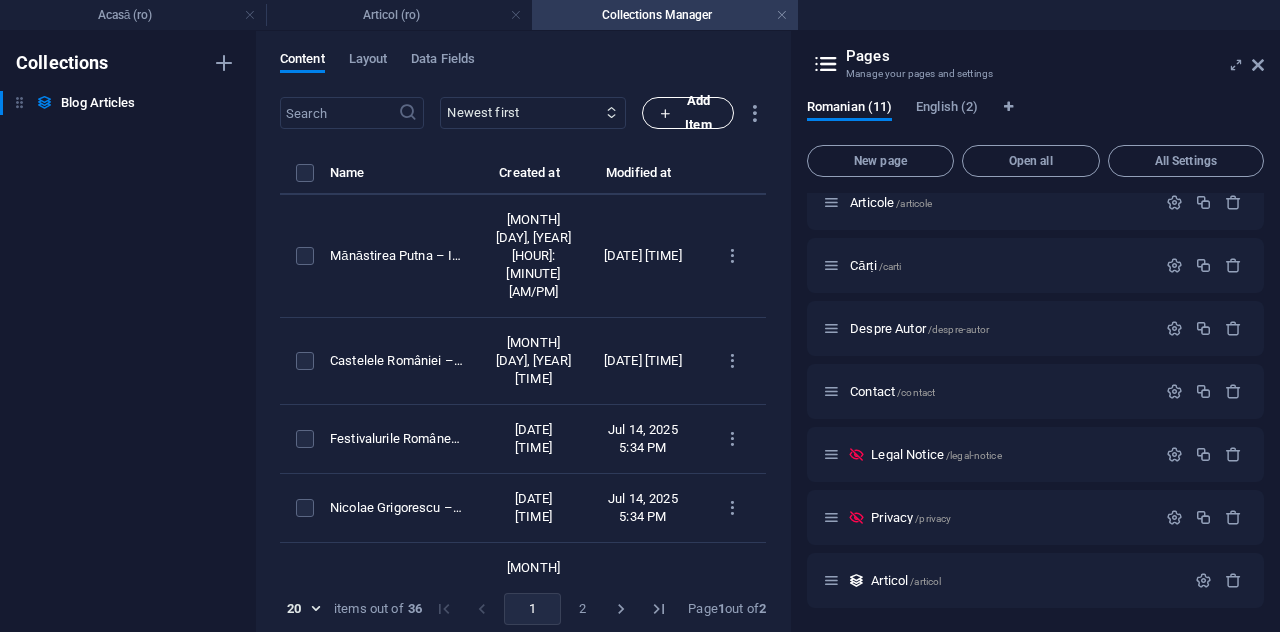 click on "Add Item" at bounding box center [688, 113] 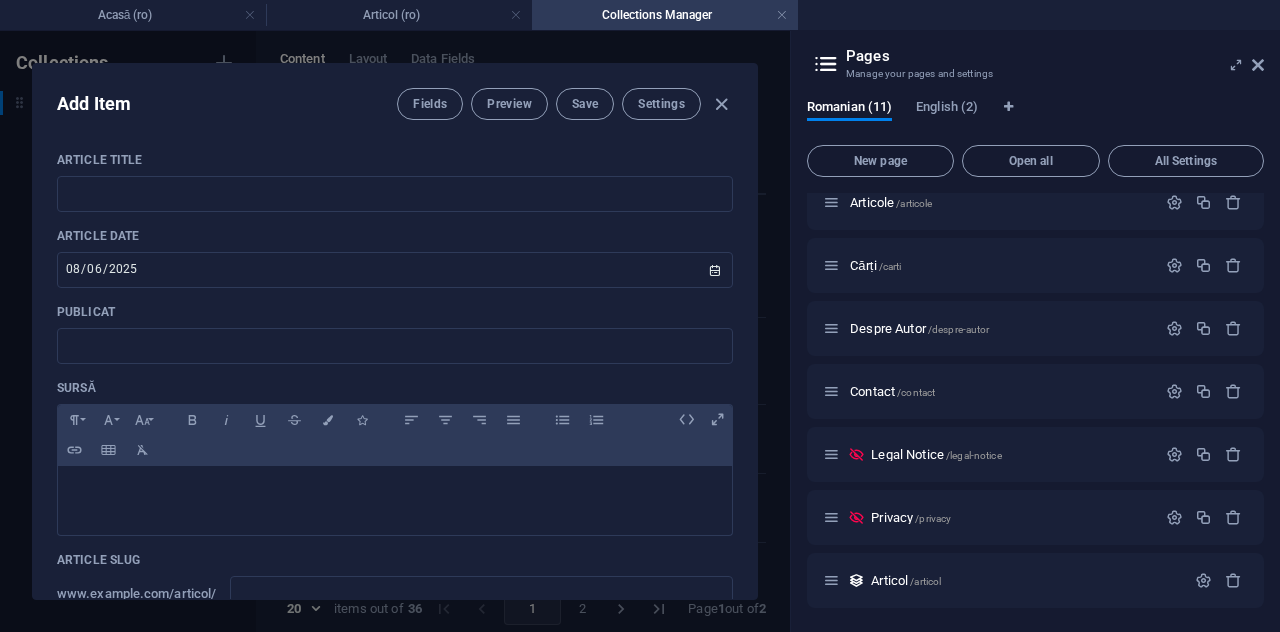 click on "Article Title" at bounding box center (395, 160) 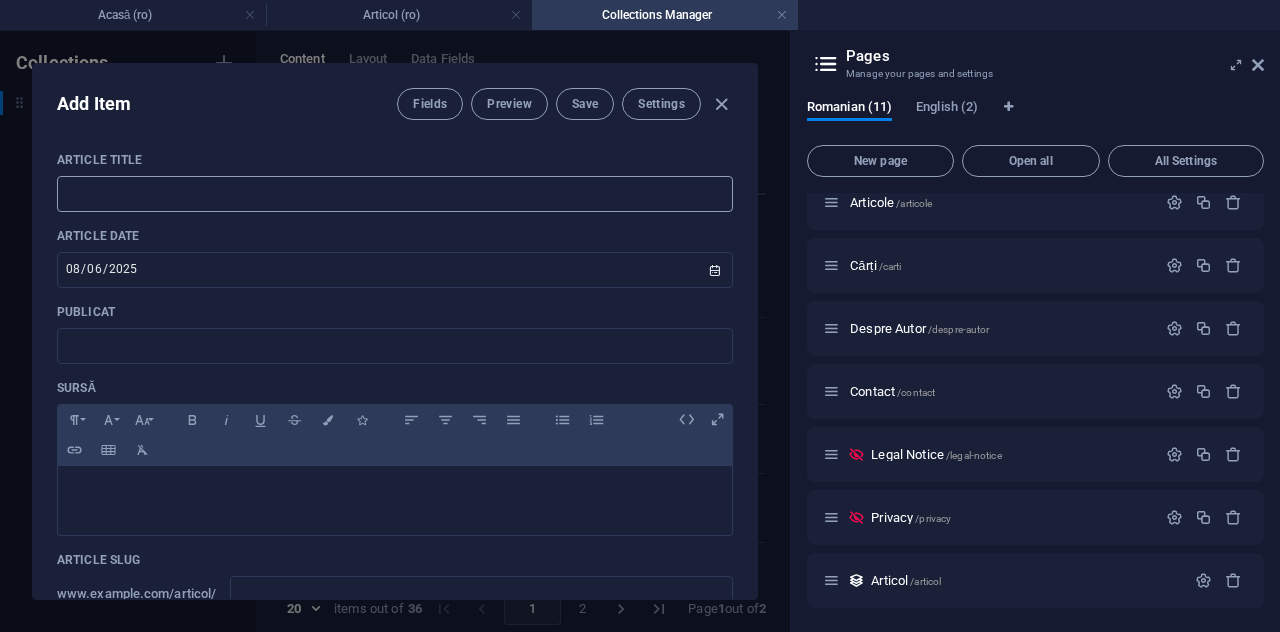 click at bounding box center (395, 194) 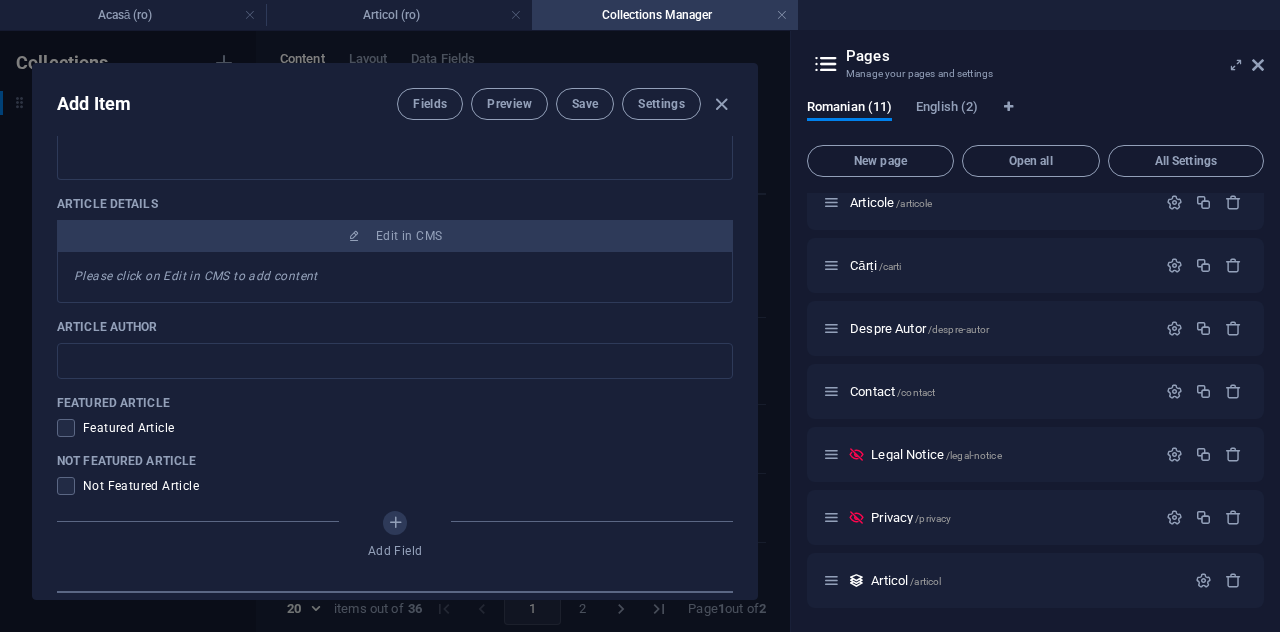 scroll, scrollTop: 500, scrollLeft: 0, axis: vertical 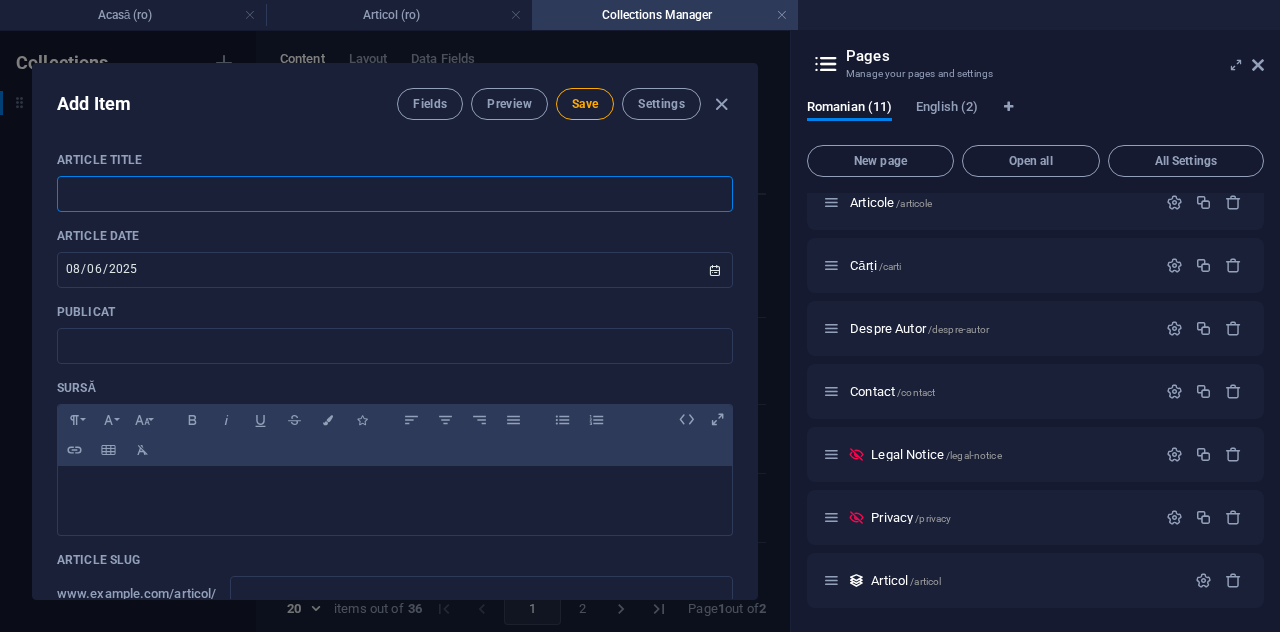 click at bounding box center (395, 194) 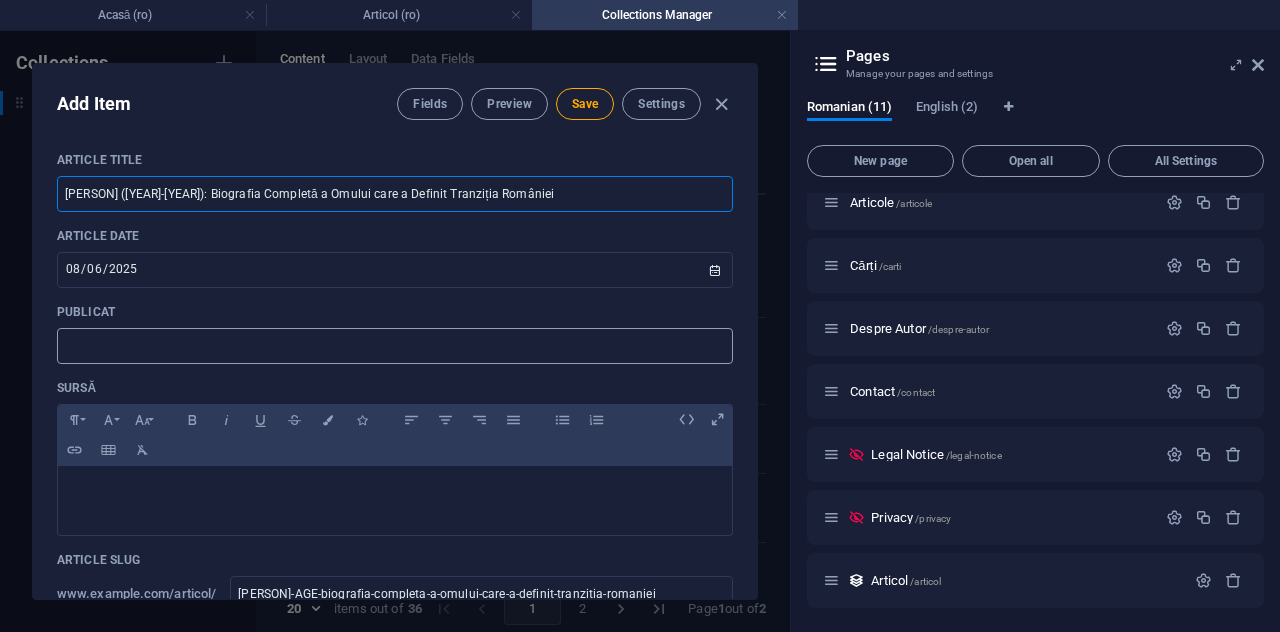 type on "[PERSON] ([YEAR]-[YEAR]): Biografia Completă a Omului care a Definit Tranziția României" 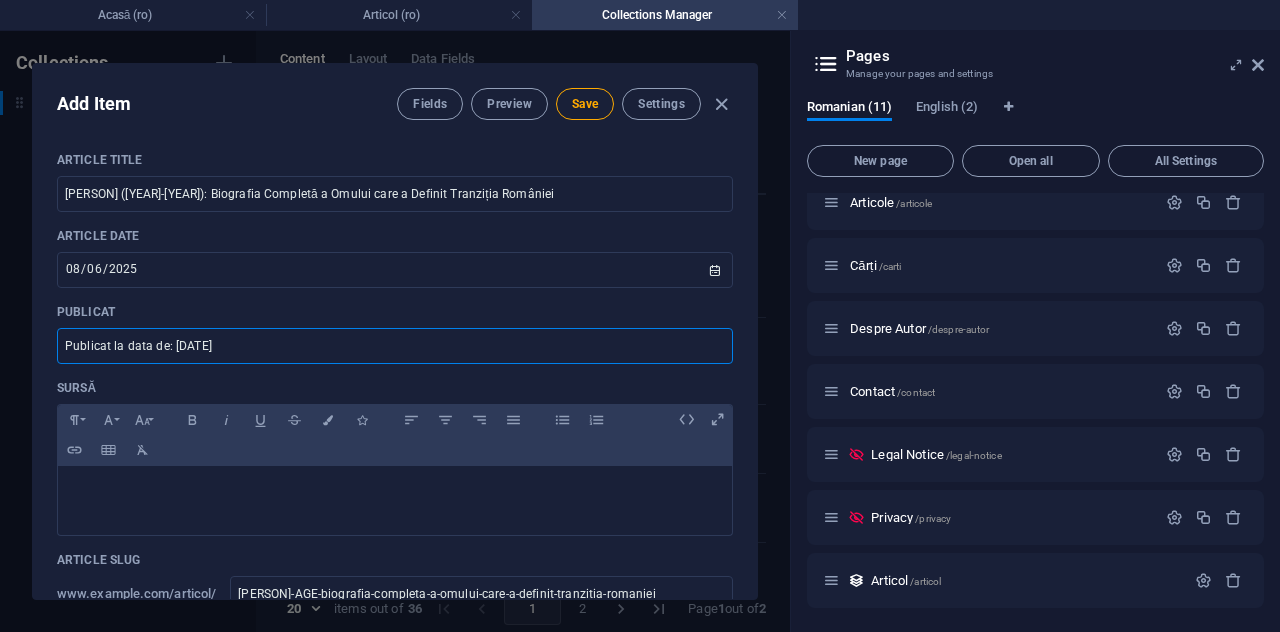 drag, startPoint x: 184, startPoint y: 345, endPoint x: 172, endPoint y: 345, distance: 12 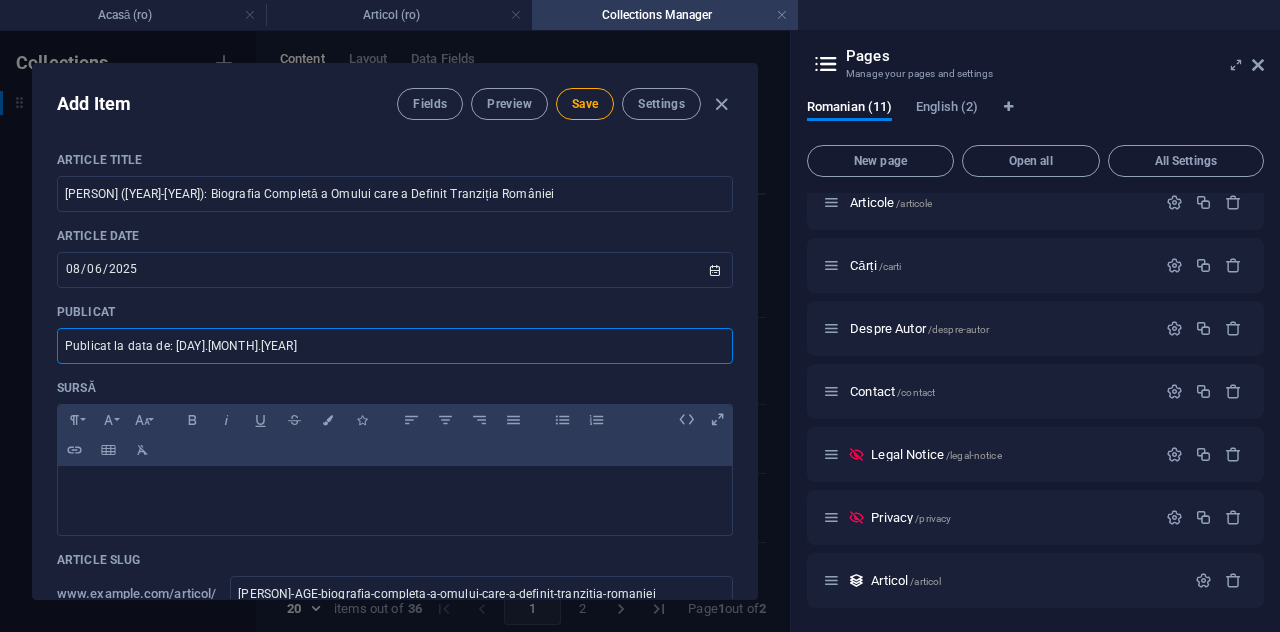 click on "Publicat la data de: [DAY].[MONTH].[YEAR]" at bounding box center [395, 346] 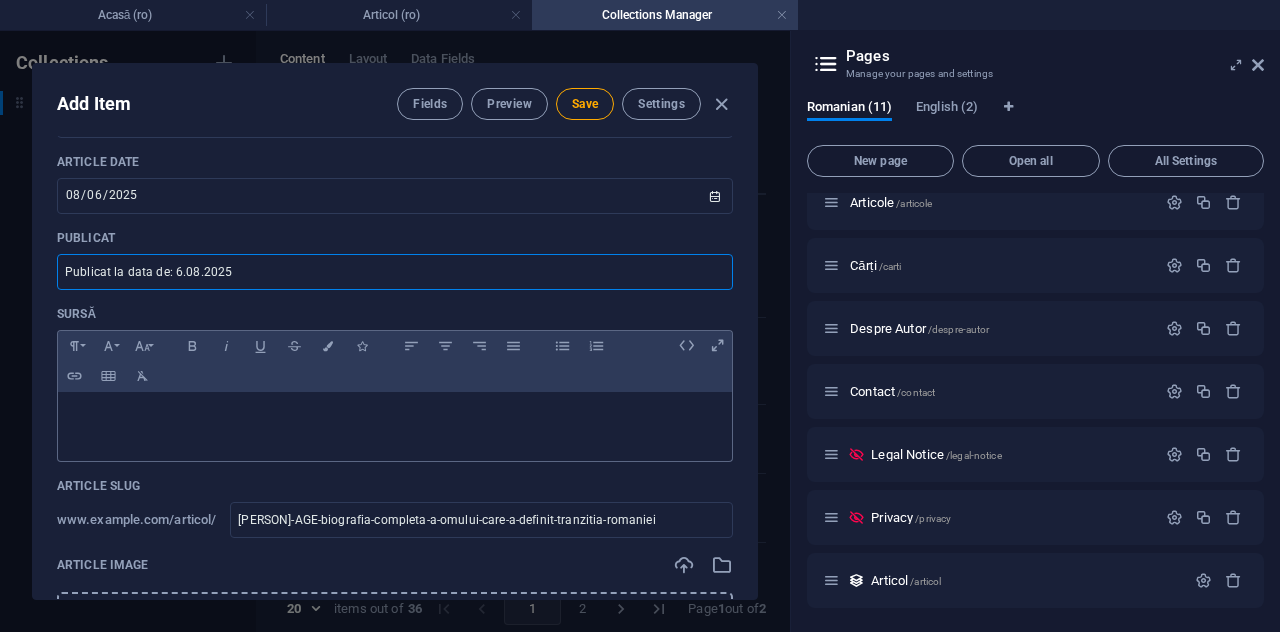 scroll, scrollTop: 100, scrollLeft: 0, axis: vertical 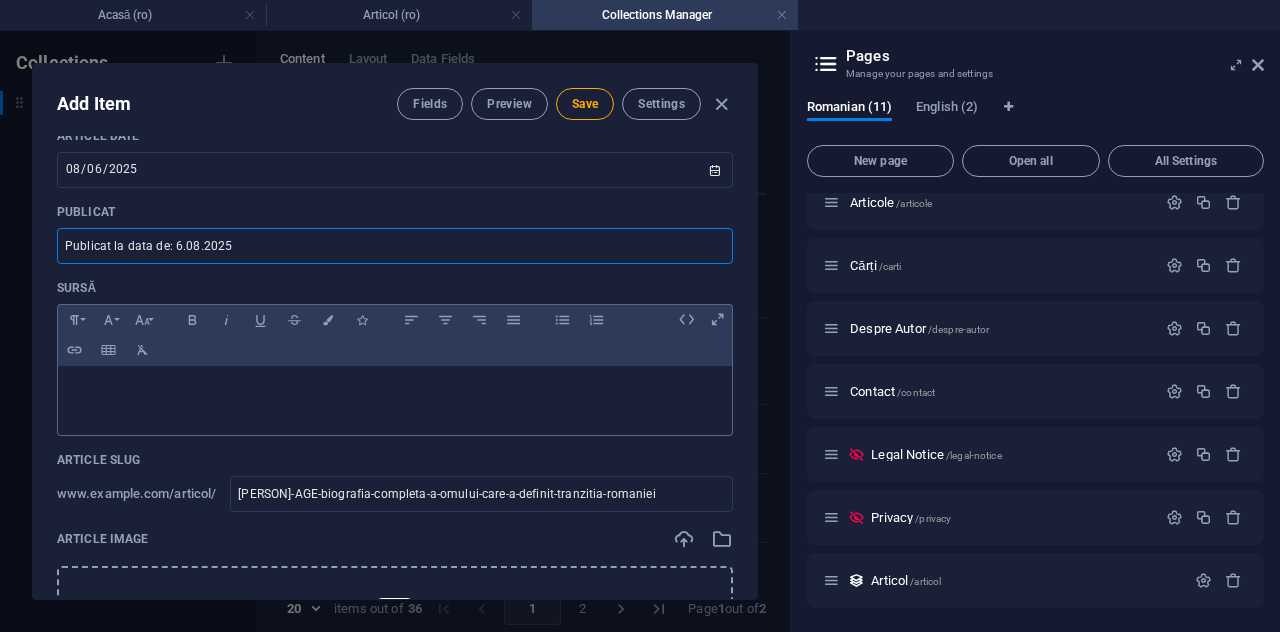 type on "Publicat la data de: 6.08.2025" 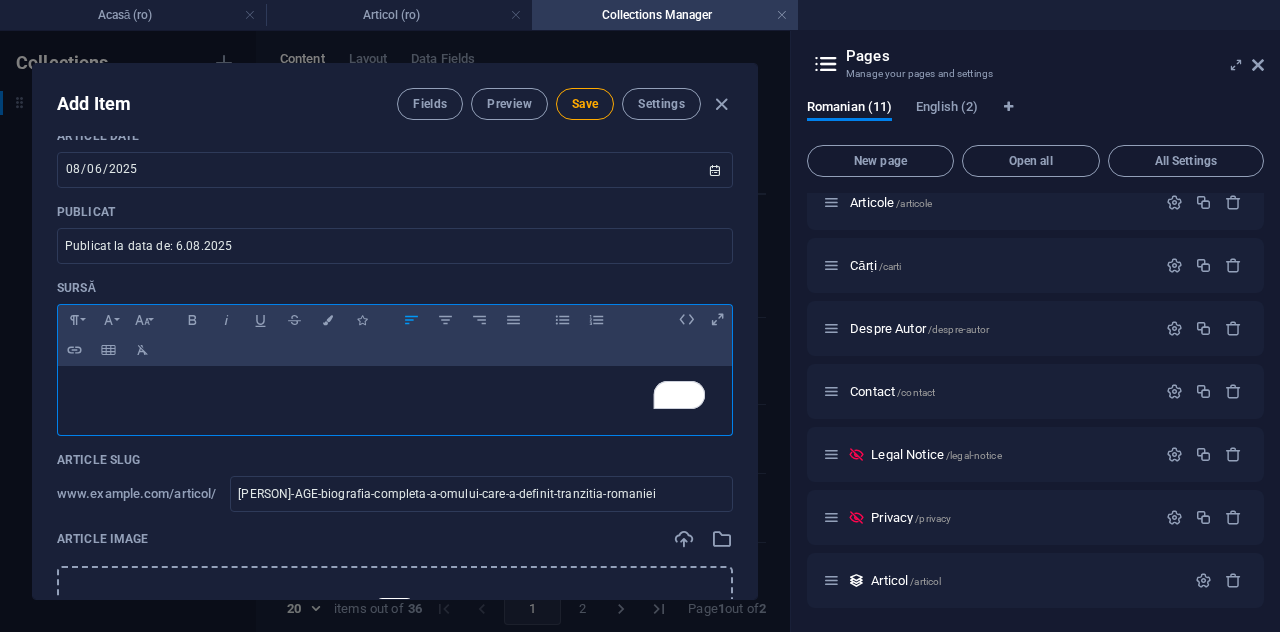 scroll, scrollTop: 100, scrollLeft: 0, axis: vertical 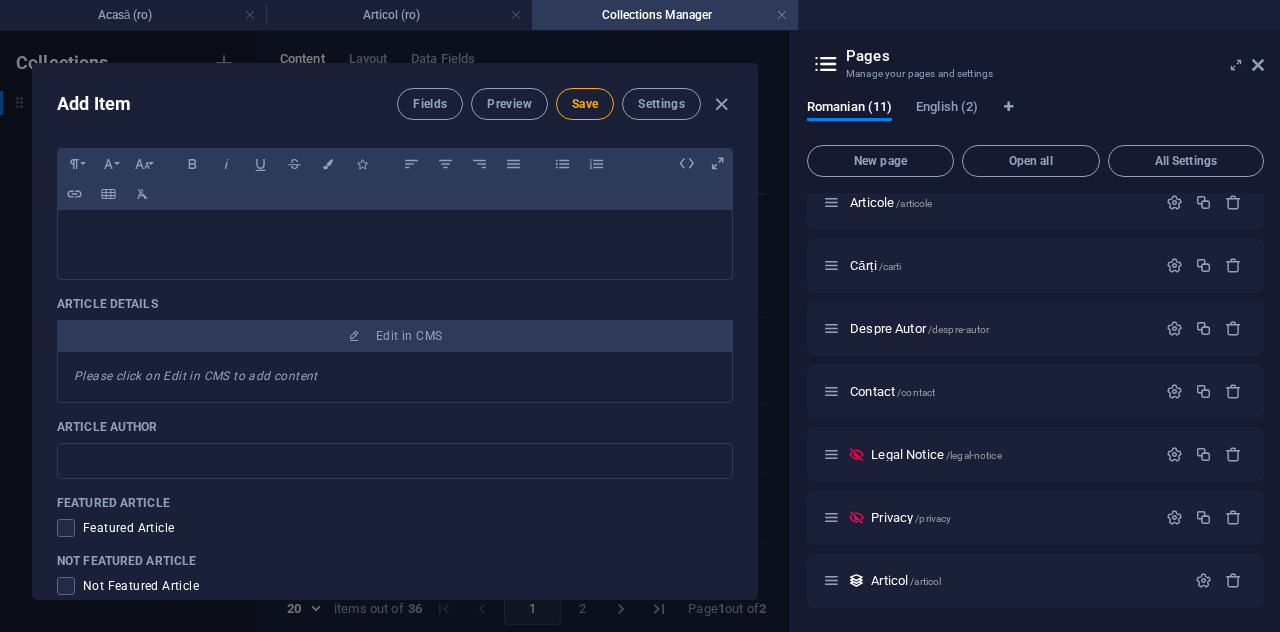 click on "Please click on Edit in CMS to add content" at bounding box center [395, 377] 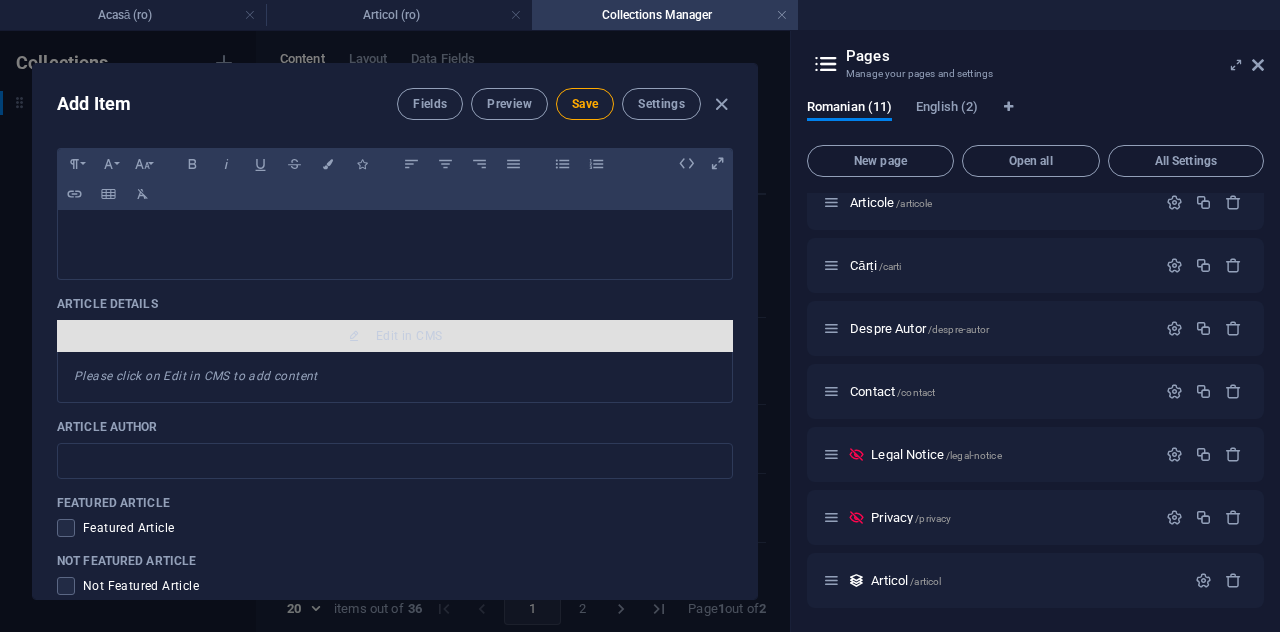 click on "Edit in CMS" at bounding box center (395, 336) 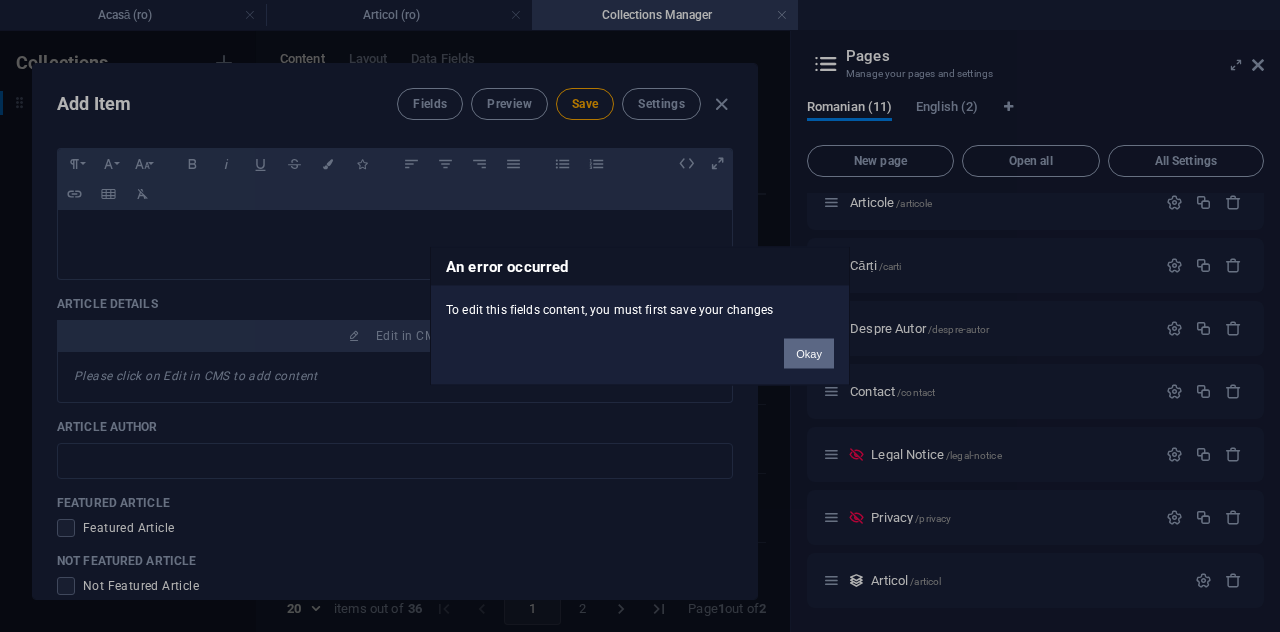 click on "Okay" at bounding box center (809, 354) 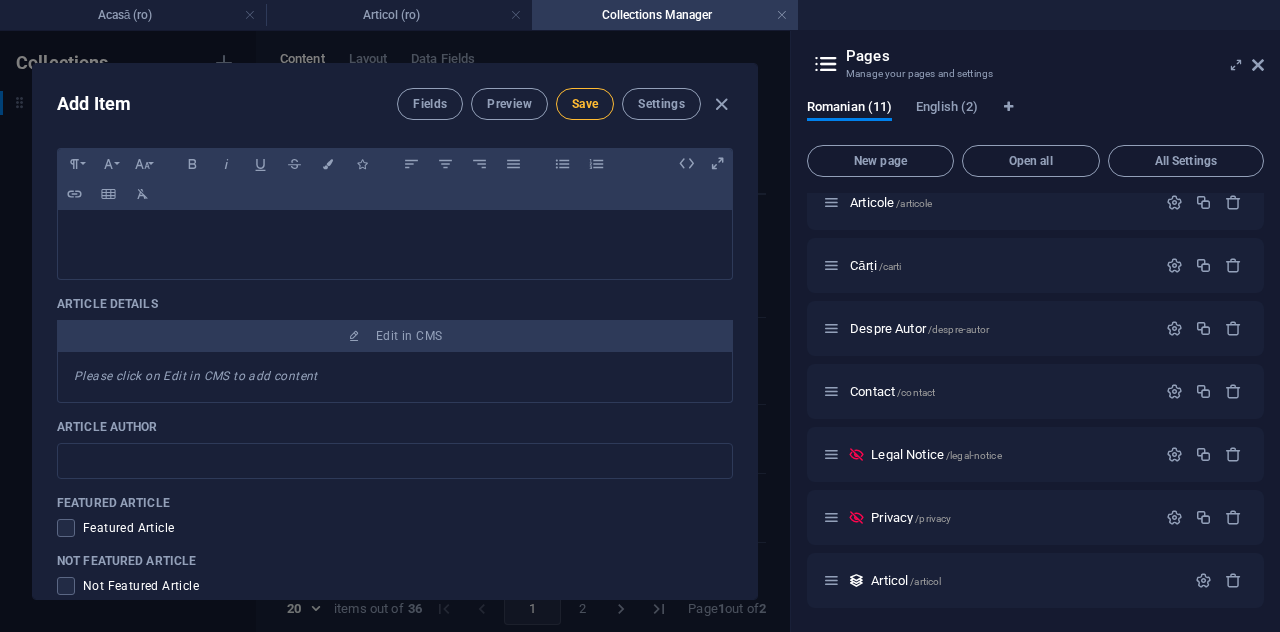 click on "Save" at bounding box center (585, 104) 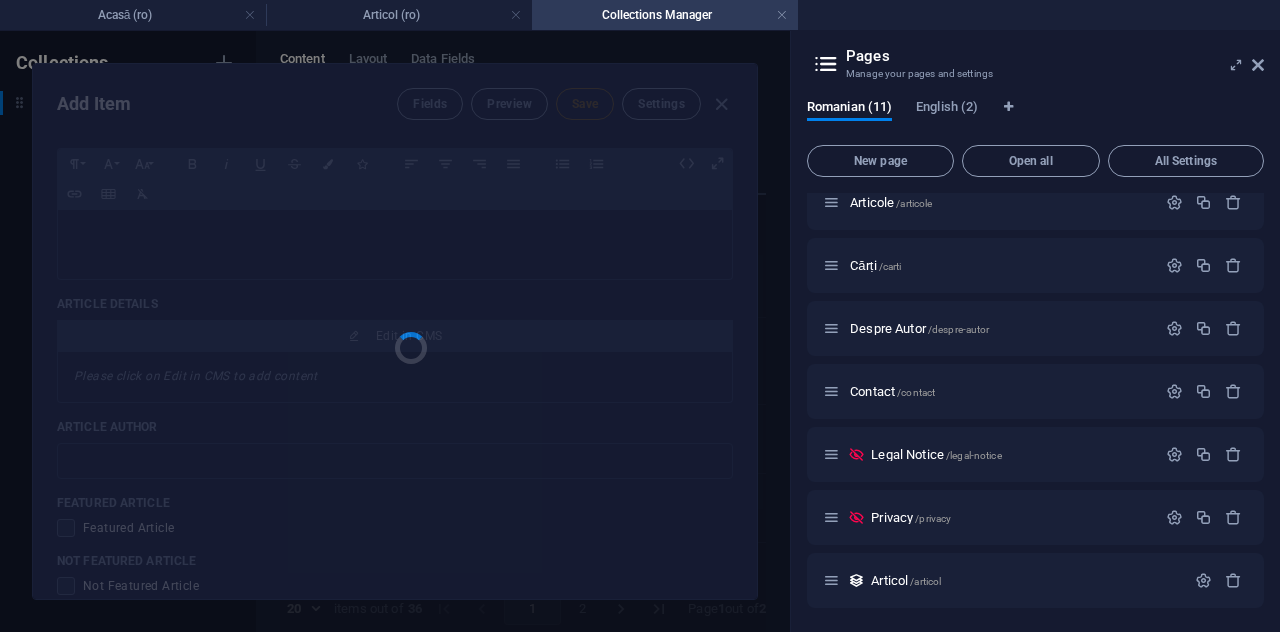 type on "[PERSON]-AGE-biografia-completa-a-omului-care-a-definit-tranzitia-romaniei" 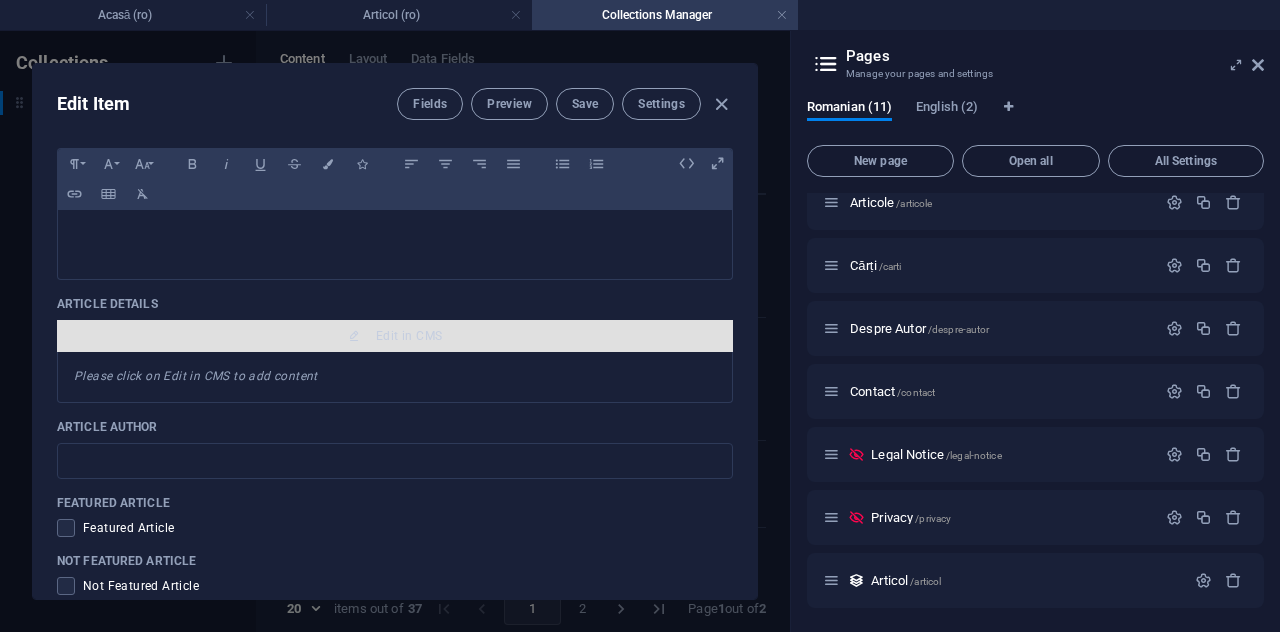 click on "Edit in CMS" at bounding box center (395, 336) 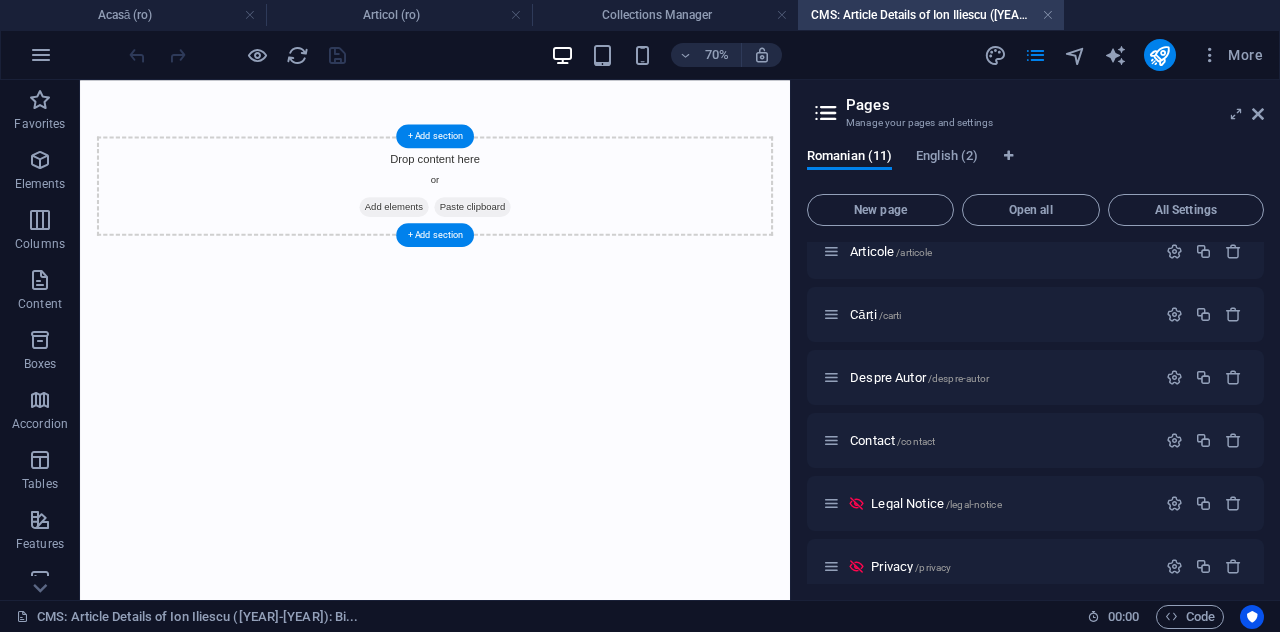 click on "Add elements" at bounding box center (528, 261) 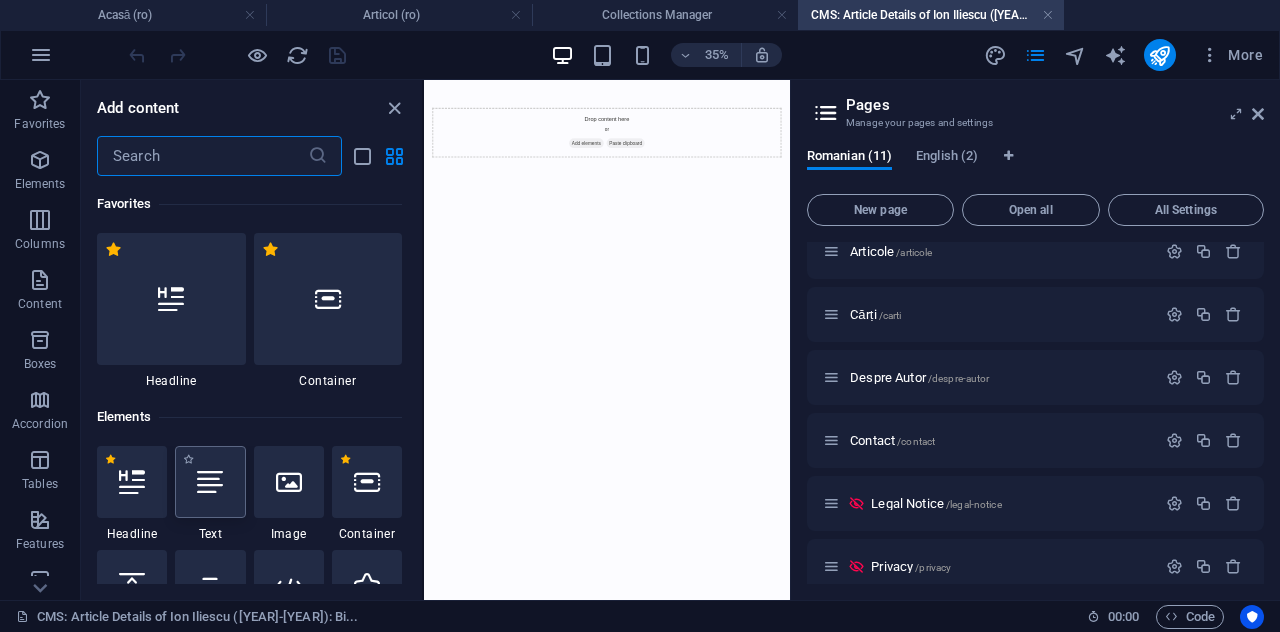 click at bounding box center [210, 482] 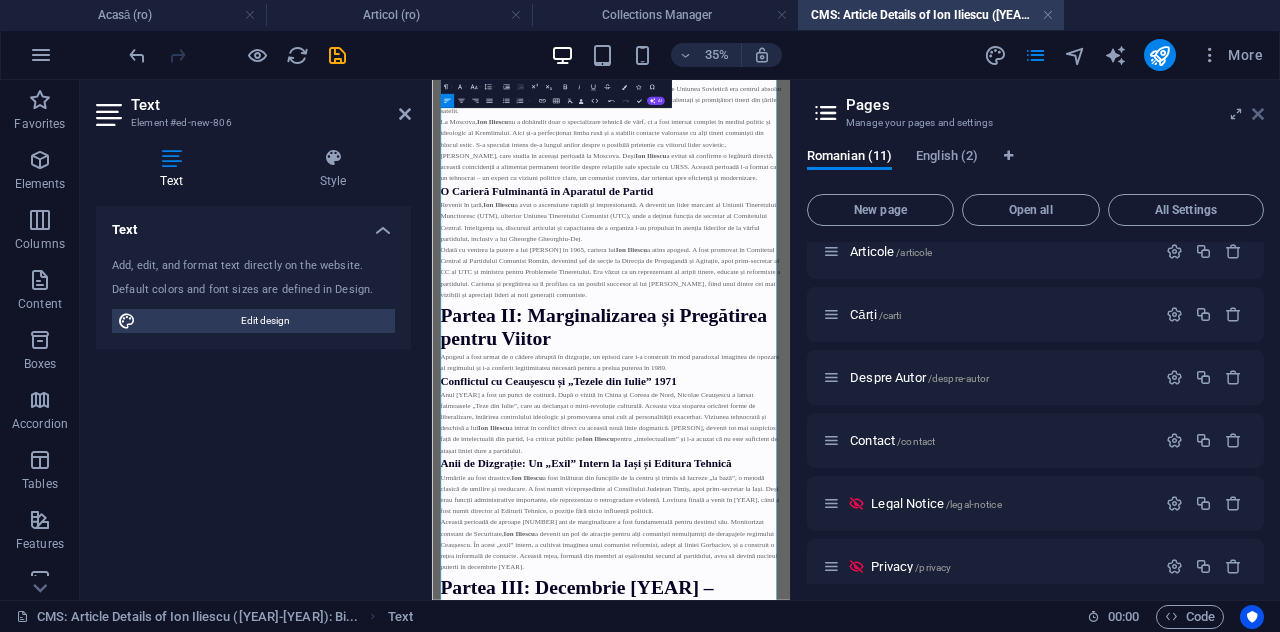 click at bounding box center [1258, 114] 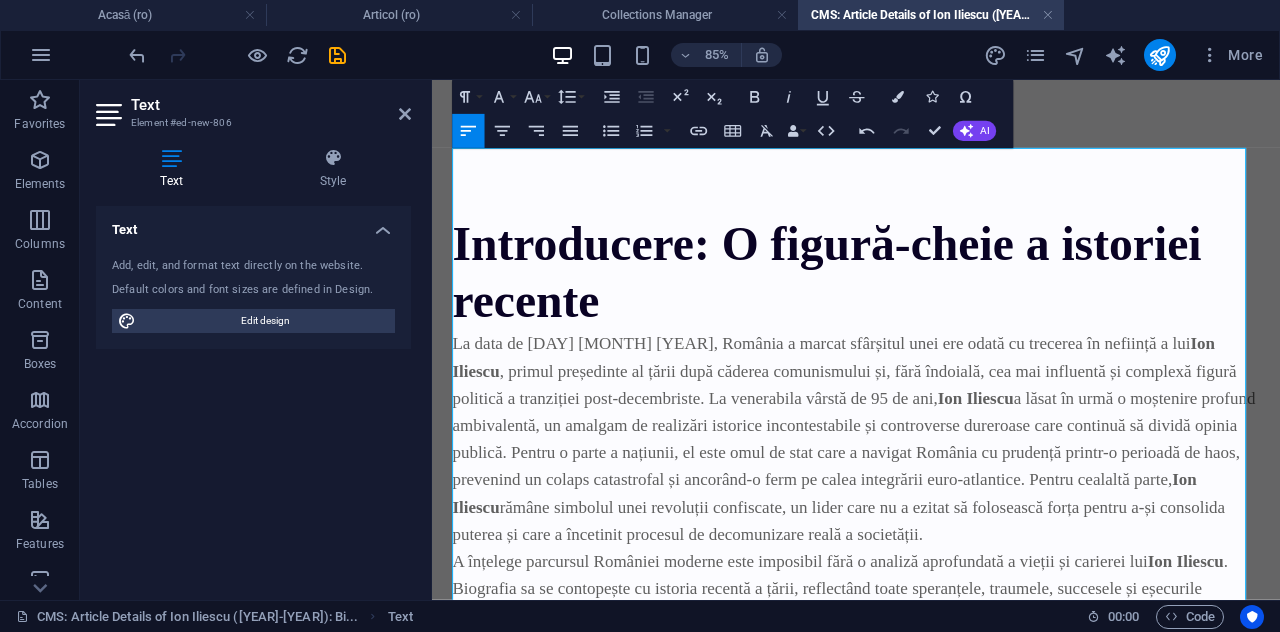 click on "Introducere: O figură-cheie a istoriei recente" at bounding box center [931, 307] 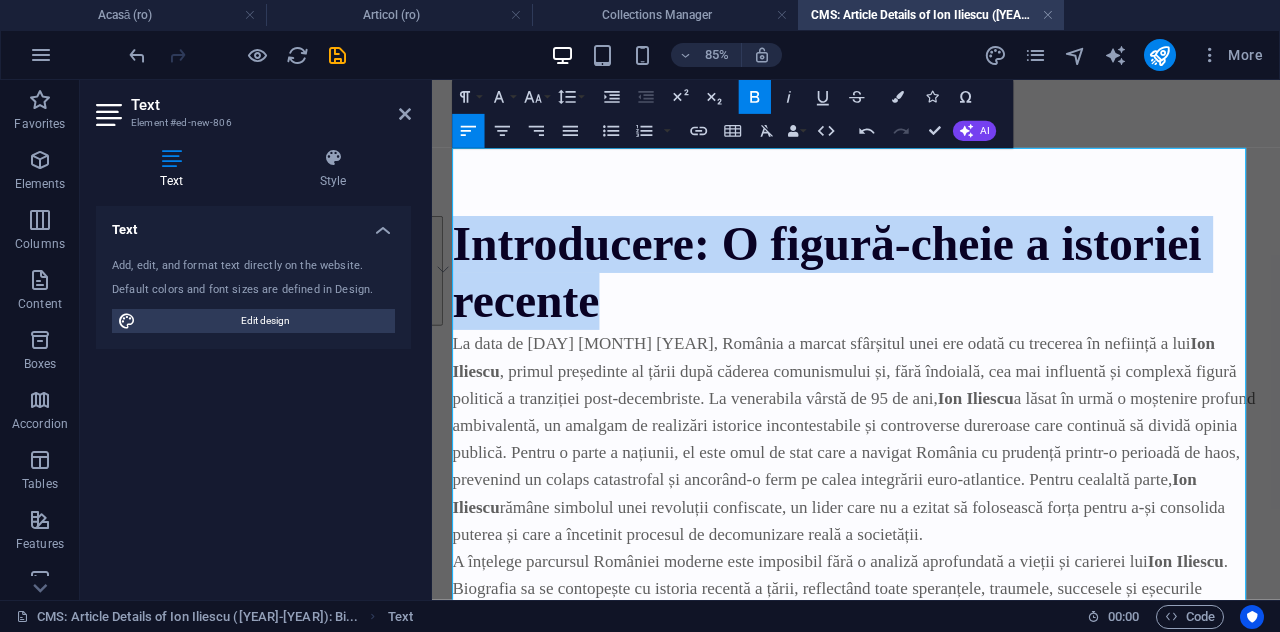 drag, startPoint x: 635, startPoint y: 353, endPoint x: 456, endPoint y: 298, distance: 187.25919 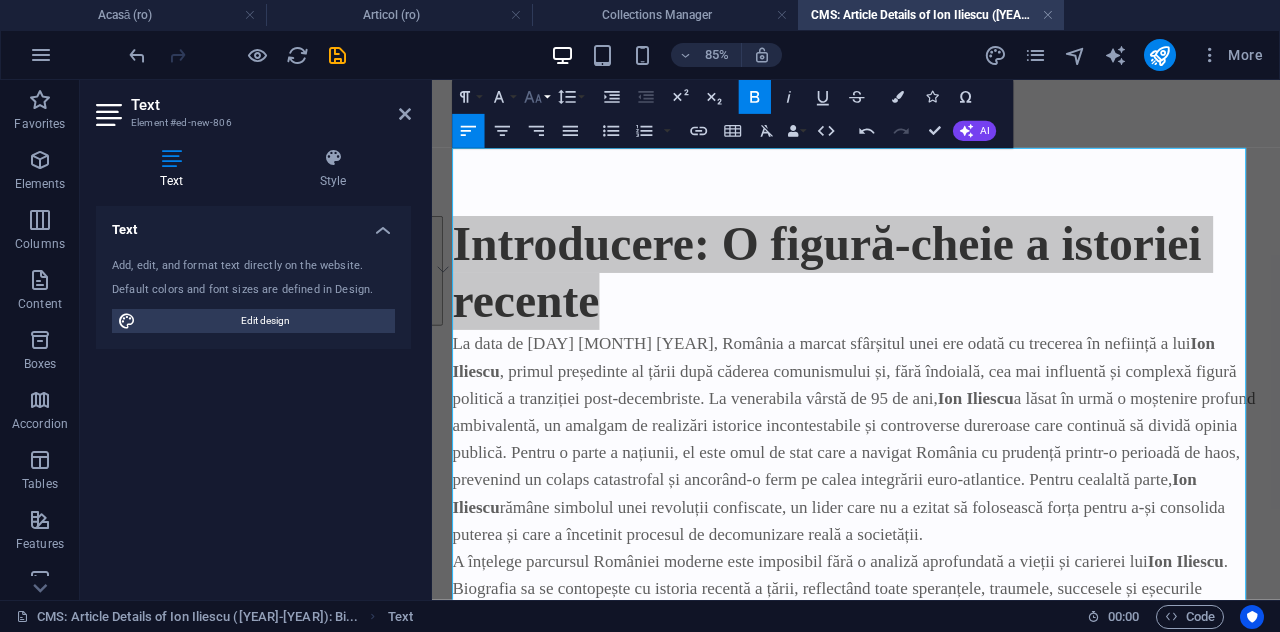 click 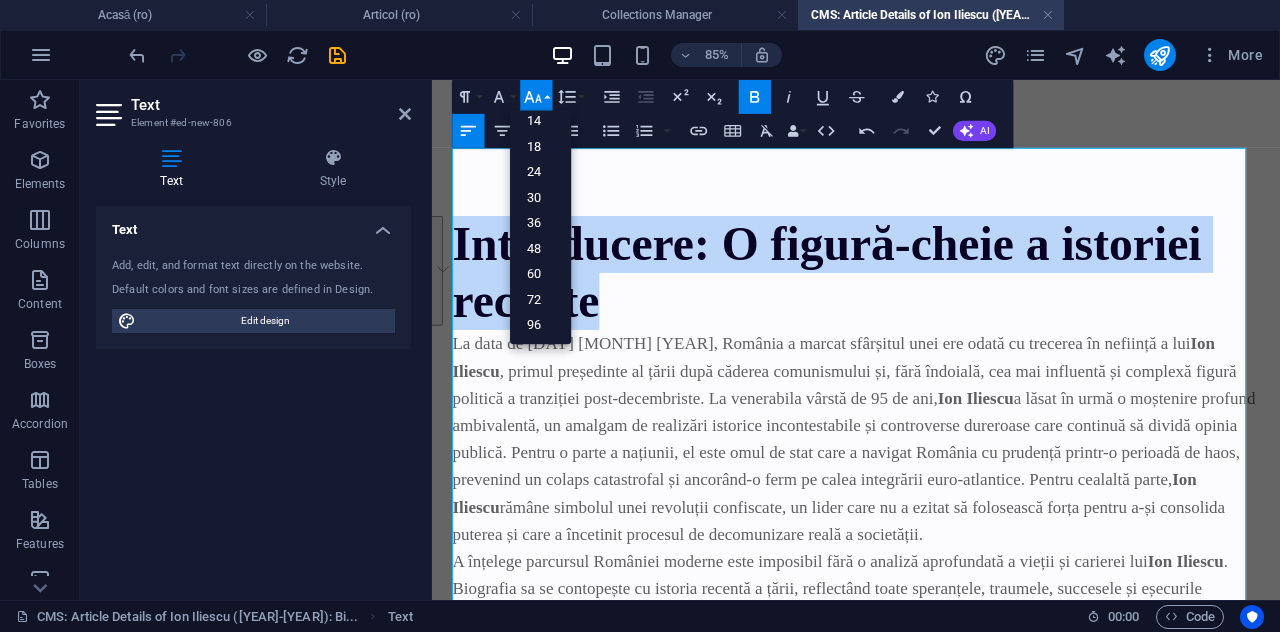 click on "Introducere: O figură-cheie a istoriei recente" at bounding box center [931, 307] 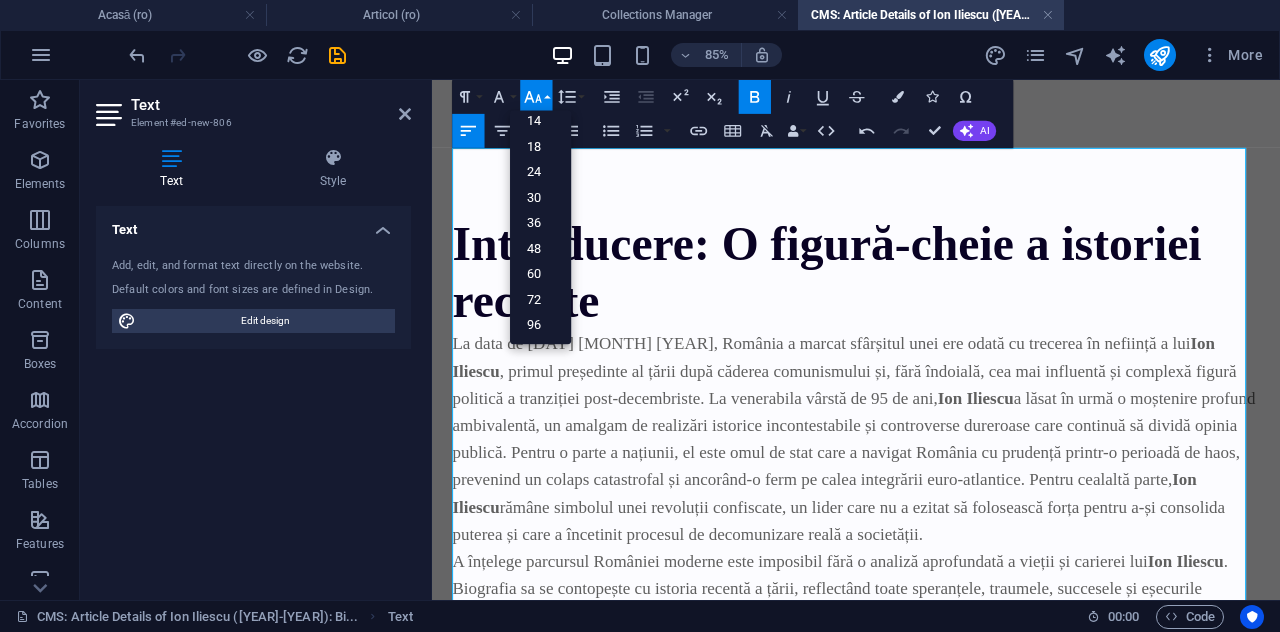 click on "Introducere: O figură-cheie a istoriei recente" at bounding box center (931, 307) 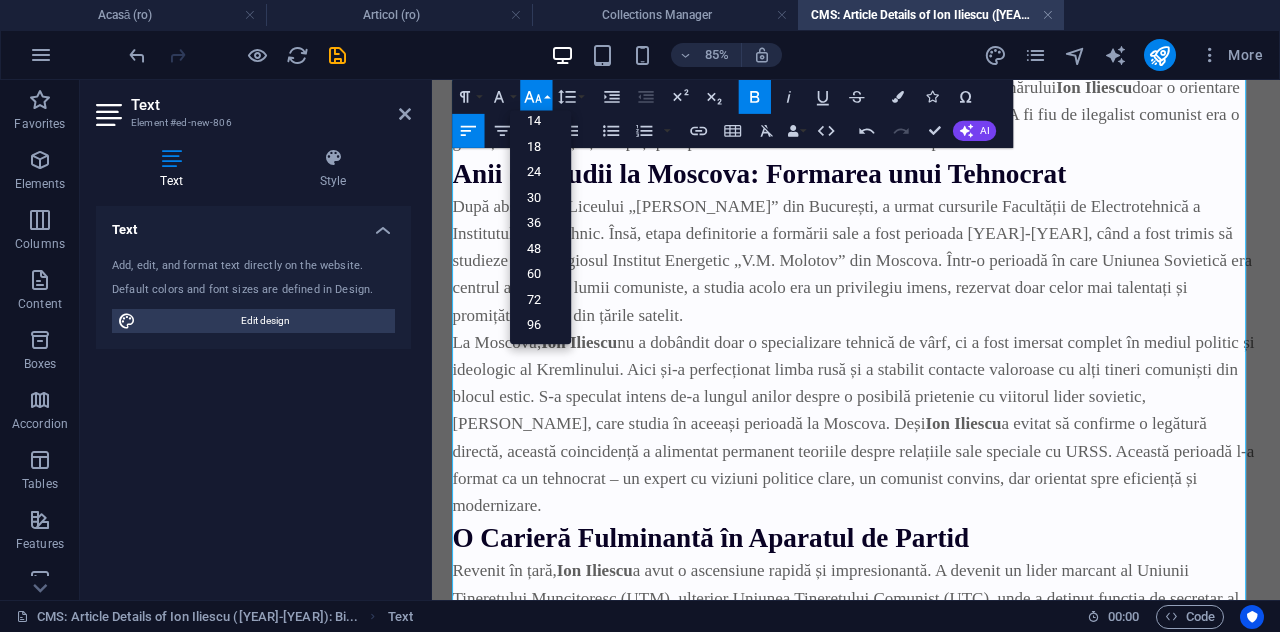 click 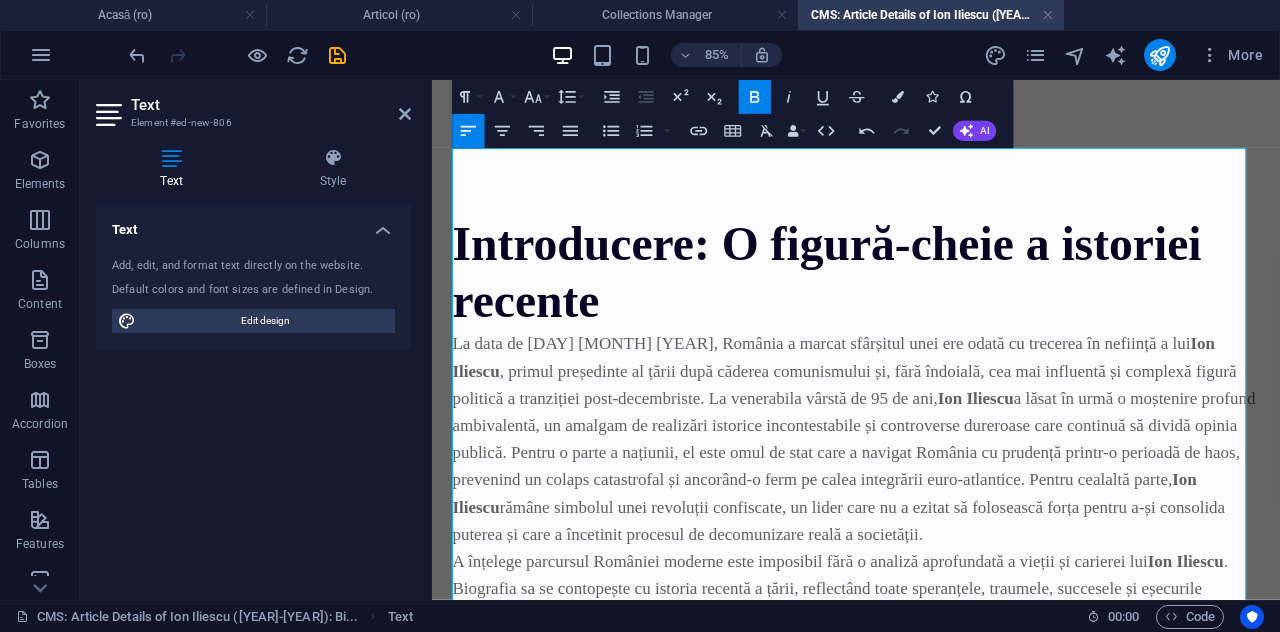 click on "Introducere: O figură-cheie a istoriei recente" at bounding box center (931, 307) 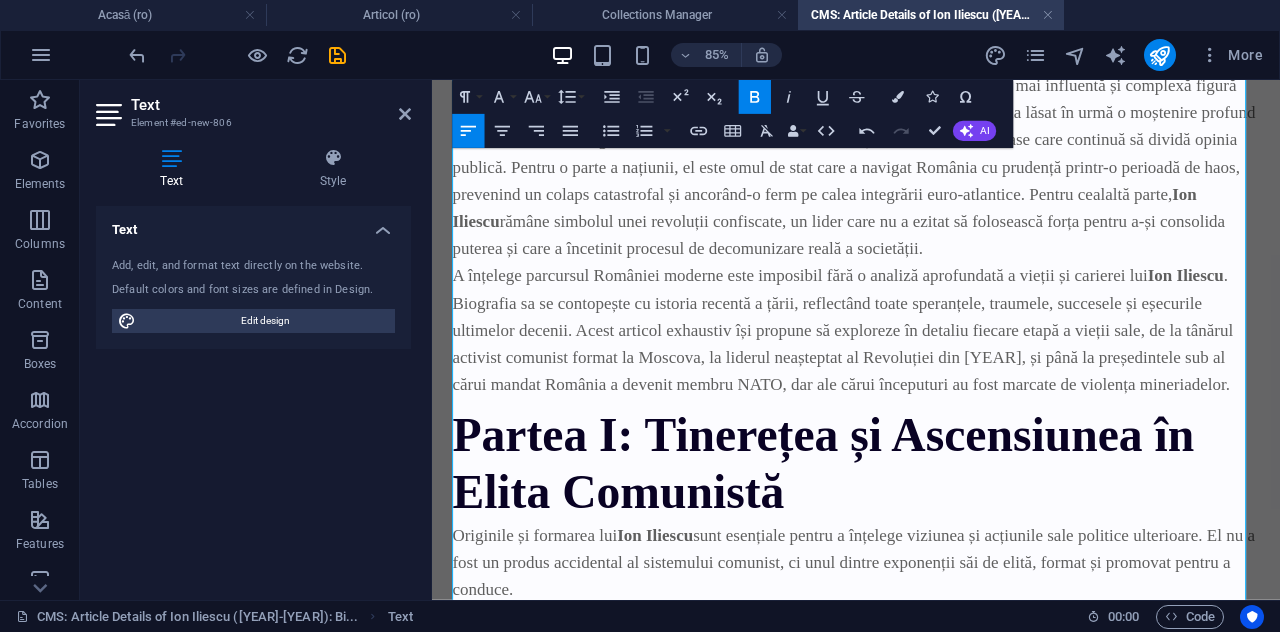click on "A înțelege parcursul României moderne este imposibil fără o analiză aprofundată a vieții și carierei lui [PERSON_NAME]. Biografia sa se contopește cu istoria recentă a țării, reflectând toate speranțele, traumele, succesele și eșecurile ultimelor decenii. Acest articol exhaustiv își propune să exploreze în detaliu fiecare etapă a vieții sale, de la tânărul activist comunist format la Moscova, la liderul neașteptat al Revoluției din [YEAR], și până la președintele sub al cărui mandat România a devenit membru NATO, dar ale cărui începuturi au fost marcate de violența mineriadelor." at bounding box center [931, 374] 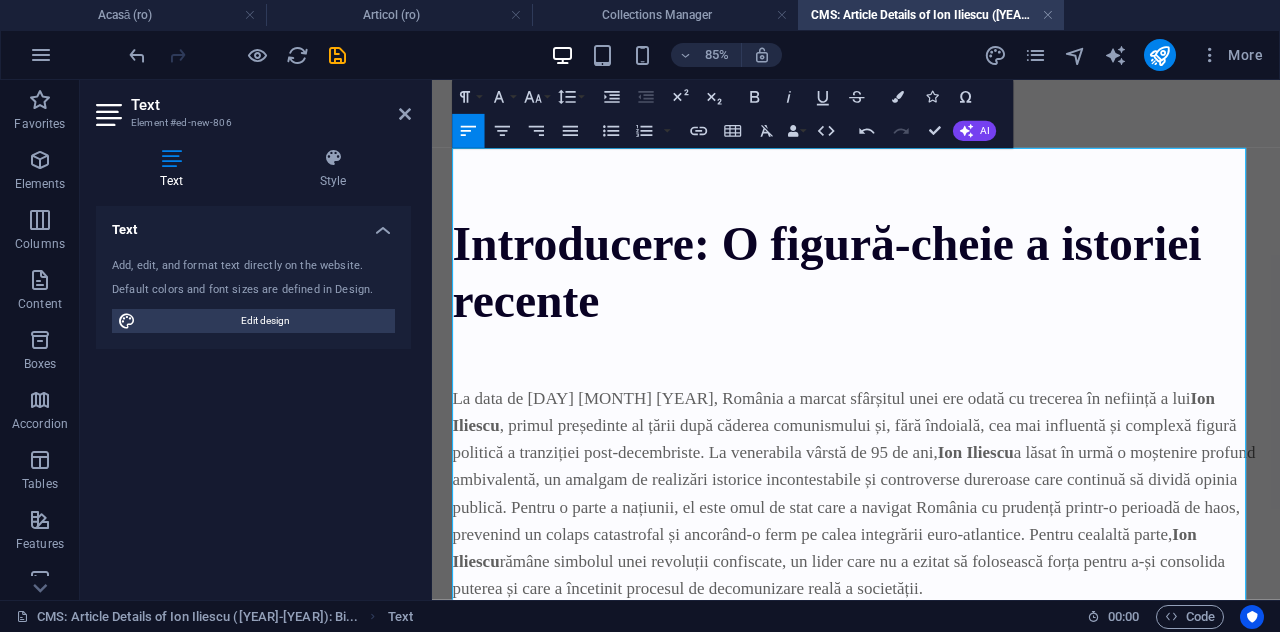 click at bounding box center (931, 422) 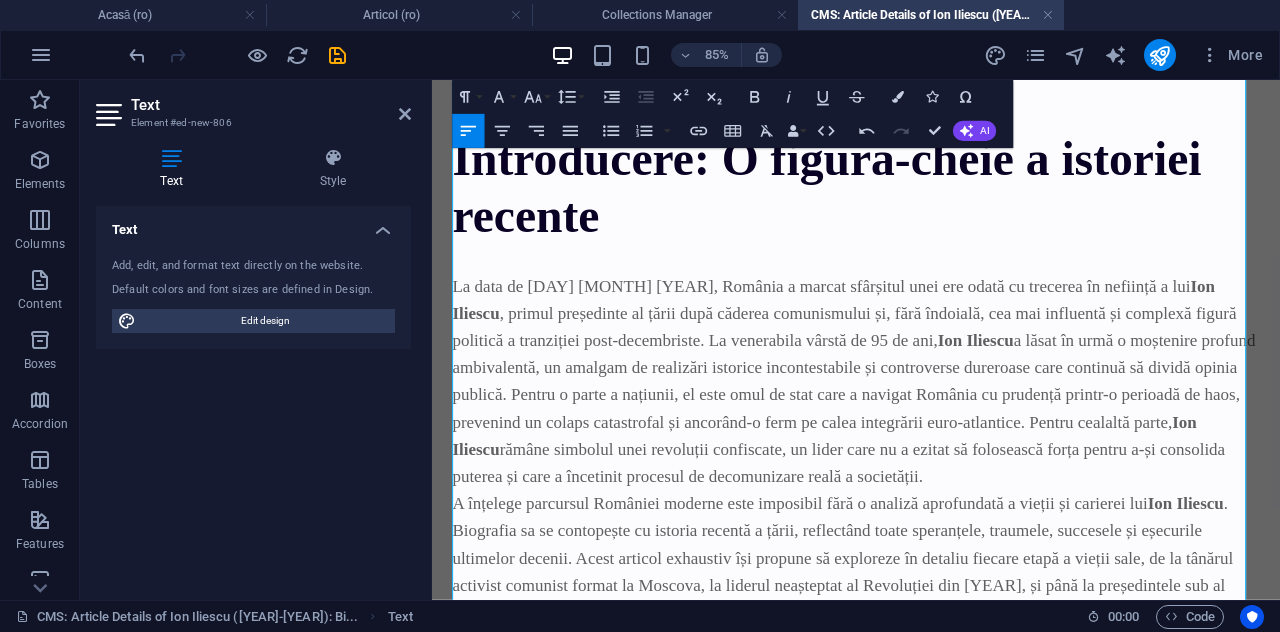 click at bounding box center (931, 290) 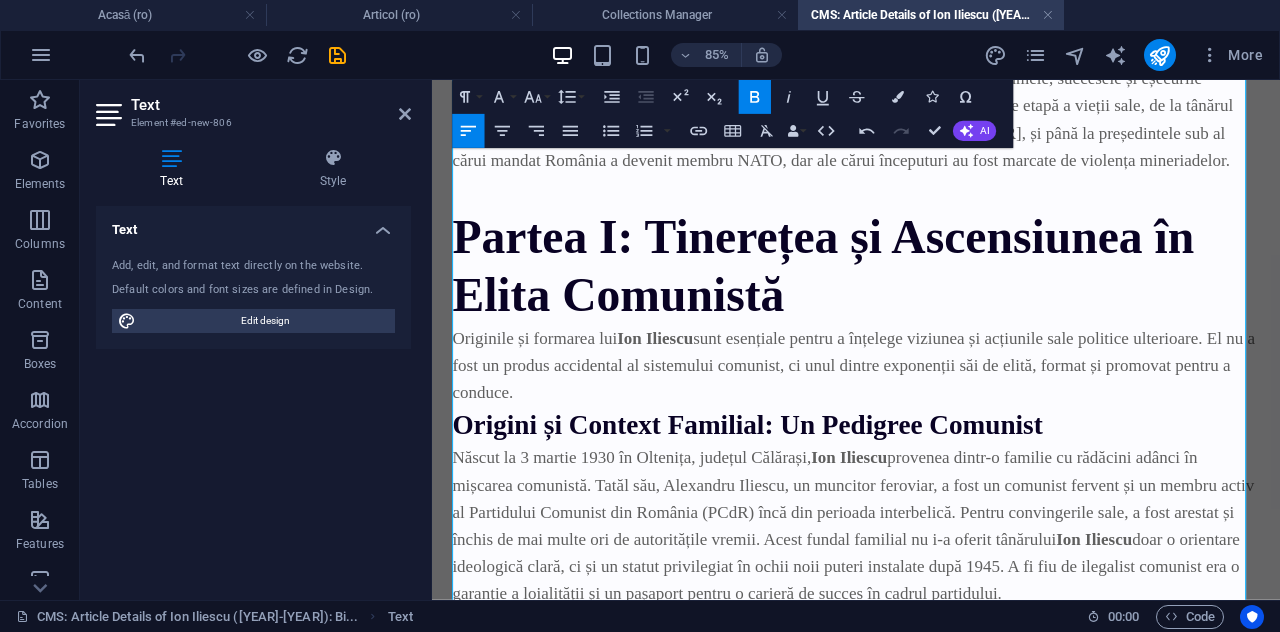 scroll, scrollTop: 600, scrollLeft: 0, axis: vertical 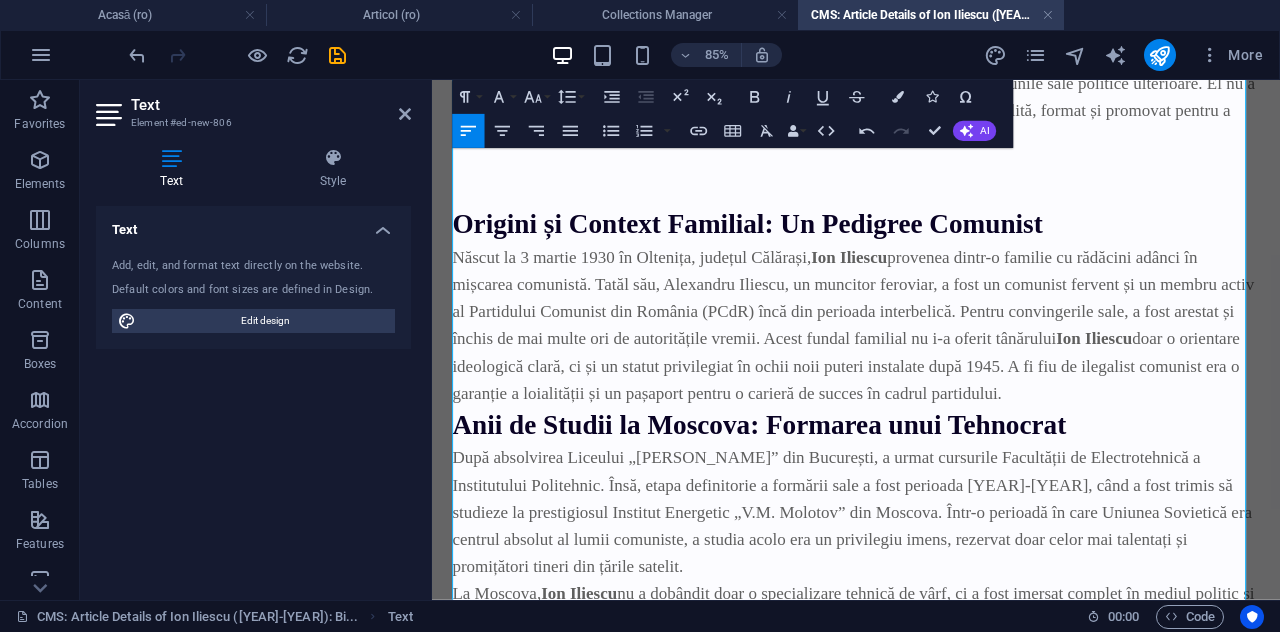click on "Născut la [DATE] în Oltenița, județul Călărași, Ion Iliescu provenea dintr-o familie cu rădăcini adânci în mișcarea comunistă. Tatăl său, Alexandru Iliescu, un muncitor feroviar, a fost un comunist fervent și un membru activ al Partidului Comunist din România (PCdR) încă din perioada interbelică. Pentru convingerile sale, a fost arestat și închis de mai multe ori de autoritățile vremii. Acest fundal familial nu i-a oferit tânărului Ion Iliescu doar o orientare ideologică clară, ci și un statut privilegiat în ochii noii puteri instalate după [YEAR]. A fi fiu de ilegalist comunist era o garanție a loialității și un pașaport pentru o carieră de succes în cadrul partidului." at bounding box center (931, 368) 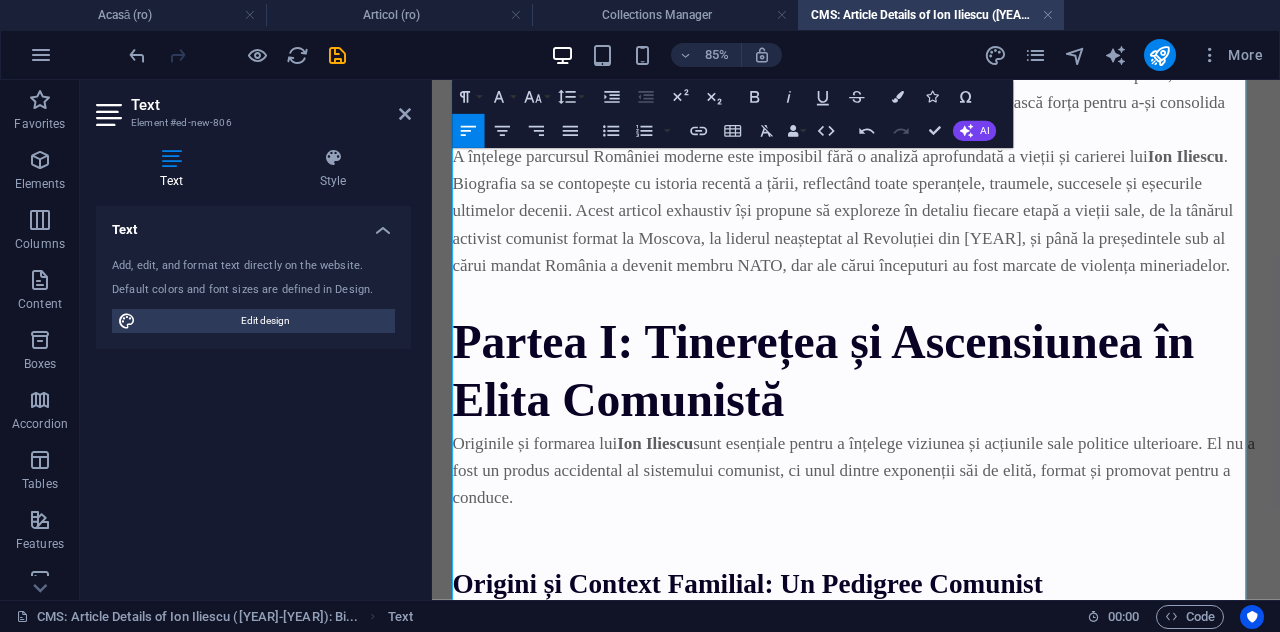 scroll, scrollTop: 500, scrollLeft: 0, axis: vertical 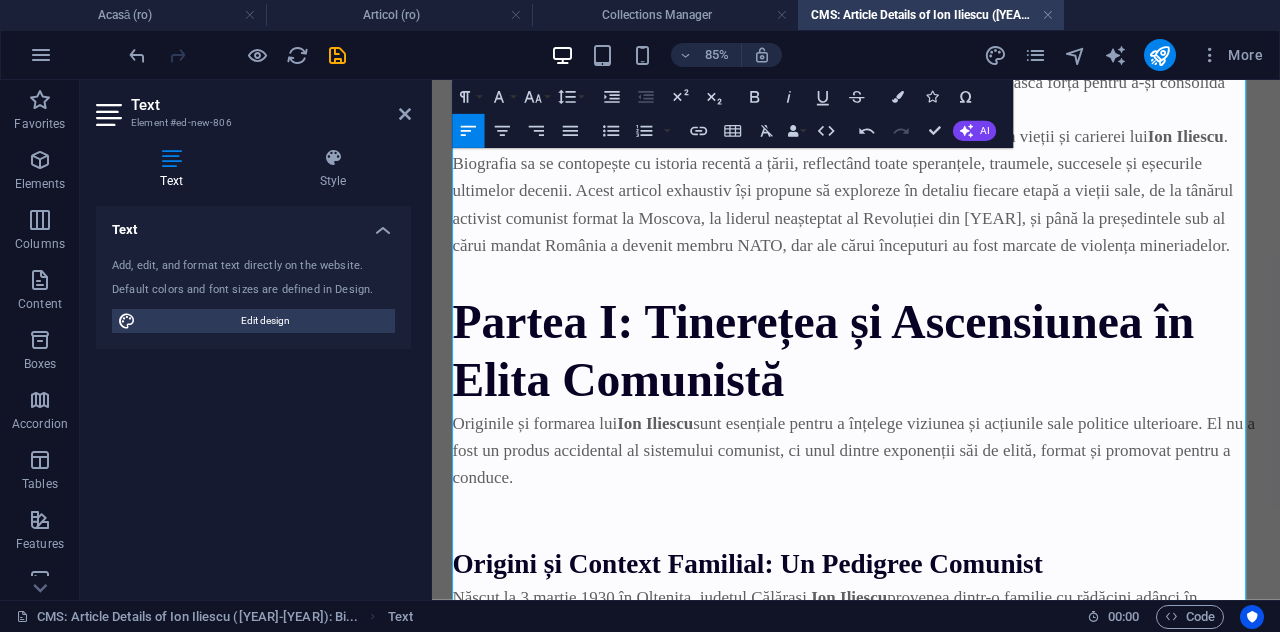 click on "A înțelege parcursul României moderne este imposibil fără o analiză aprofundată a vieții și carierei lui [PERSON_NAME]. Biografia sa se contopește cu istoria recentă a țării, reflectând toate speranțele, traumele, succesele și eșecurile ultimelor decenii. Acest articol exhaustiv își propune să exploreze în detaliu fiecare etapă a vieții sale, de la tânărul activist comunist format la Moscova, la liderul neașteptat al Revoluției din [YEAR], și până la președintele sub al cărui mandat România a devenit membru NATO, dar ale cărui începuturi au fost marcate de violența mineriadelor." at bounding box center [931, 210] 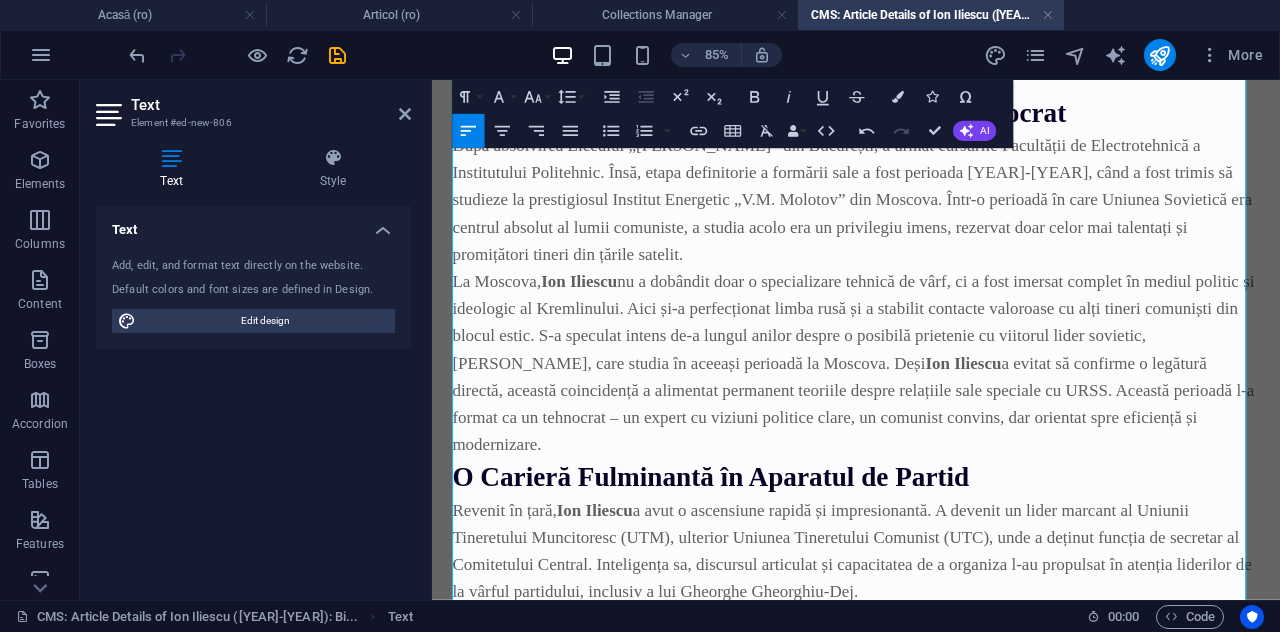 scroll, scrollTop: 1400, scrollLeft: 0, axis: vertical 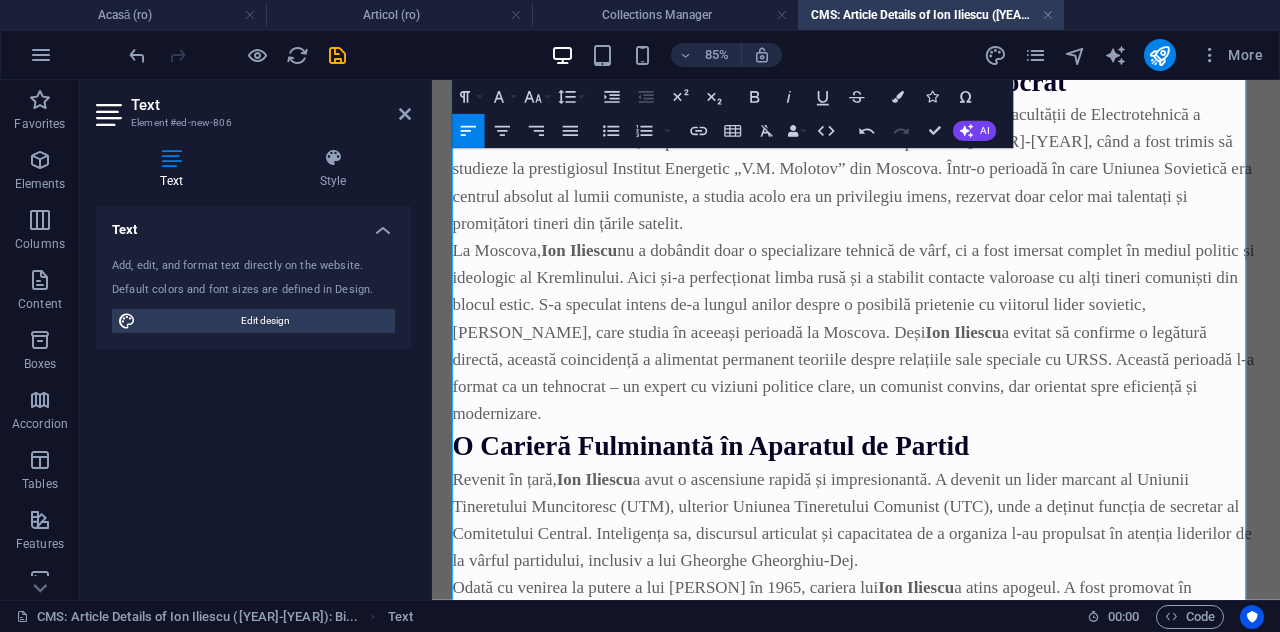 click on "După absolvirea Liceului „[PERSON_NAME]” din București, a urmat cursurile Facultății de Electrotehnică a Institutului Politehnic. Însă, etapa definitorie a formării sale a fost perioada [YEAR]-[YEAR], când a fost trimis să studieze la prestigiosul Institut Energetic „V.M. Molotov” din Moscova. Într-o perioadă în care Uniunea Sovietică era centrul absolut al lumii comuniste, a studia acolo era un privilegiu imens, rezervat doar celor mai talentați și promițători tineri din țările satelit." at bounding box center (931, 184) 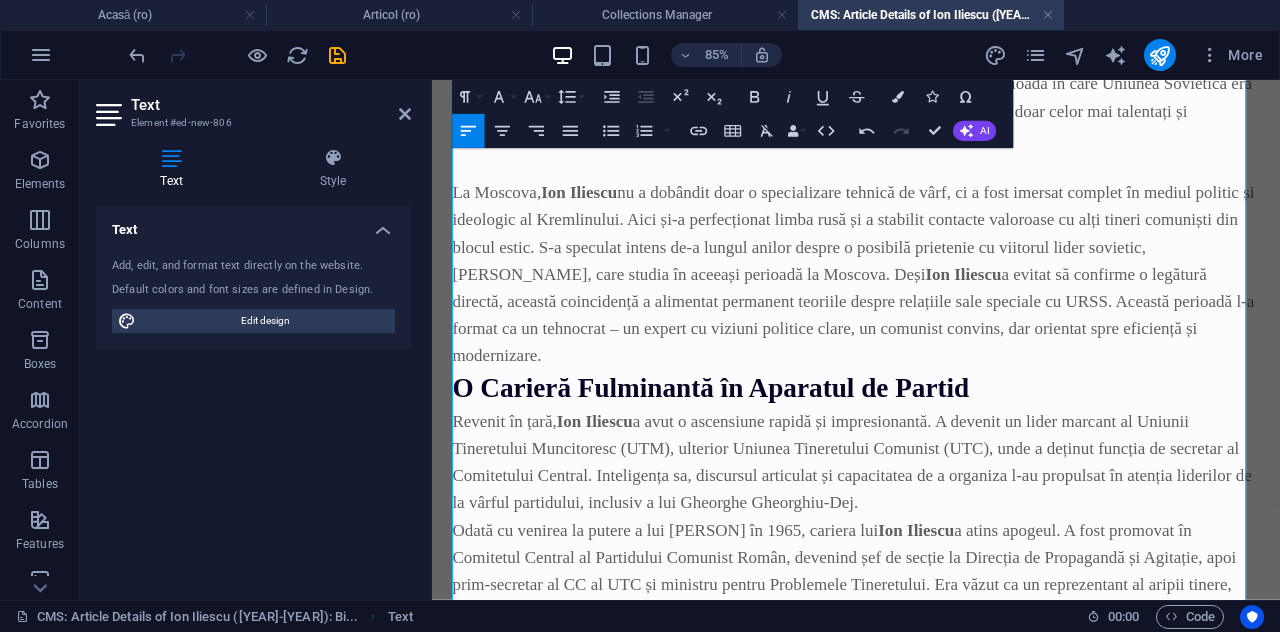 click on "La Moscova, [PERSON] nu a dobândit doar o specializare tehnică de vârf, ci a fost imersat complet în mediul politic și ideologic al Kremlinului. Aici și-a perfecționat limba rusă și a stabilit contacte valoroase cu alți tineri comuniști din blocul estic. S-a speculat intens de-a lungul anilor despre o posibilă prietenie cu viitorul lider sovietic, Mihail Gorbaciov, care studia în aceeași perioadă la Moscova. Deși [PERSON] a evitat să confirme o legătură directă, această coincidență a alimentat permanent teoriile despre relațiile sale speciale cu URSS. Această perioadă l-a format ca un tehnocrat – un expert cu viziuni politice clare, un comunist convins, dar orientat spre eficiență și modernizare." at bounding box center [931, 308] 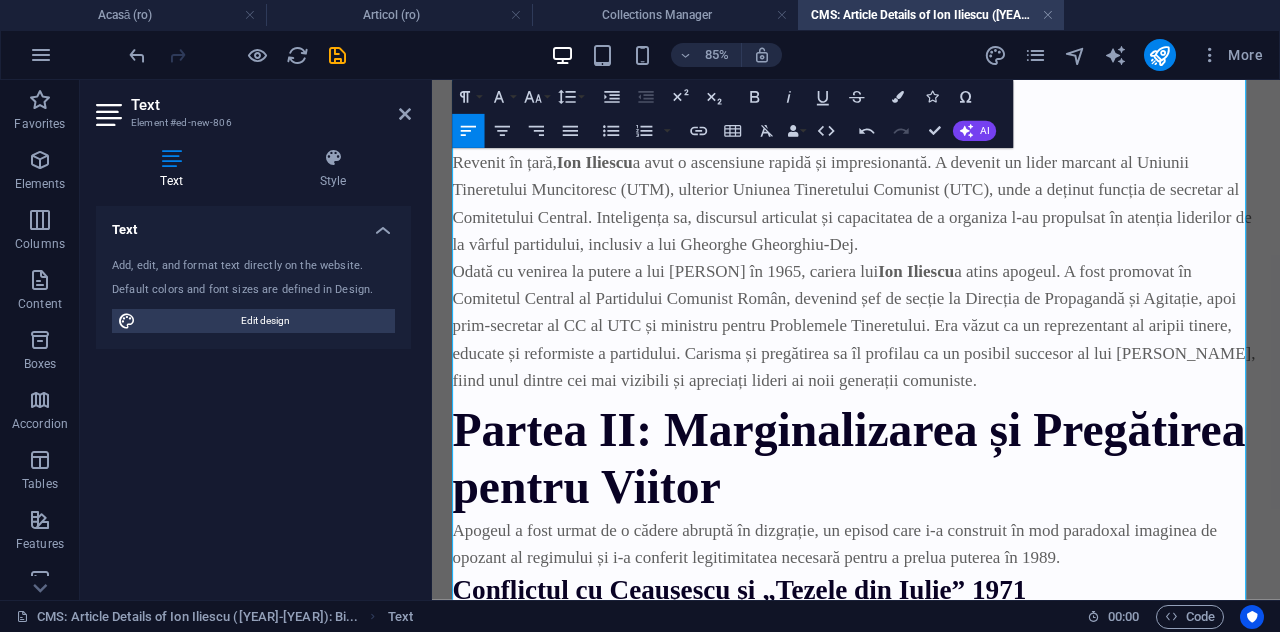 scroll, scrollTop: 1900, scrollLeft: 0, axis: vertical 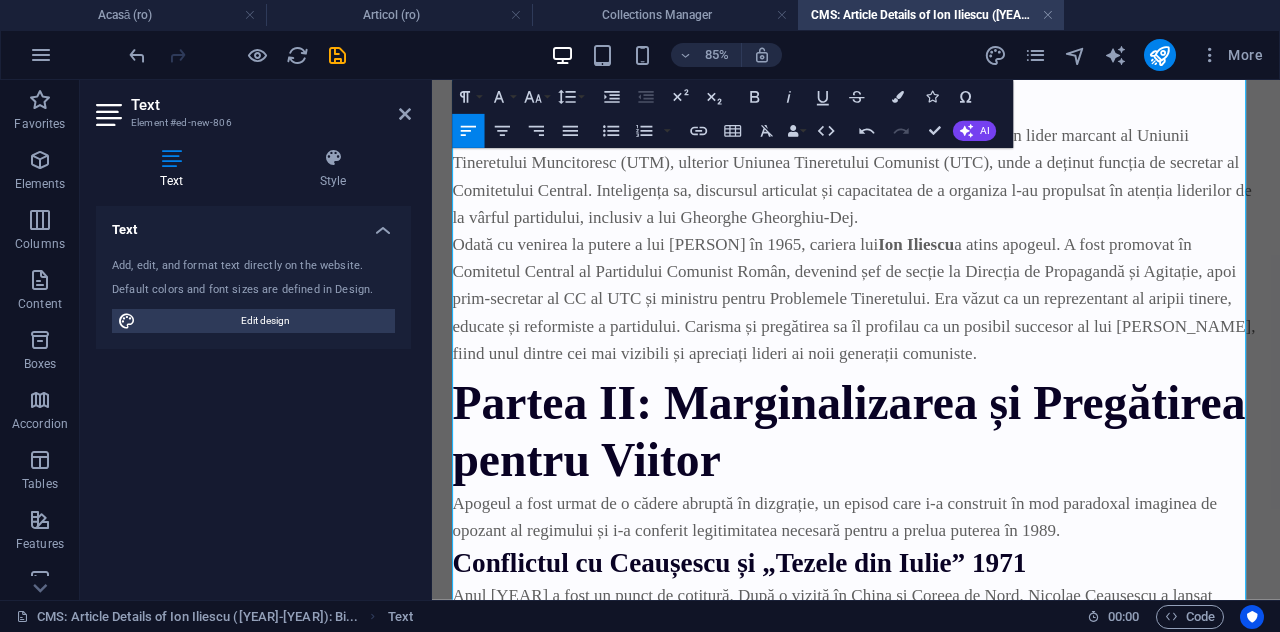 click on "Odată cu venirea la putere a lui [PERSON] în 1965, cariera lui [PERSON] a atins apogeul. A fost promovat în Comitetul Central al Partidului Comunist Român, devenind șef de secție la Direcția de Propagandă și Agitație, apoi prim-secretar al CC al UTC și ministru pentru Problemele Tineretului. Era văzut ca un reprezentant al aripii tinere, educate și reformiste a partidului. Carisma și pregătirea sa îl profilau ca un posibil succesor al lui [PERSON], fiind unul dintre cei mai vizibili și apreciați lideri ai noii generații comuniste." at bounding box center [931, 337] 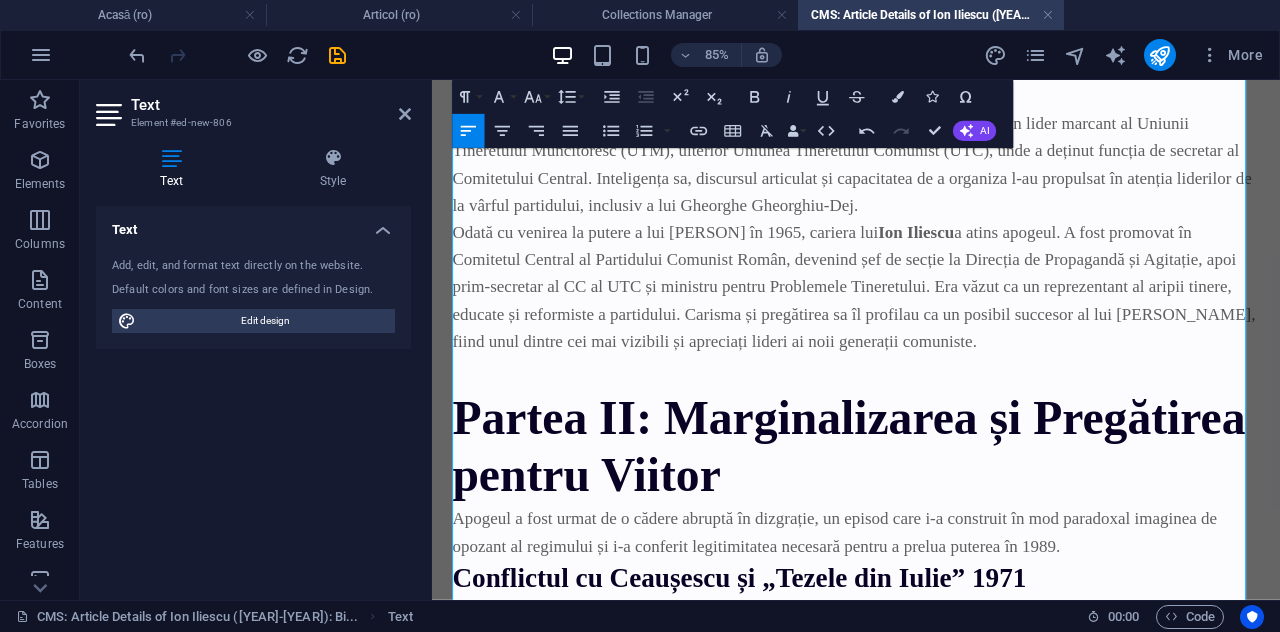 scroll, scrollTop: 2100, scrollLeft: 0, axis: vertical 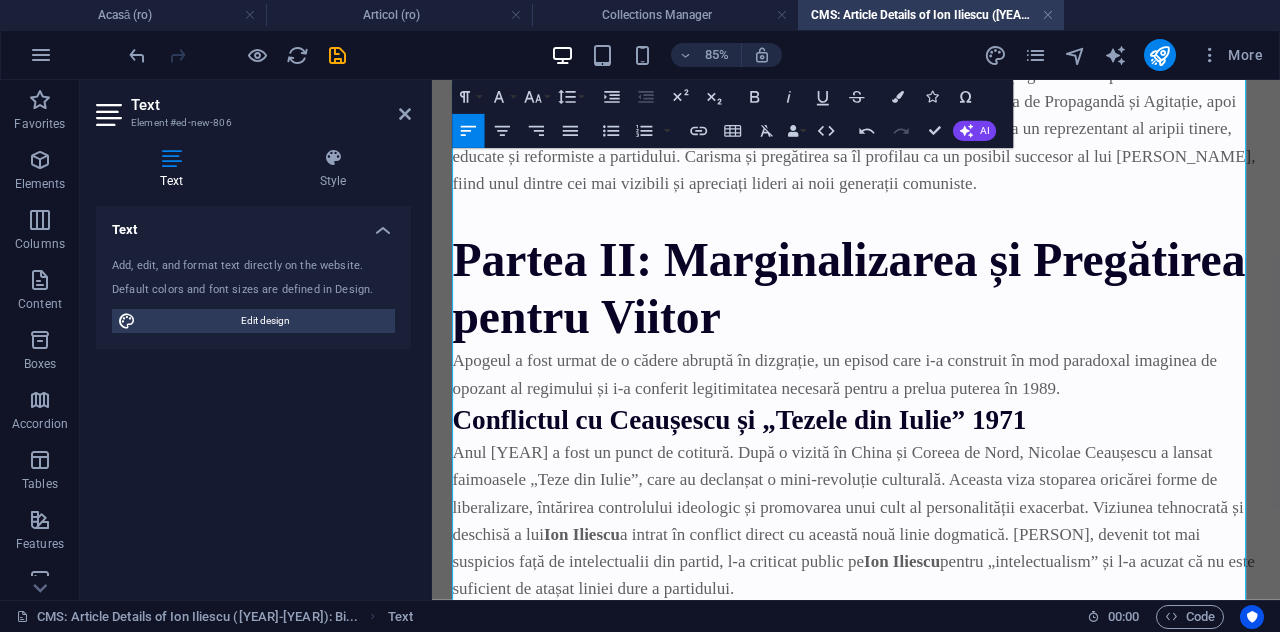 click on "Apogeul a fost urmat de o cădere abruptă în dizgrație, un episod care i-a construit în mod paradoxal imaginea de opozant al regimului și i-a conferit legitimitatea necesară pentru a prelua puterea în 1989." at bounding box center [931, 426] 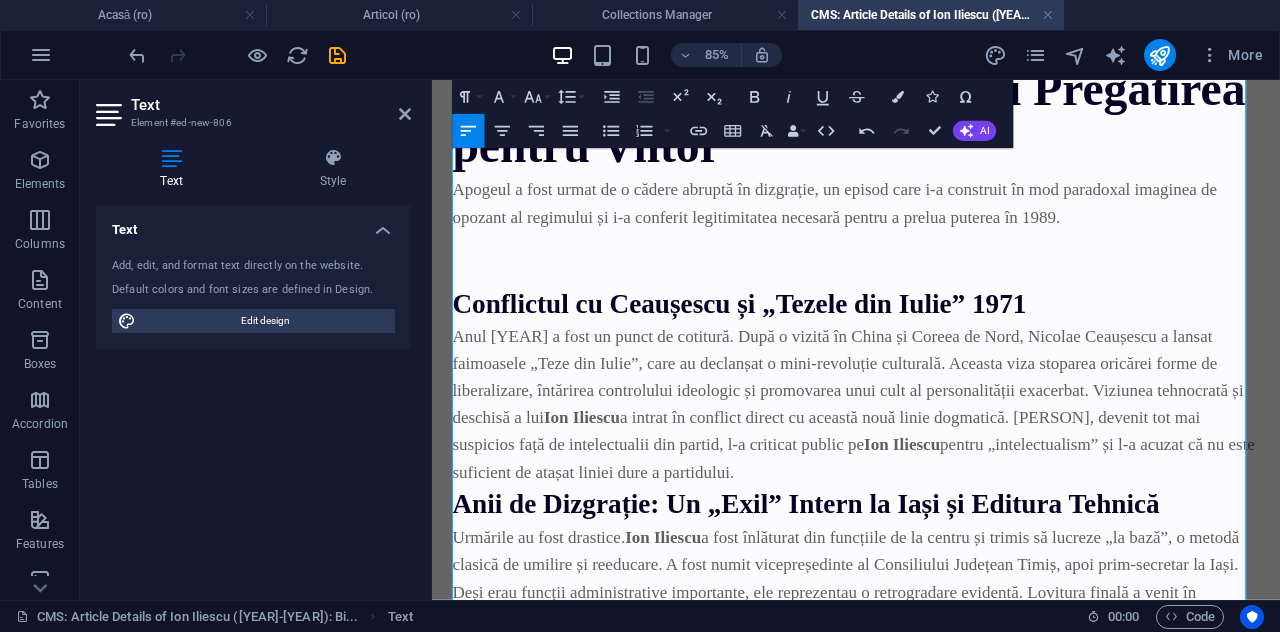 scroll, scrollTop: 2400, scrollLeft: 0, axis: vertical 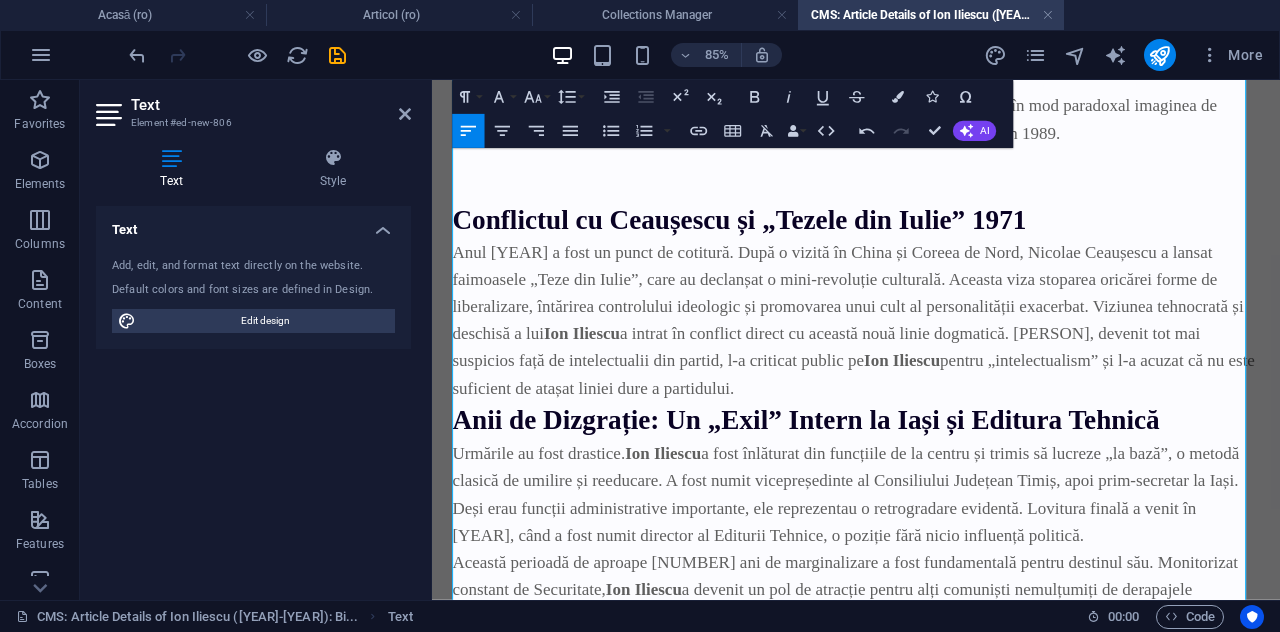 click on "Anul [YEAR] a fost un punct de cotitură. După o vizită în China și Coreea de Nord, [PERSON_NAME] a lansat faimoasele „Teze din Iulie”, care au declanșat o mini-revoluție culturală. Aceasta viza stoparea oricărei forme de liberalizare, întărirea controlului ideologic și promovarea unui cult al personalității exacerbat. Viziunea tehnocrată și deschisă a lui [PERSON_NAME] a intrat în conflict direct cu această nouă linie dogmatică. [PERSON_NAME], devenit tot mai suspicios față de intelectualii din partid, l-a criticat public pe [PERSON_NAME] pentru „intelectualism” și l-a acuzat că nu este suficient de atașat liniei dure a partidului." at bounding box center (931, 362) 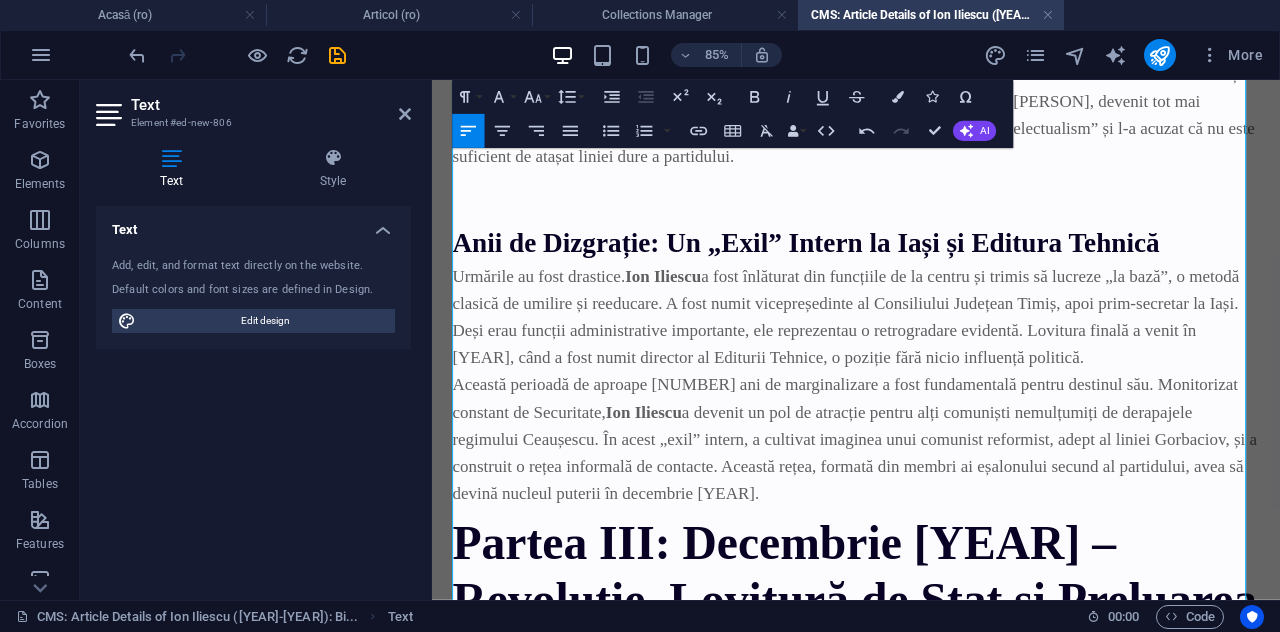 scroll, scrollTop: 2700, scrollLeft: 0, axis: vertical 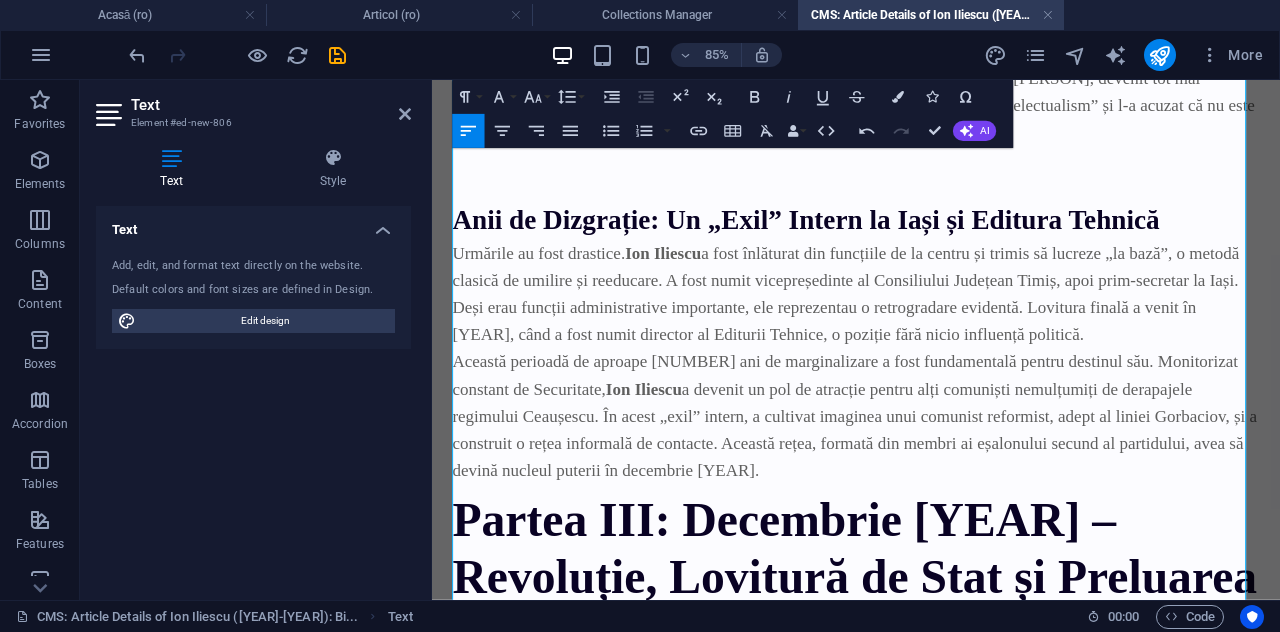 click on "Această perioadă de aproape 15 ani de marginalizare a fost fundamentală pentru destinul său. Monitorizat constant de Securitate, [PERSON] a devenit un pol de atracție pentru alți comuniști nemulțumiți de derapajele regimului Ceaușescu. În acest „exil” intern, a cultivat imaginea unui comunist reformist, adept al liniei Gorbaciov, și a construit o rețea informală de contacte. Această rețea, formată din membri ai eșalonului secund al partidului, avea să devină nucleul puterii în decembrie 1989." at bounding box center [931, 475] 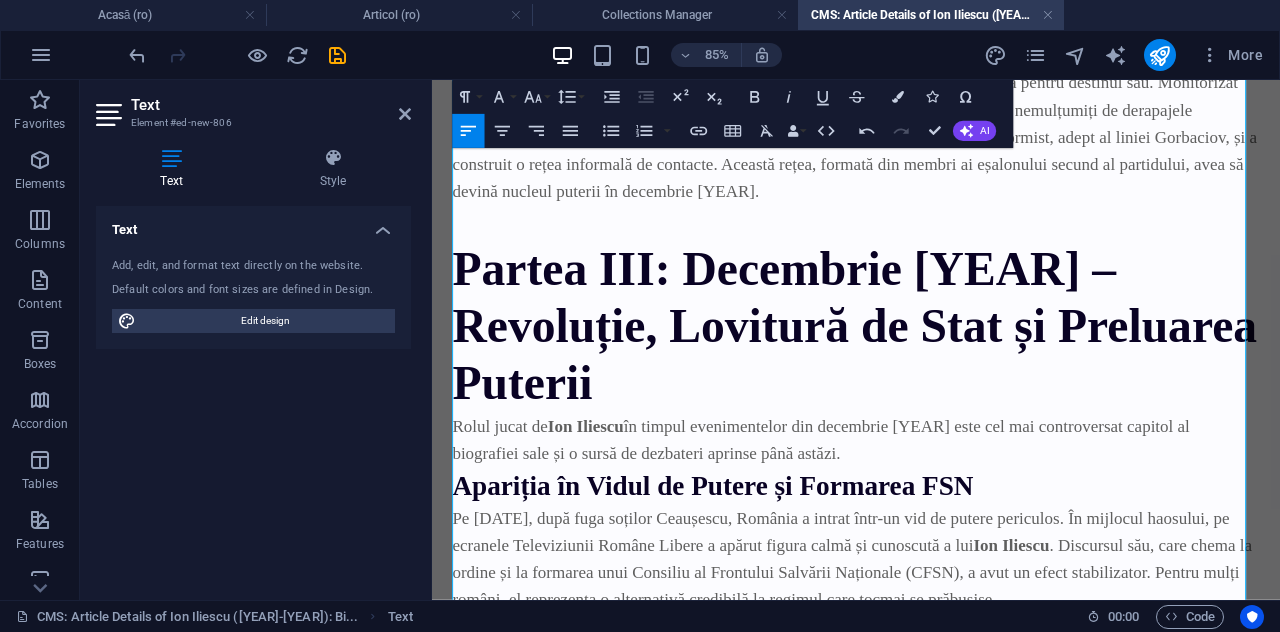 scroll, scrollTop: 3100, scrollLeft: 0, axis: vertical 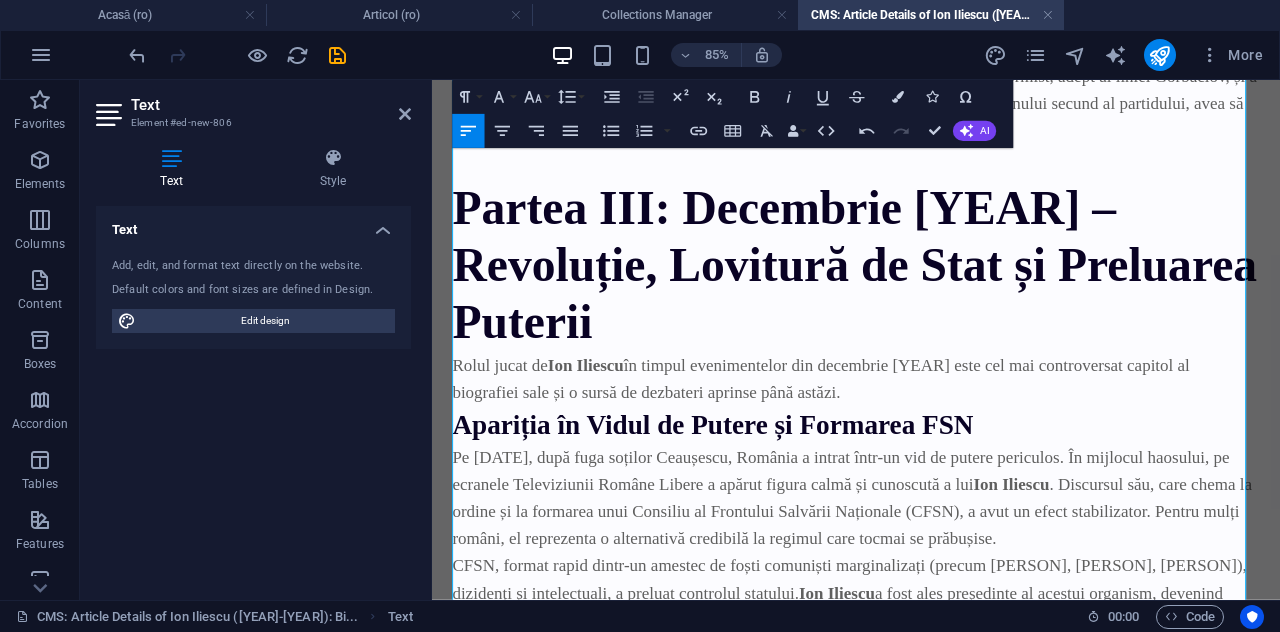 click on "Rolul jucat de [PERSON_NAME] în timpul evenimentelor din decembrie [YEAR] este cel mai controversat capitol al biografiei sale și o sursă de dezbateri aprinse până astăzi." at bounding box center [931, 431] 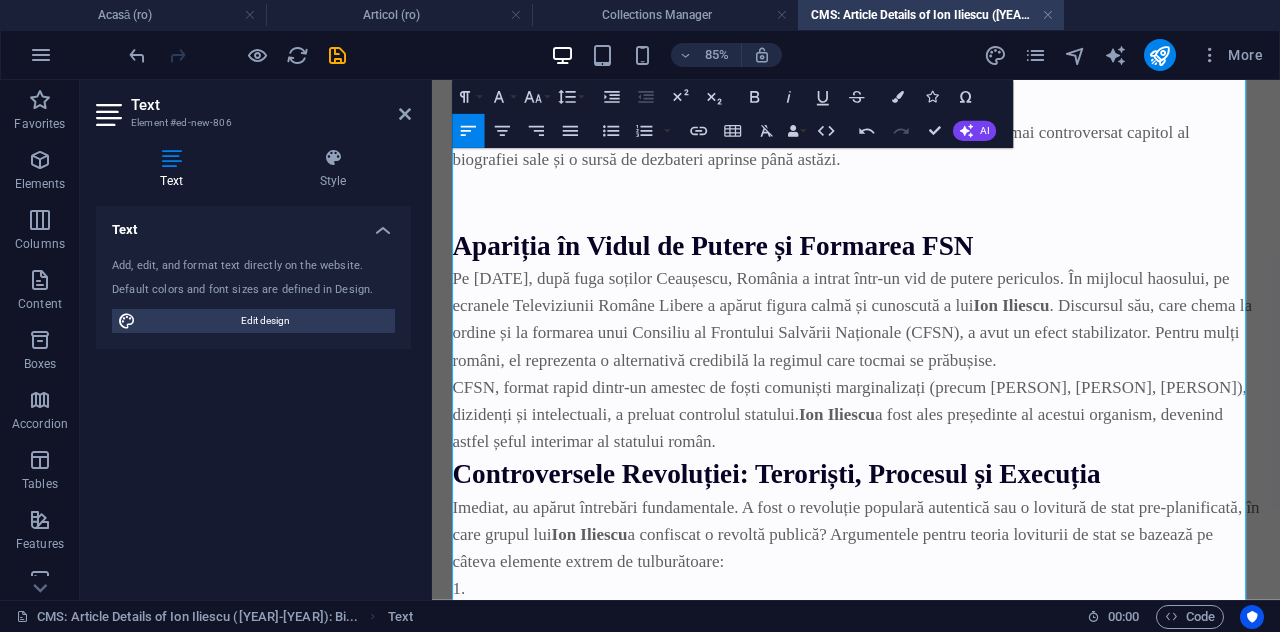 scroll, scrollTop: 3400, scrollLeft: 0, axis: vertical 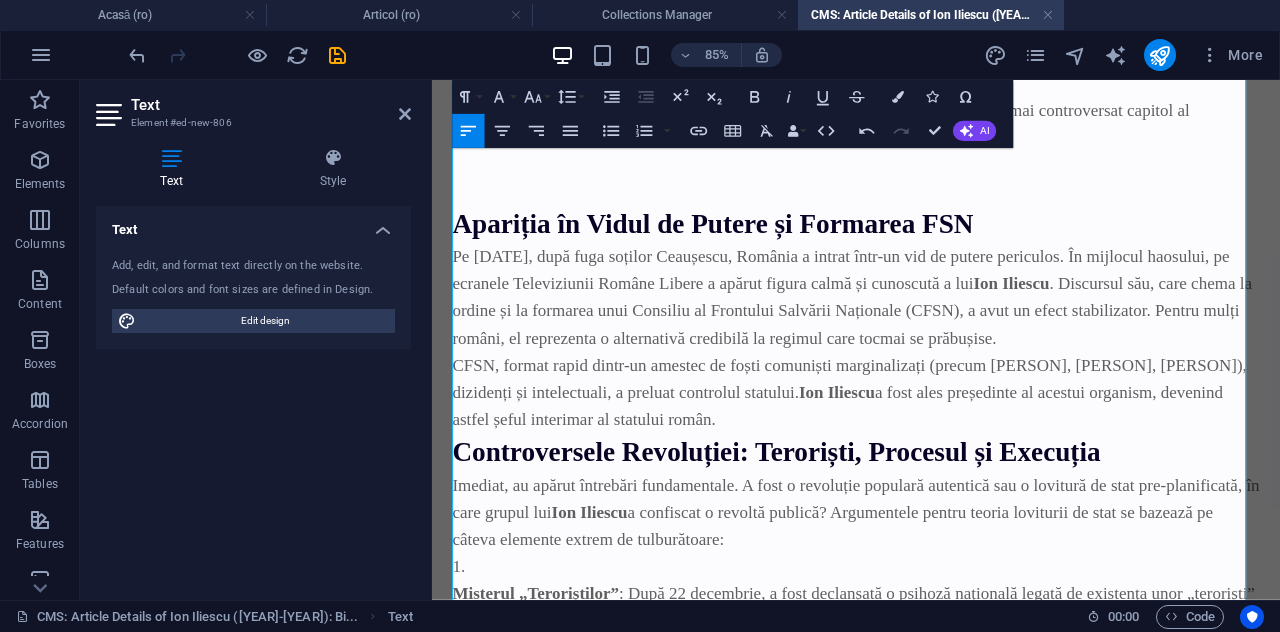 click on "CFSN, format rapid dintr-un amestec de foști comuniști marginalizați (precum [PERSON_NAME], [PERSON_NAME], [PERSON_NAME]), dizidenți și intelectuali, a preluat controlul statului. [PERSON_NAME] a fost ales președinte al acestui organism, devenind astfel șeful interimar al statului român." at bounding box center (931, 447) 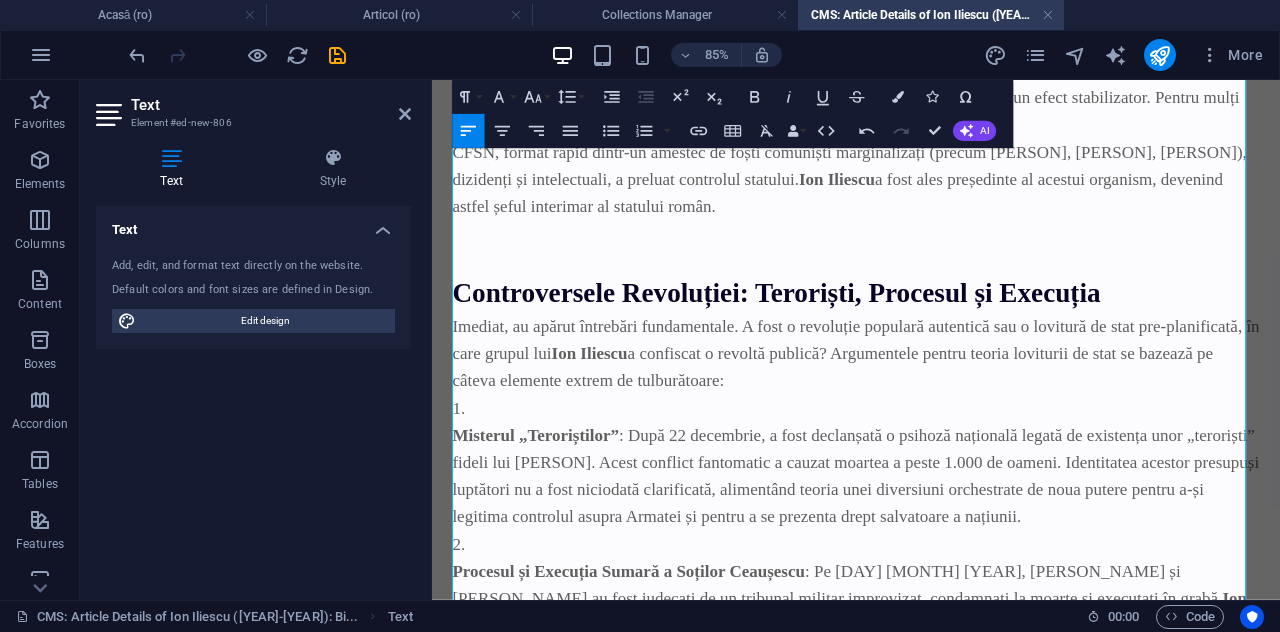 scroll, scrollTop: 3700, scrollLeft: 0, axis: vertical 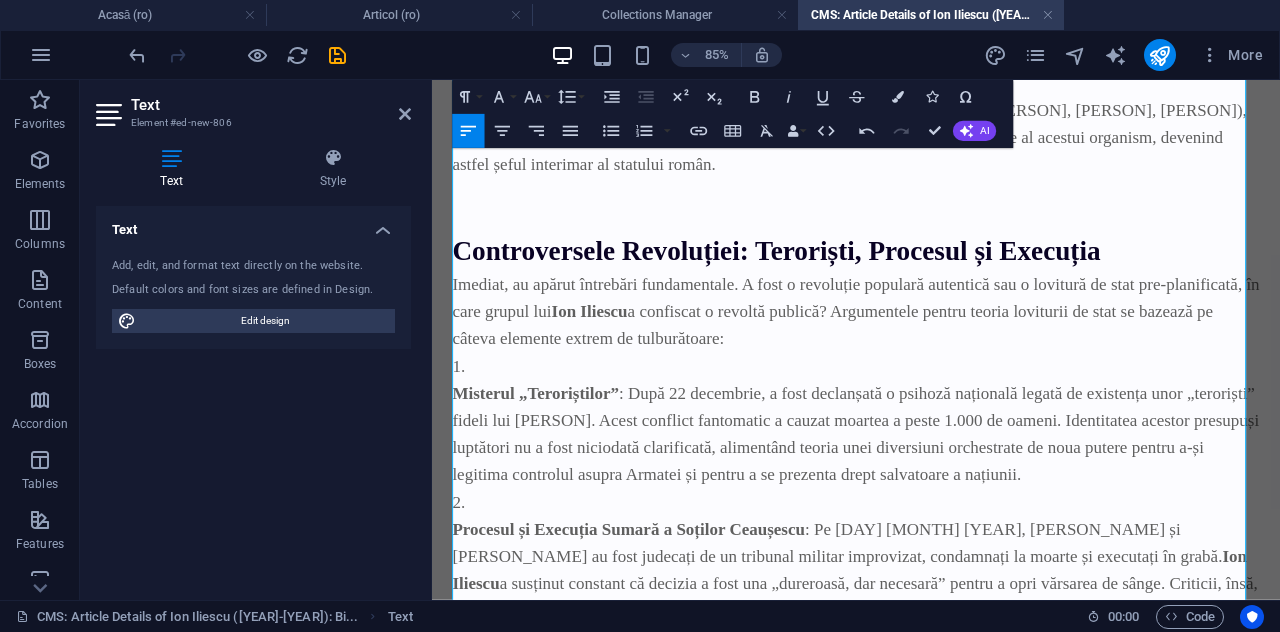 click on "Misterul „Teroriștilor”" at bounding box center (554, 448) 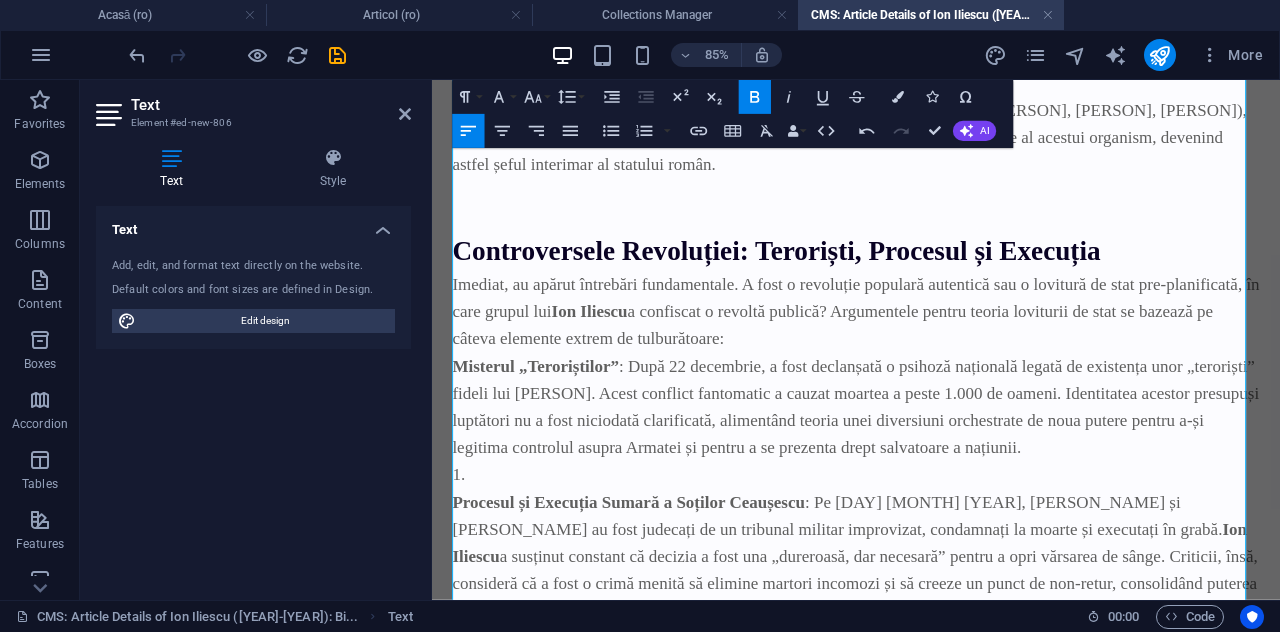 click on "Imediat, au apărut întrebări fundamentale. A fost o revoluție populară autentică sau o lovitură de stat pre-planificată, în care grupul lui [PERSON] a confiscat o revoltă publică? Argumentele pentru teoria loviturii de stat se bazează pe câteva elemente extrem de tulburătoare:" at bounding box center [931, 352] 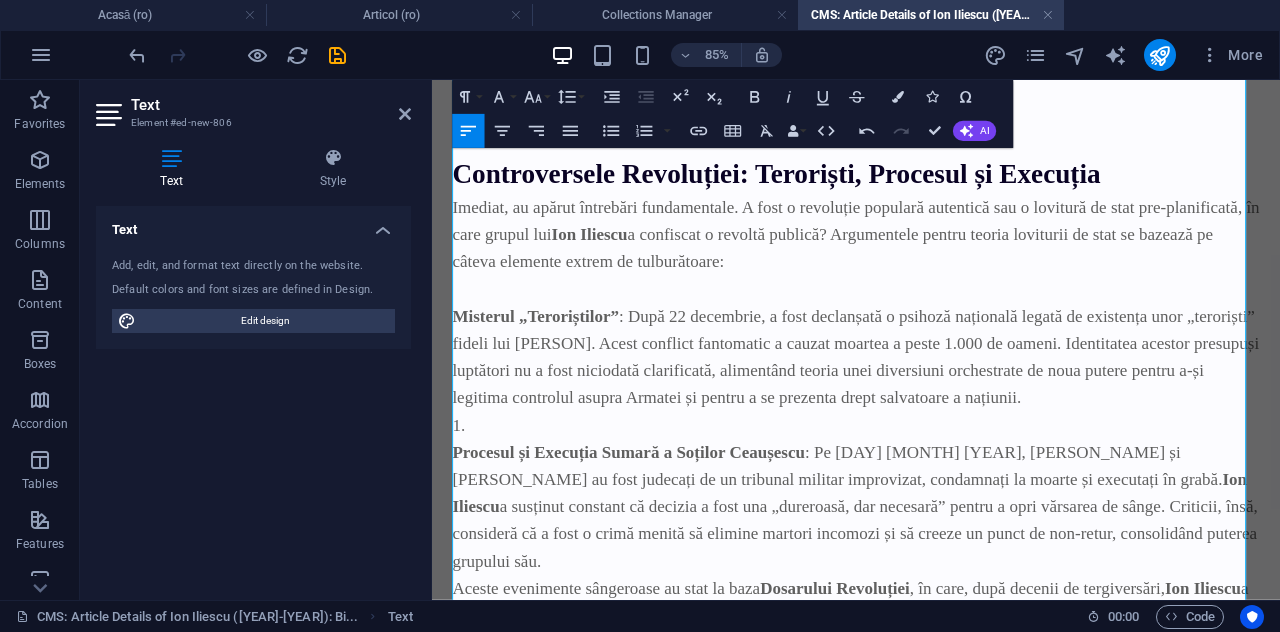 scroll, scrollTop: 3900, scrollLeft: 0, axis: vertical 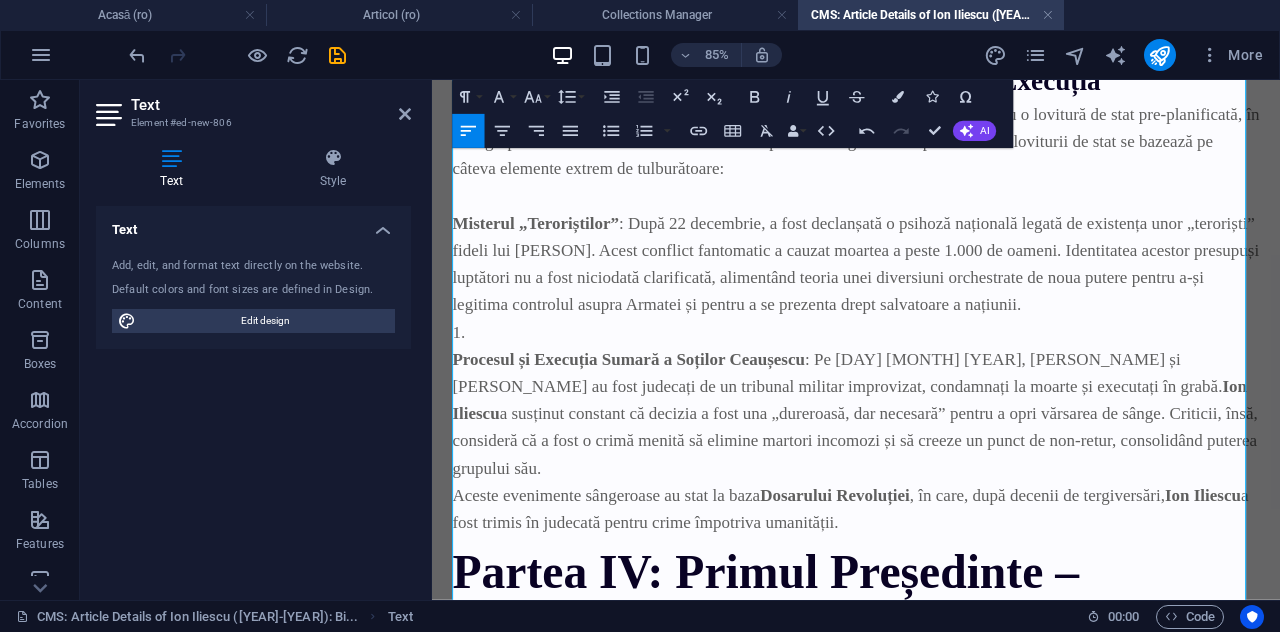 click on "Procesul și Execuția Sumară a Soților Ceaușescu" at bounding box center (663, 408) 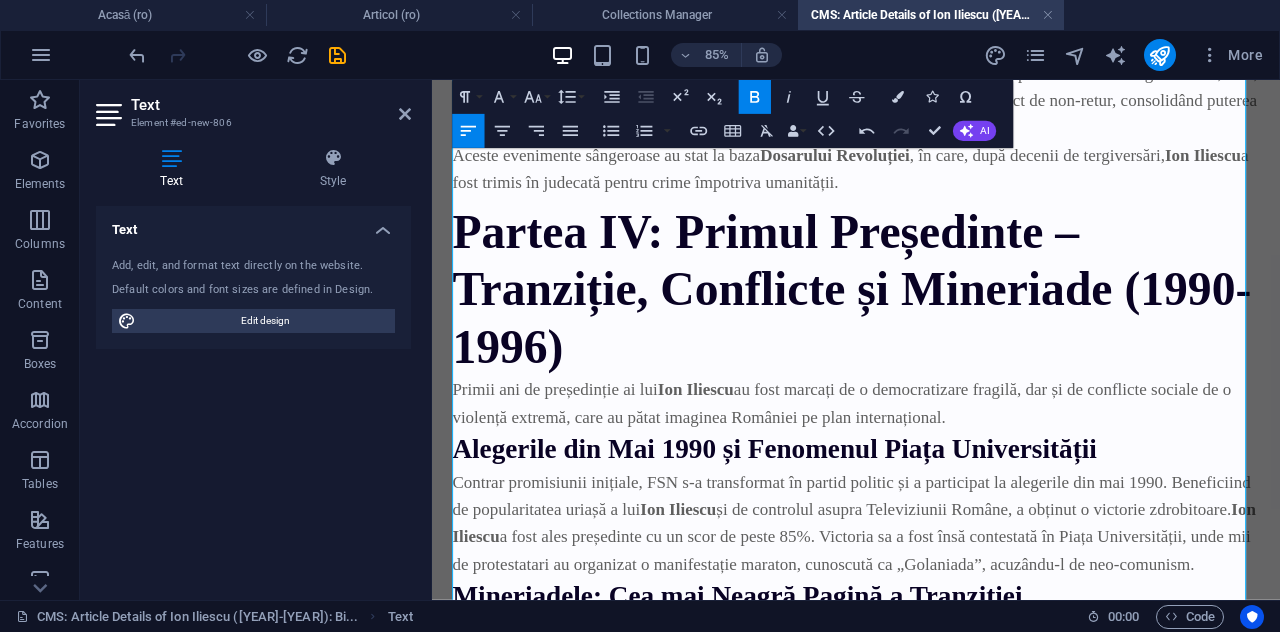 scroll, scrollTop: 4100, scrollLeft: 0, axis: vertical 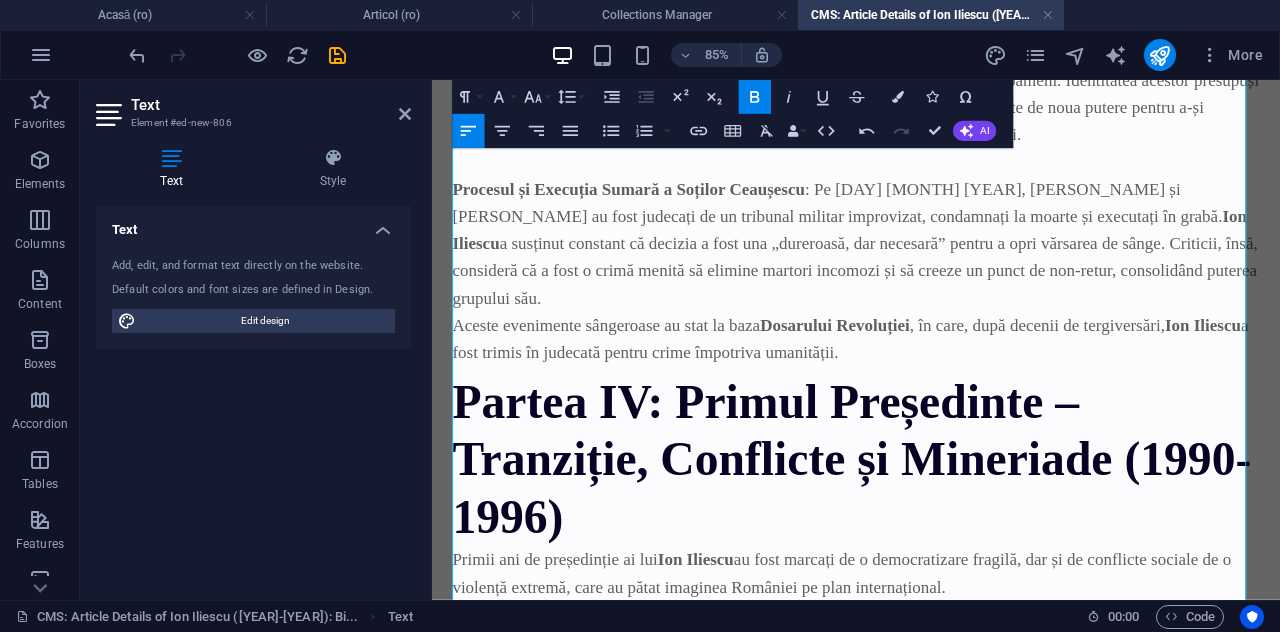 click on "Aceste evenimente sângeroase au stat la baza [CASE_NAME], în care, după decenii de tergiversări, [PERSON_NAME] a fost trimis în judecată pentru crime împotriva umanității." at bounding box center (931, 384) 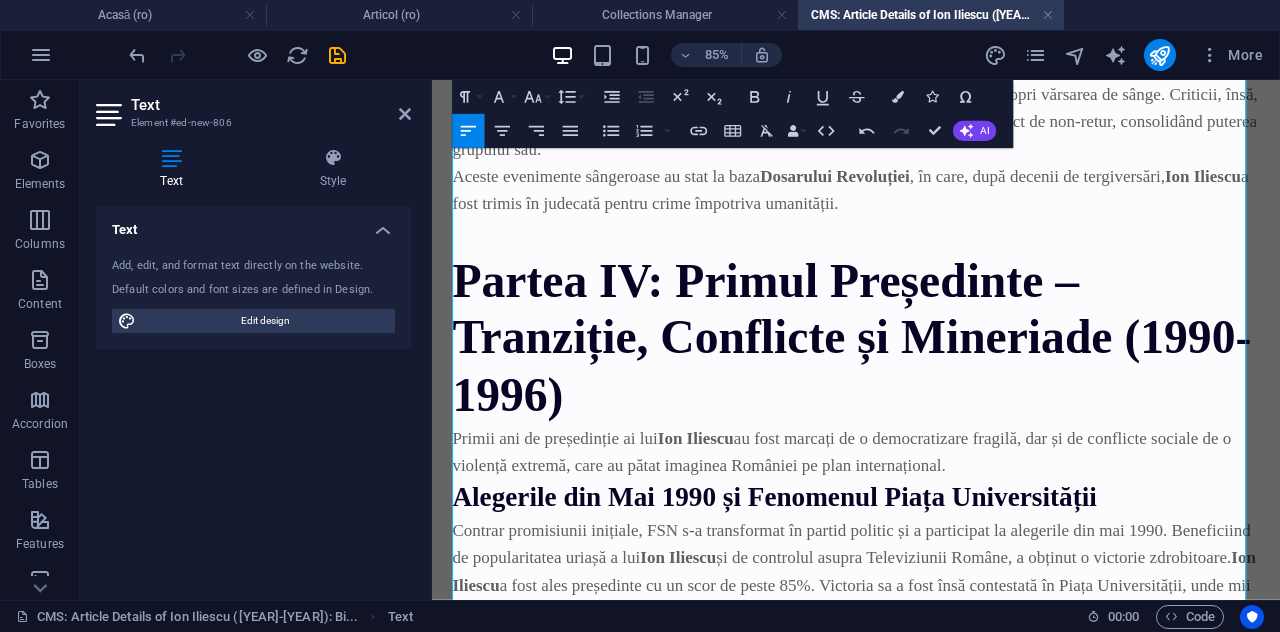 scroll, scrollTop: 4300, scrollLeft: 0, axis: vertical 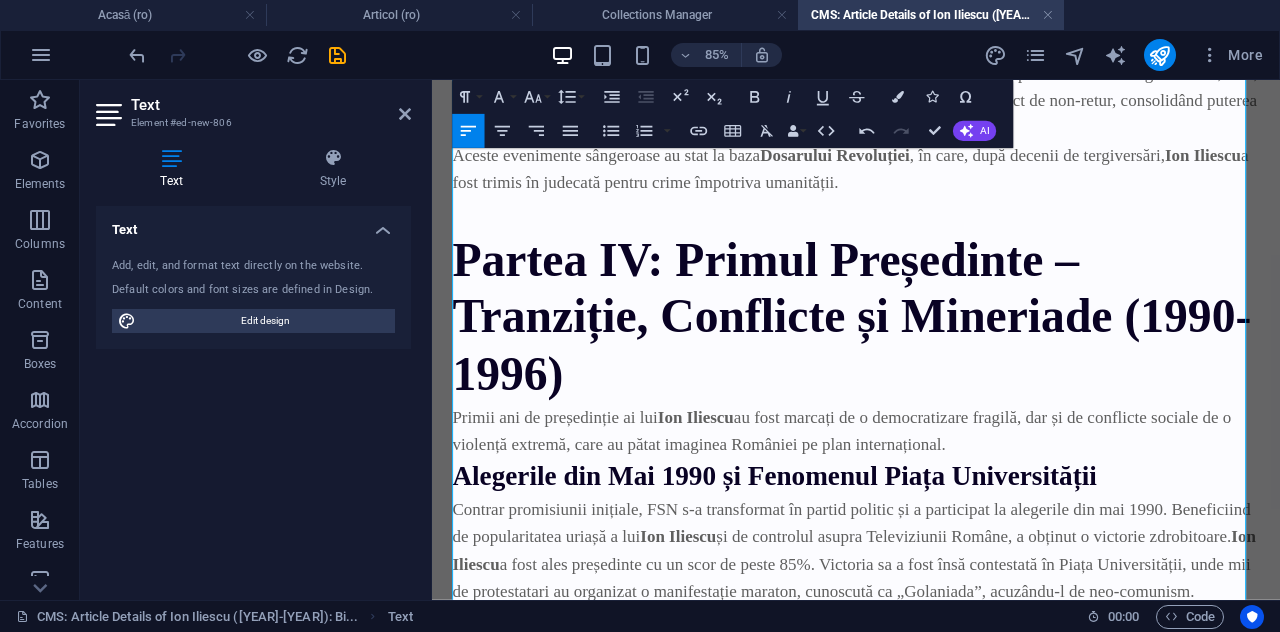 click on "Primii ani de președinție ai lui [PERSON] au fost marcați de o democratizare fragilă, dar și de conflicte sociale de o violență extremă, care au pătat imaginea României pe plan internațional." at bounding box center [931, 492] 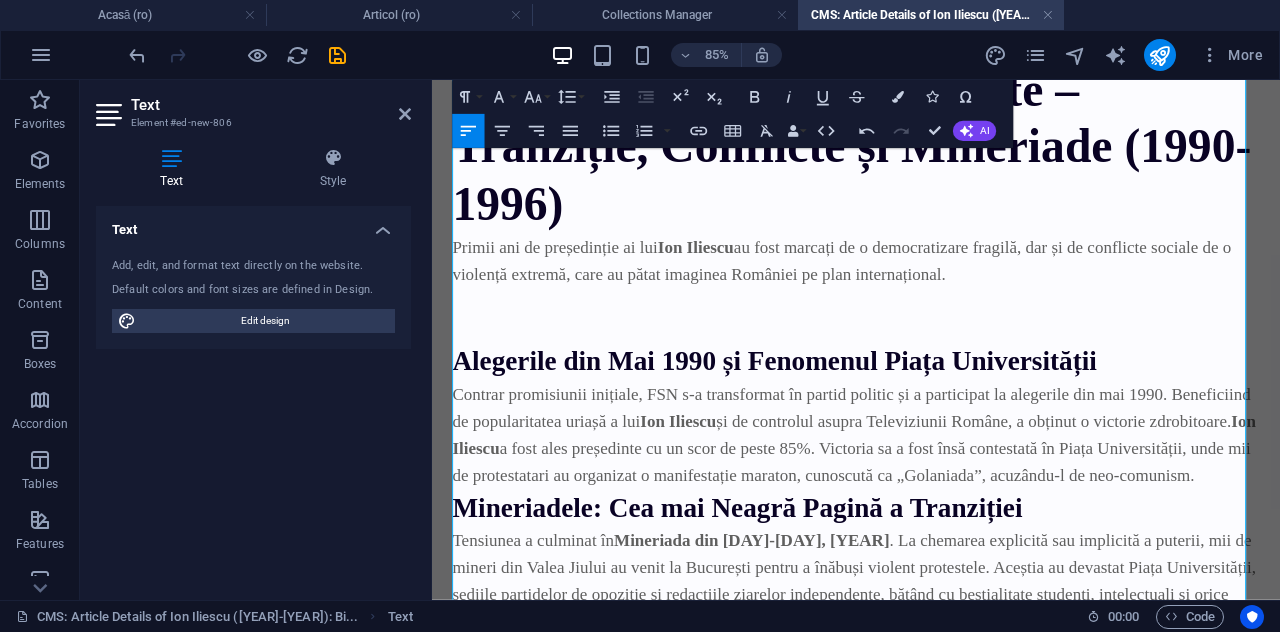 scroll, scrollTop: 4600, scrollLeft: 0, axis: vertical 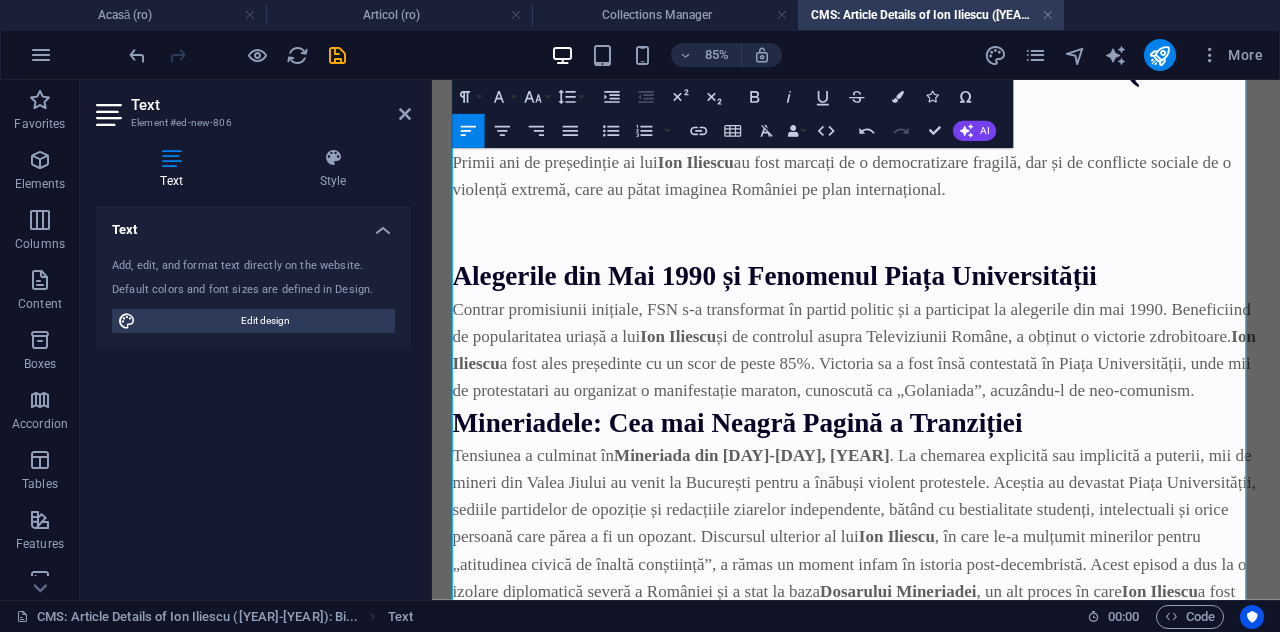 click on "Contrar promisiunii inițiale, FSN s-a transformat în partid politic și a participat la alegerile din mai [YEAR]. Beneficiind de popularitatea uriașă a lui Ion Iliescu și de controlul asupra Televiziunii Române, a obținut o victorie zdrobitoare. Ion Iliescu a fost ales președinte cu un scor de peste 85%. Victoria sa a fost însă contestată în Piața Universității, unde mii de protestatari au organizat o manifestație maraton, cunoscută ca „Golaniada”, acuzându-l de neo-comunism." at bounding box center [931, 397] 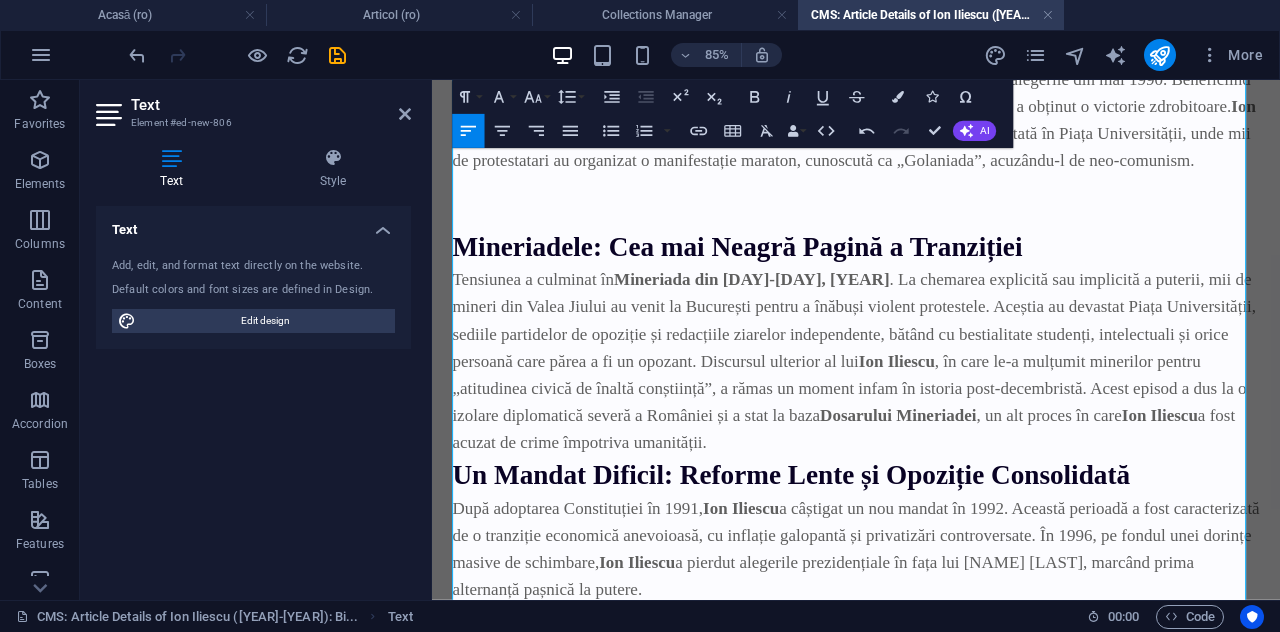 scroll, scrollTop: 4900, scrollLeft: 0, axis: vertical 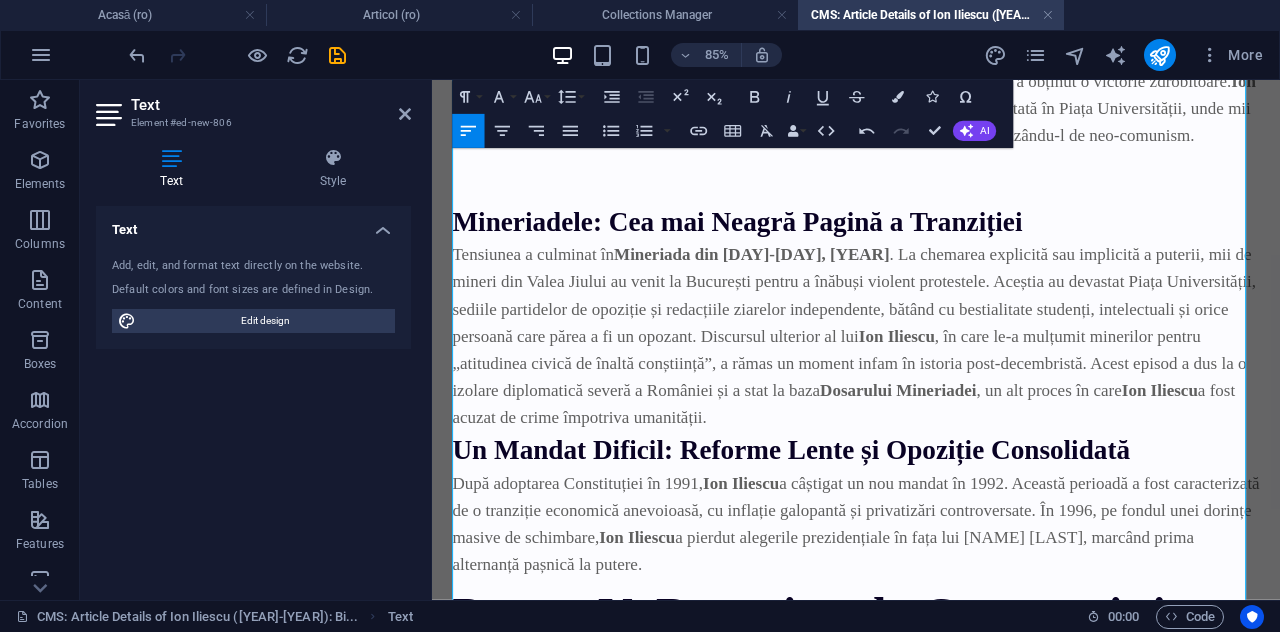 click on "Tensiunea a culminat în [EVENT_NAME] din [DAY]-[DAY], [YEAR] . La chemarea explicită sau implicită a puterii, mii de mineri din Valea Jiului au venit la București pentru a înăbuși violent protestele. Aceștia au devastat Piața Universității, sediile partidelor de opoziție și redacțiile ziarelor independente, bătând cu bestialitate studenți, intelectuali și orice persoană care părea a fi un opozant. Discursul ulterior al lui [PERSON_NAME], în care le-a mulțumit minerilor pentru „atitudinea civică de înaltă conștiință”, a rămas un moment infam în istoria post-decembristă. Acest episod a dus la o izolare diplomatică severă a României și a stat la baza [CASE_NAME], un alt proces în care [PERSON_NAME] a fost acuzat de crime împotriva umanității." at bounding box center [931, 381] 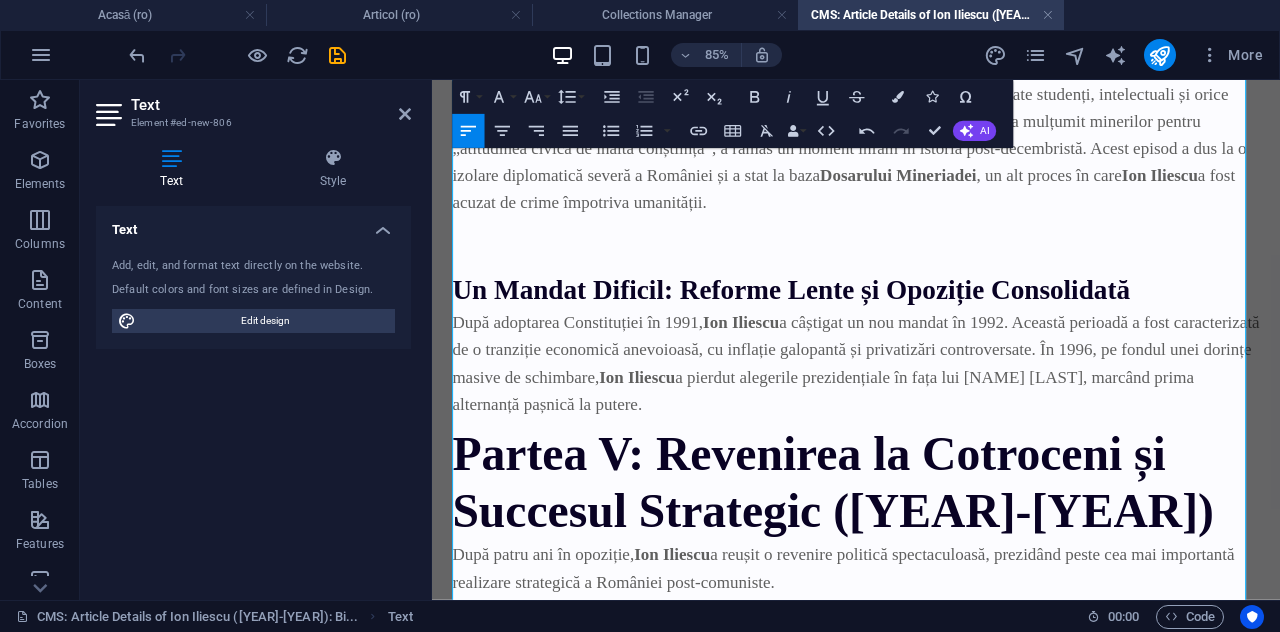 scroll, scrollTop: 5200, scrollLeft: 0, axis: vertical 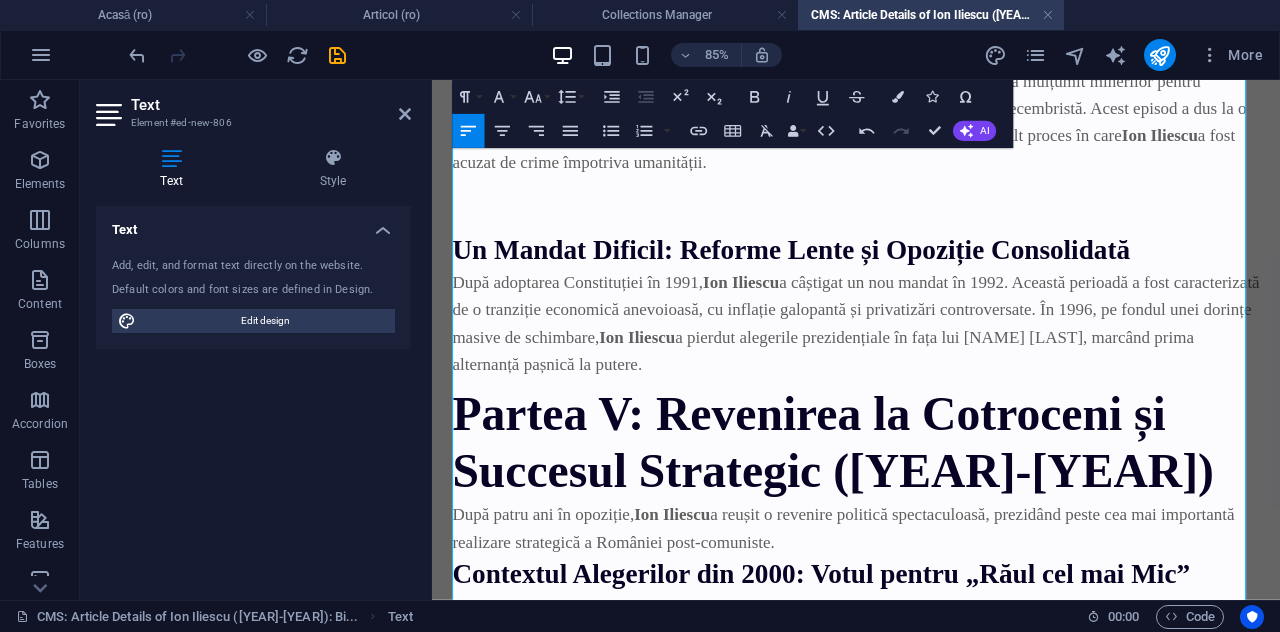 click on "După adoptarea Constituției în [YEAR], [PERSON] a câștigat un nou mandat în [YEAR]. Această perioadă a fost caracterizată de o tranziție economică anevoioasă, cu inflație galopantă și privatizări controversate. În [YEAR], pe fondul unei dorințe masive de schimbare, [PERSON] a pierdut alegerile prezidențiale în fața lui [PERSON], marcând prima alternanță pașnică la putere." at bounding box center [931, 366] 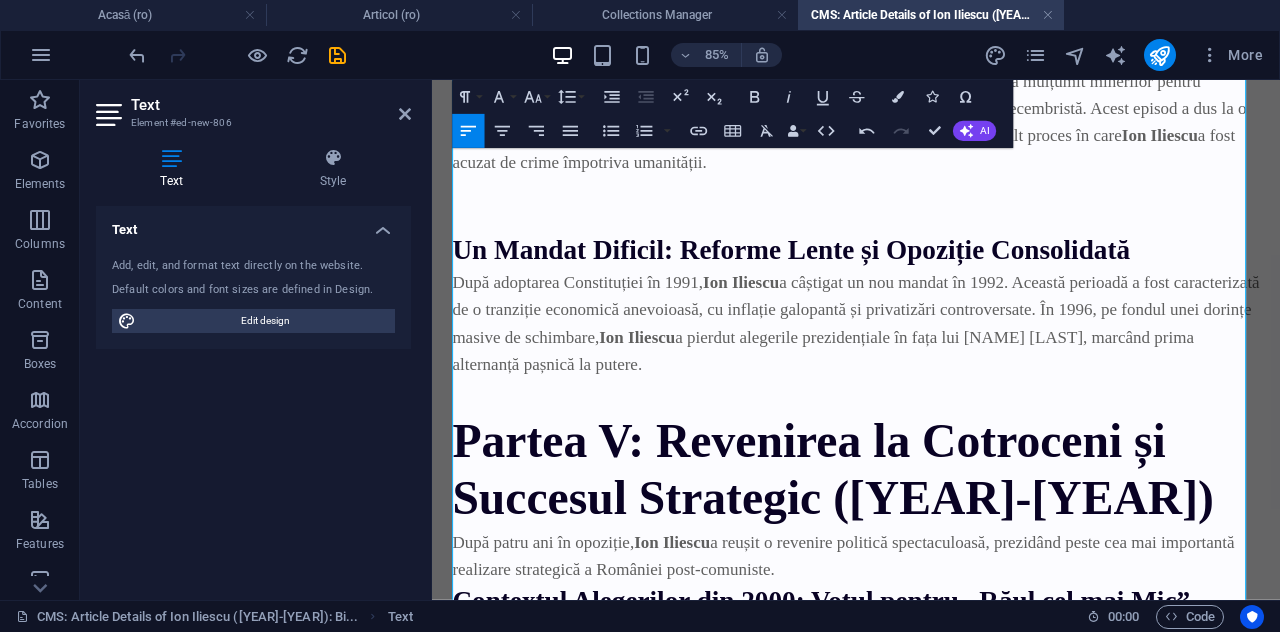 scroll, scrollTop: 5400, scrollLeft: 0, axis: vertical 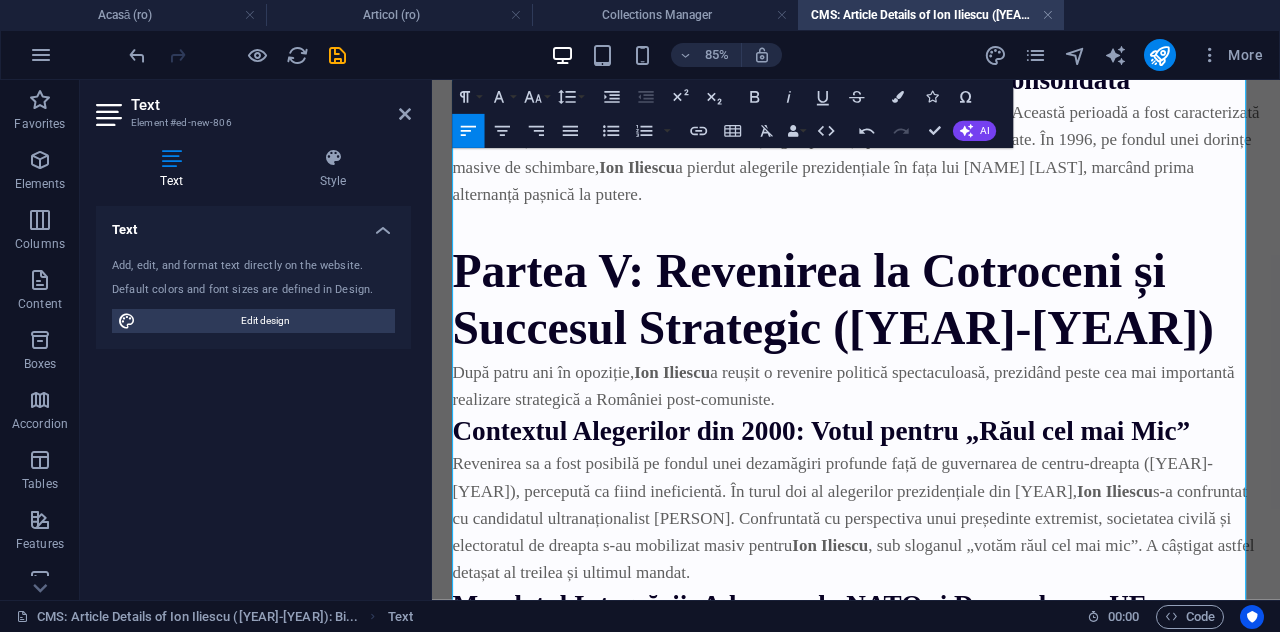 click on "După patru ani în opoziție, [NAME] [LAST] a reușit o revenire politică spectaculoasă, prezidând peste cea mai importantă realizare strategică a României post-comuniste." at bounding box center (931, 439) 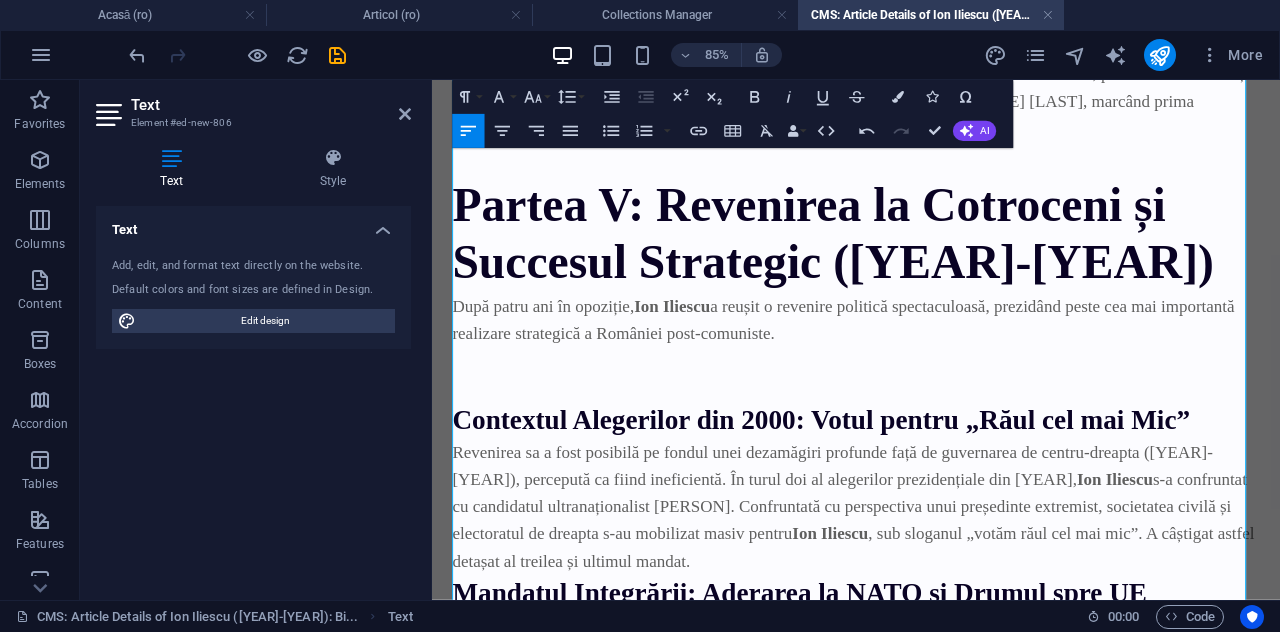 scroll, scrollTop: 5700, scrollLeft: 0, axis: vertical 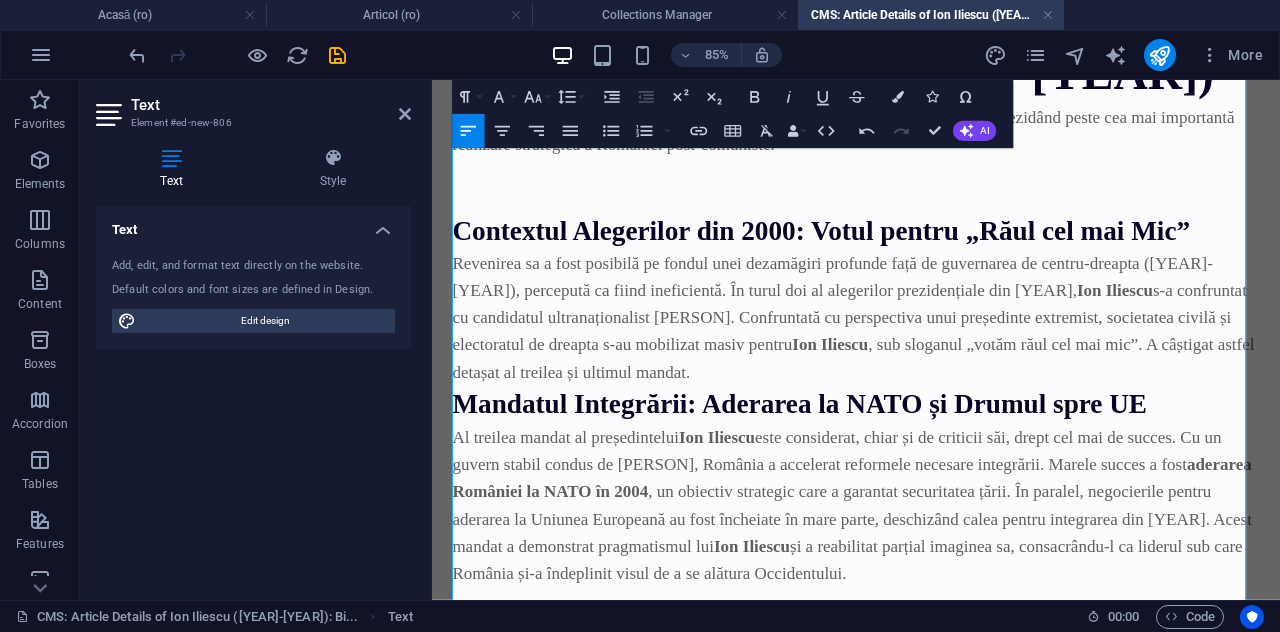 click on "a câștigat un nou mandat în 1992. Această perioadă a fost caracterizată de o tranziție economică anevoioasă, cu inflație galopantă și privatizări controversate. În 1996, pe fondul unei dorințe masive de schimbare,
[PERSON_NAME] s-a confruntat cu candidatul ultranaționalist [PERSON_NAME]. Confruntată cu perspectiva unui președinte extremist, societatea civilă și electoratul de dreapta s-au mobilizat masiv pentru [PERSON_NAME], sub sloganul „votăm răul cel mai mic”. A câștigat astfel detașat al treilea și ultimul său mandat." at bounding box center [931, 359] 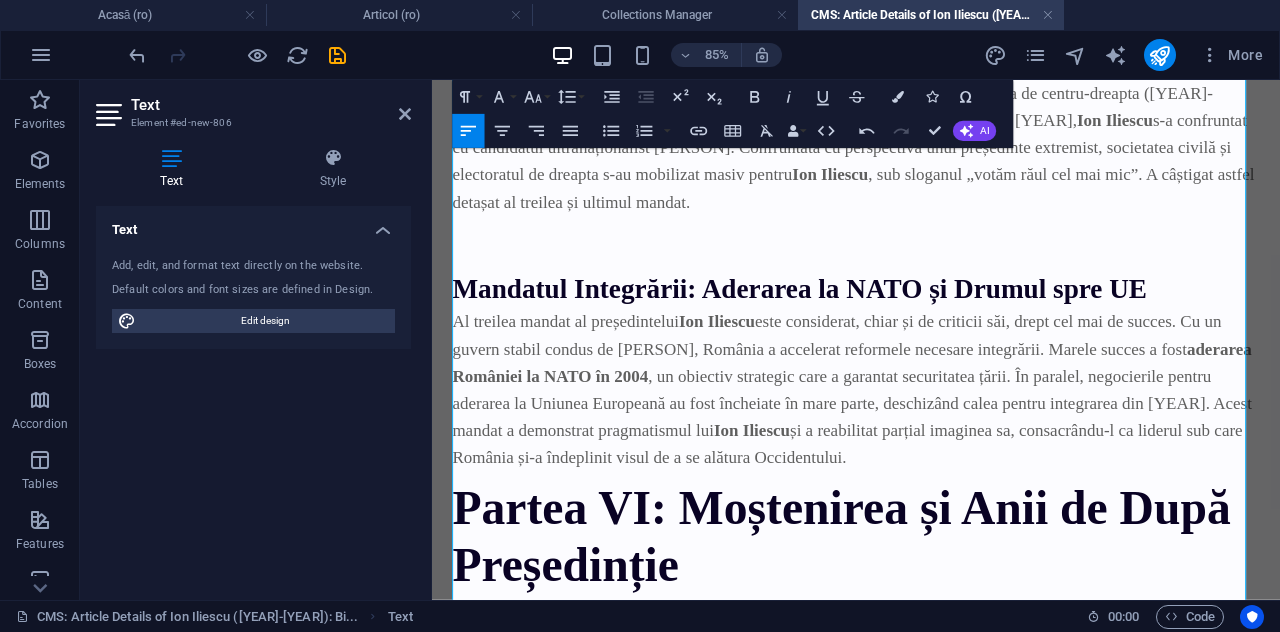 scroll, scrollTop: 6000, scrollLeft: 0, axis: vertical 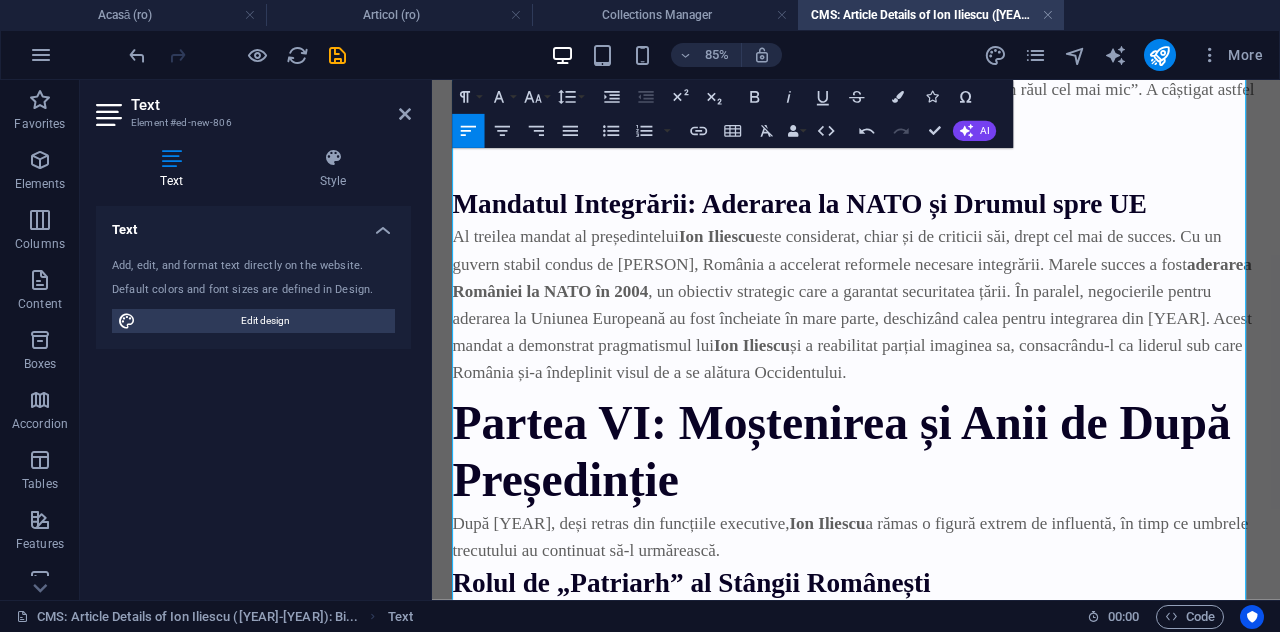 click on "Al treilea mandat al președintelui [NAME] [LAST] este considerat, chiar și de criticii săi, drept cel mai de succes. Cu un guvern stabil condus de [NAME] [LAST], România a accelerat reformele necesare integrării. Marele succes a fost aderarea României la NATO în 2004 , un obiectiv strategic care a garantat securitatea țării. În paralel, negocierile pentru aderarea la Uniunea Europeană au fost încheiate în mare parte, deschizând calea pentru integrarea din 2007. Acest mandat a demonstrat pragmatismul lui [NAME] [LAST] și a reabilitat parțial imaginea sa, consacrându-l ca liderul sub care România și-a îndeplinit visul de a se alătura Occidentului." at bounding box center [931, 344] 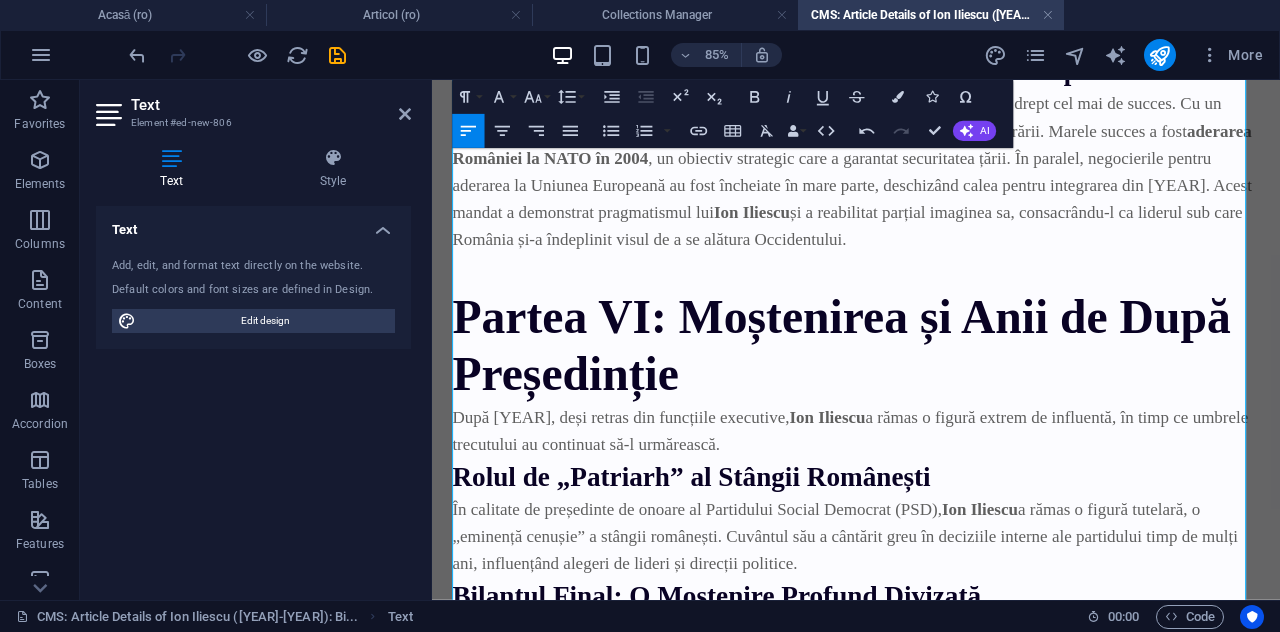 scroll, scrollTop: 6300, scrollLeft: 0, axis: vertical 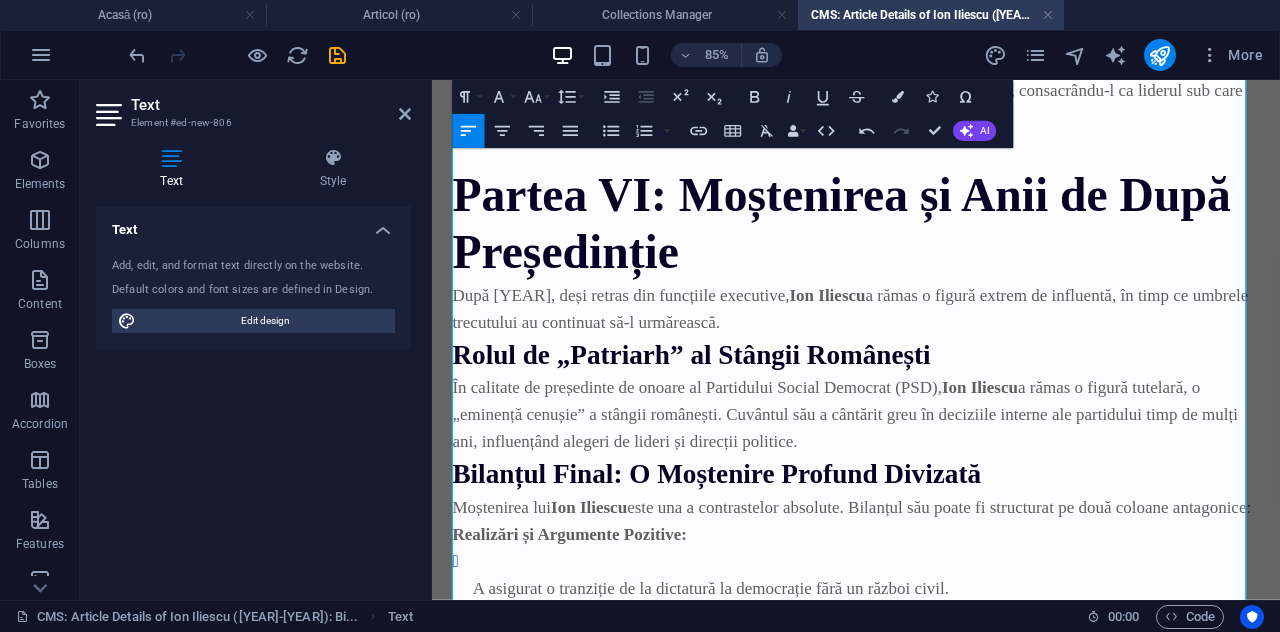 click on "După [YEAR], deși retras din funcțiile executive, Ion Iliescu a rămas o figură extrem de influentă, în timp ce umbrele trecutului au continuat să-l urmărească." at bounding box center (931, 349) 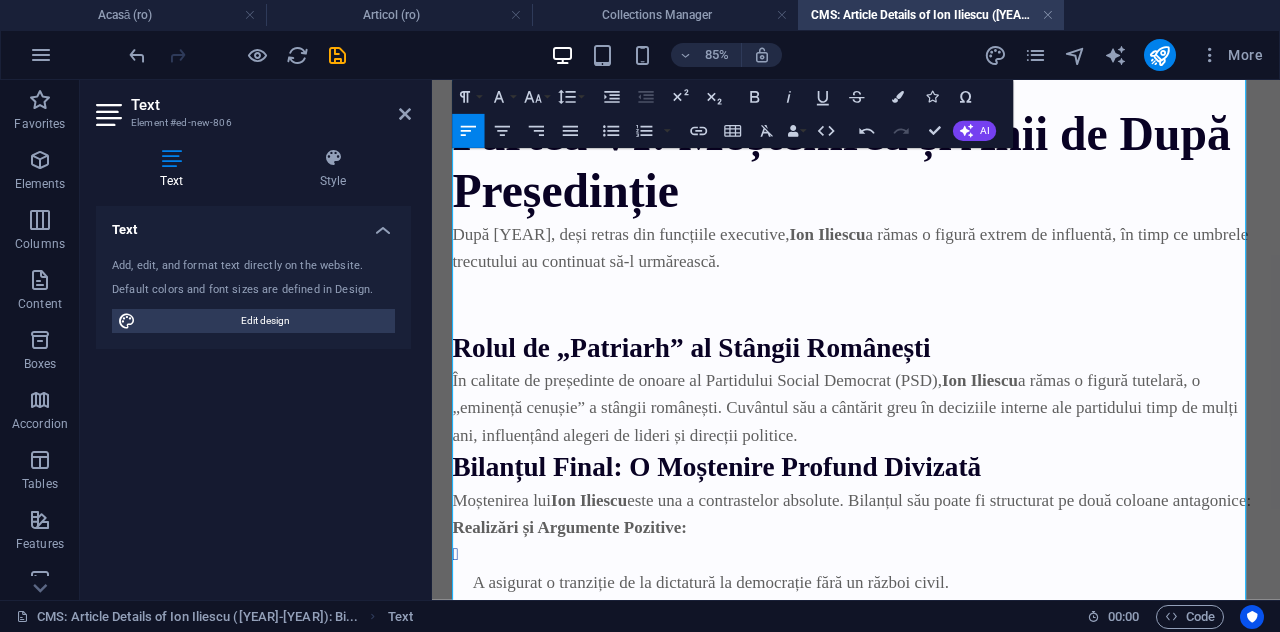 scroll, scrollTop: 6400, scrollLeft: 0, axis: vertical 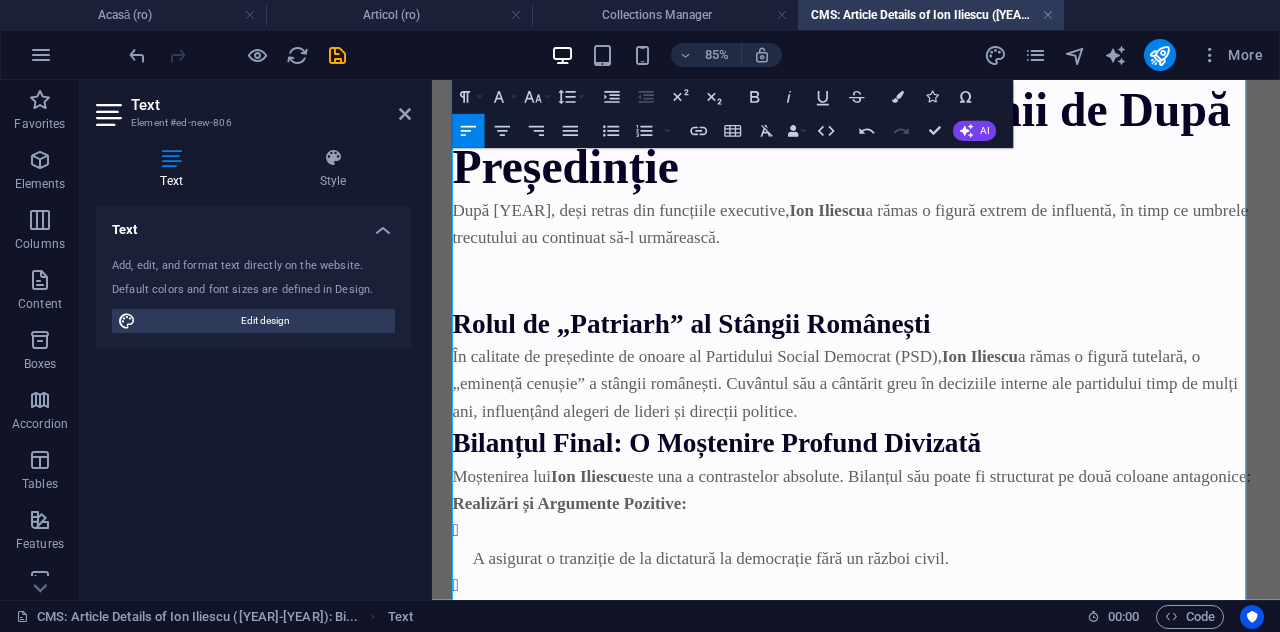 click on "În calitate de președinte de onoare al Partidului Social Democrat (PSD), [PERSON] a rămas o figură tutelară, o „eminență cenușie” a stângii românești. Cuvântul său a cântărit greu în deciziile interne ale partidului timp de mulți ani, influențând alegeri de lideri și direcții politice." at bounding box center (931, 437) 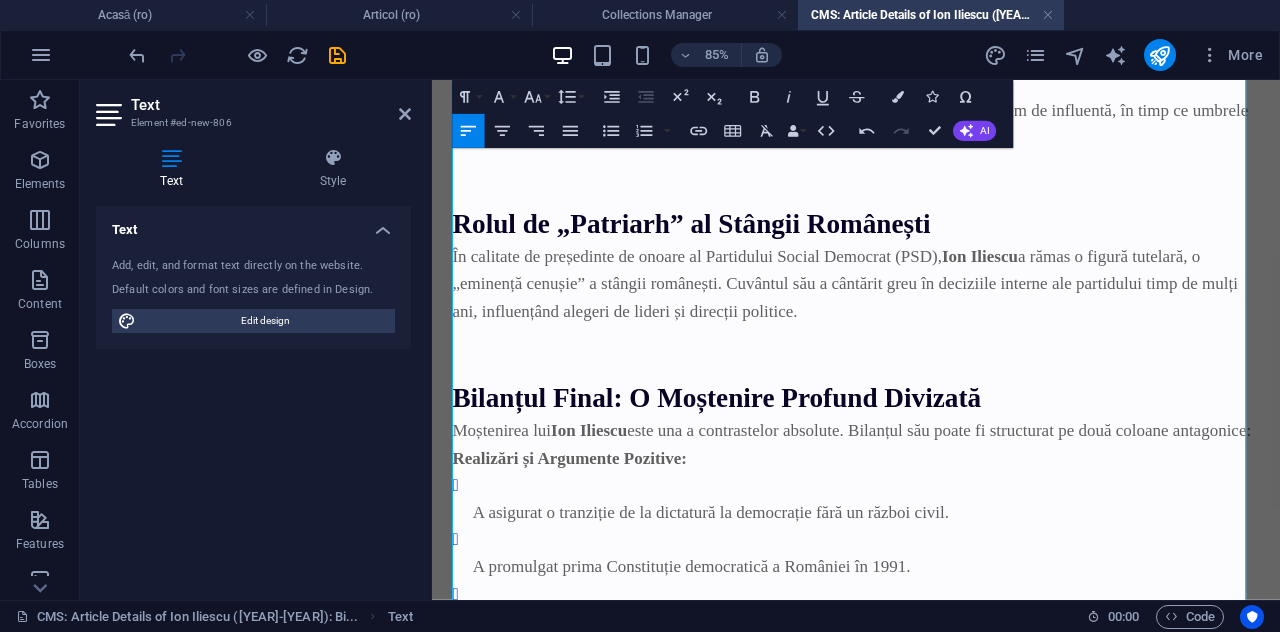 scroll, scrollTop: 6600, scrollLeft: 0, axis: vertical 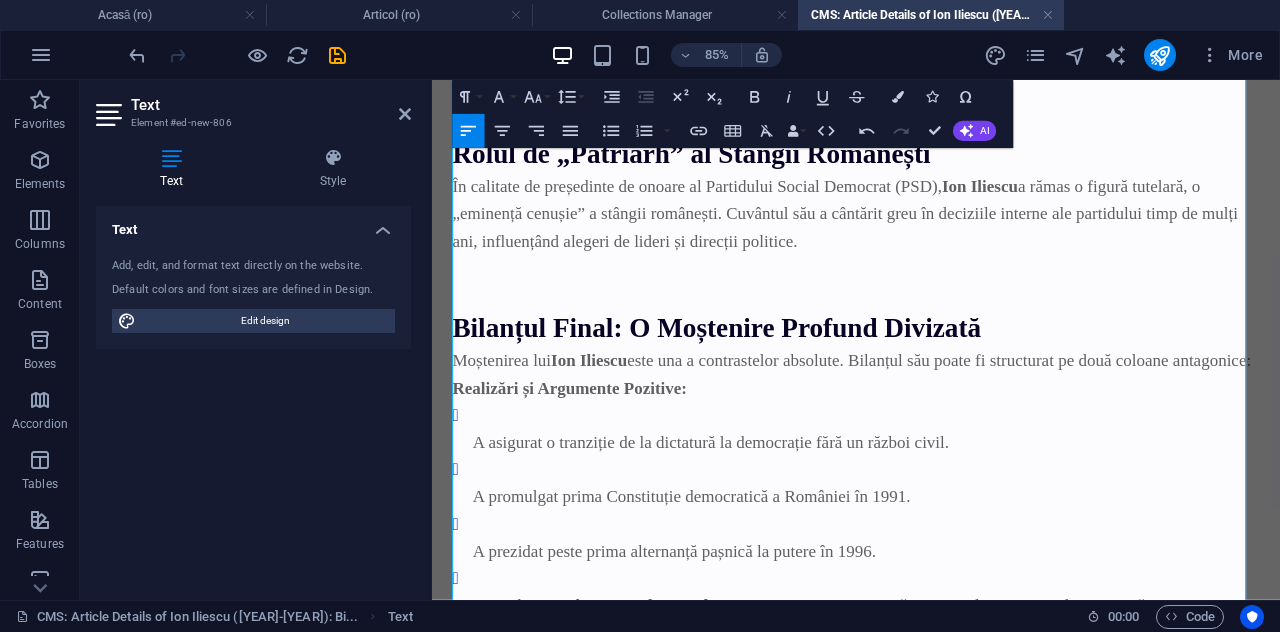 click on "Moștenirea lui [PERSON] este una a contrastelor absolute. Bilanțul său poate fi structurat pe două coloane antagonice:" at bounding box center (931, 410) 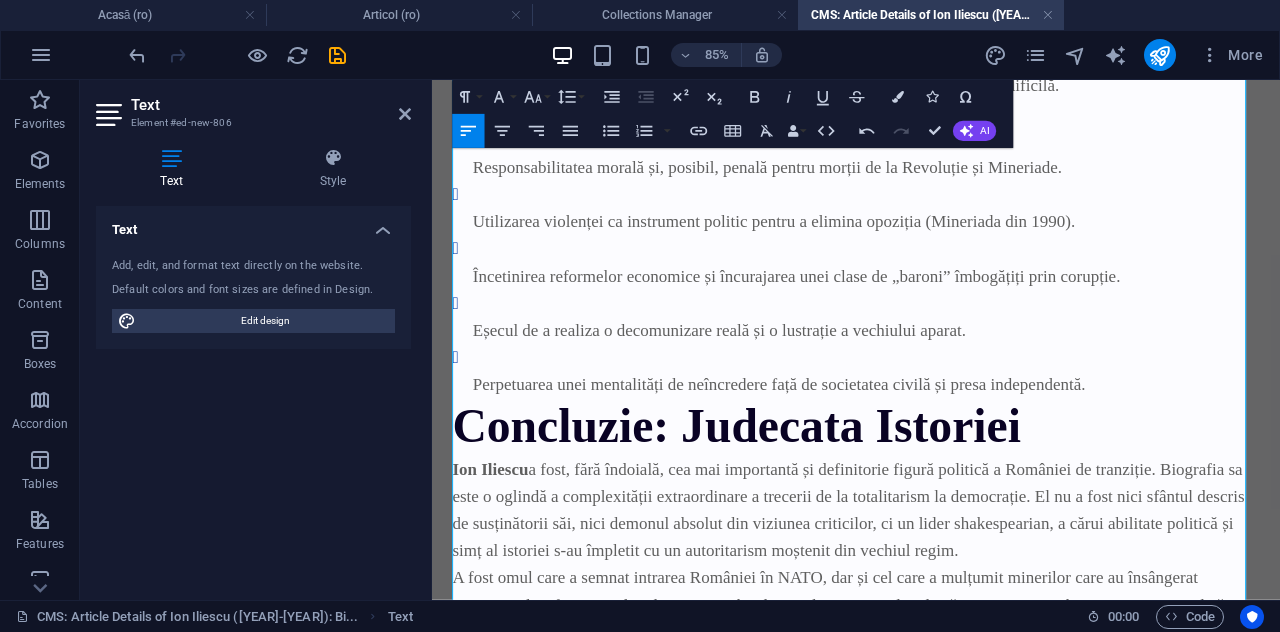 scroll, scrollTop: 7400, scrollLeft: 0, axis: vertical 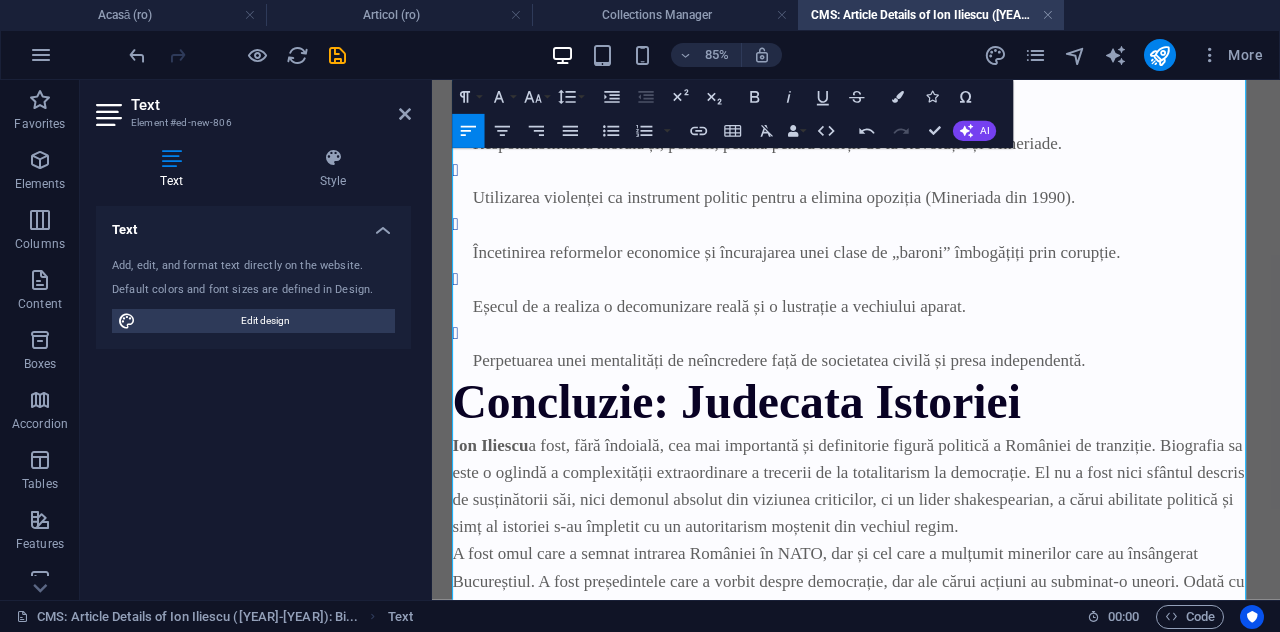 click on "Perpetuarea unei mentalități de neîncredere față de societatea civilă și presa independentă." at bounding box center (943, 410) 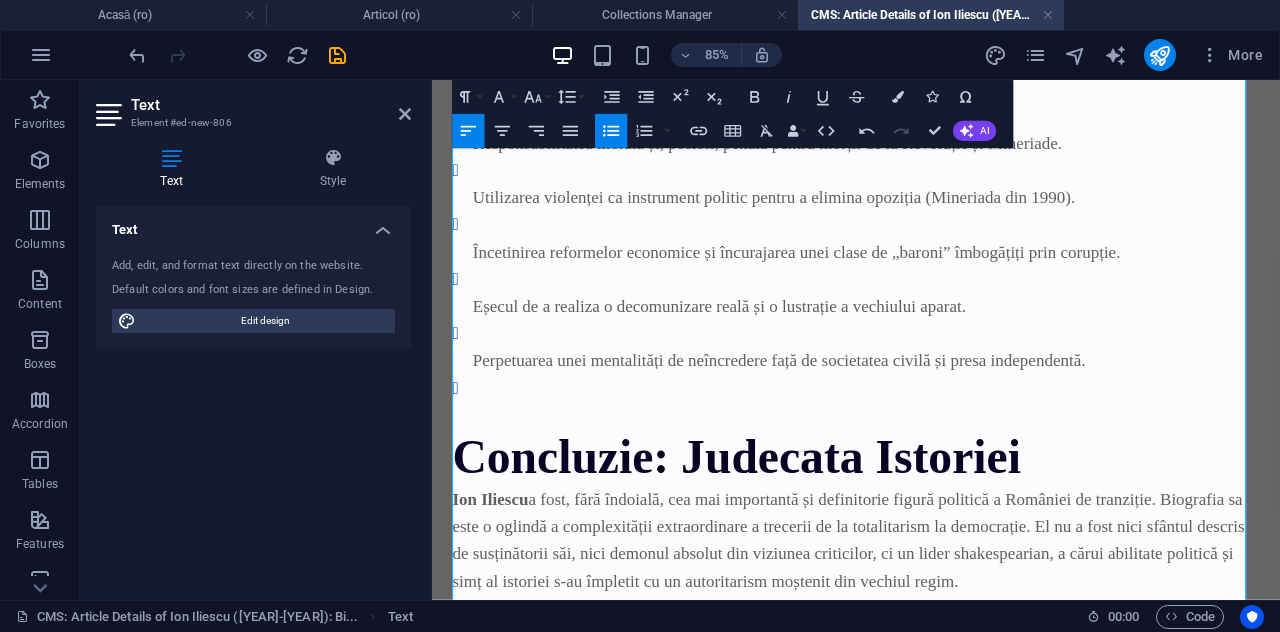 click on "Perpetuarea unei mentalități de neîncredere față de societatea civilă și presa independentă." at bounding box center [943, 394] 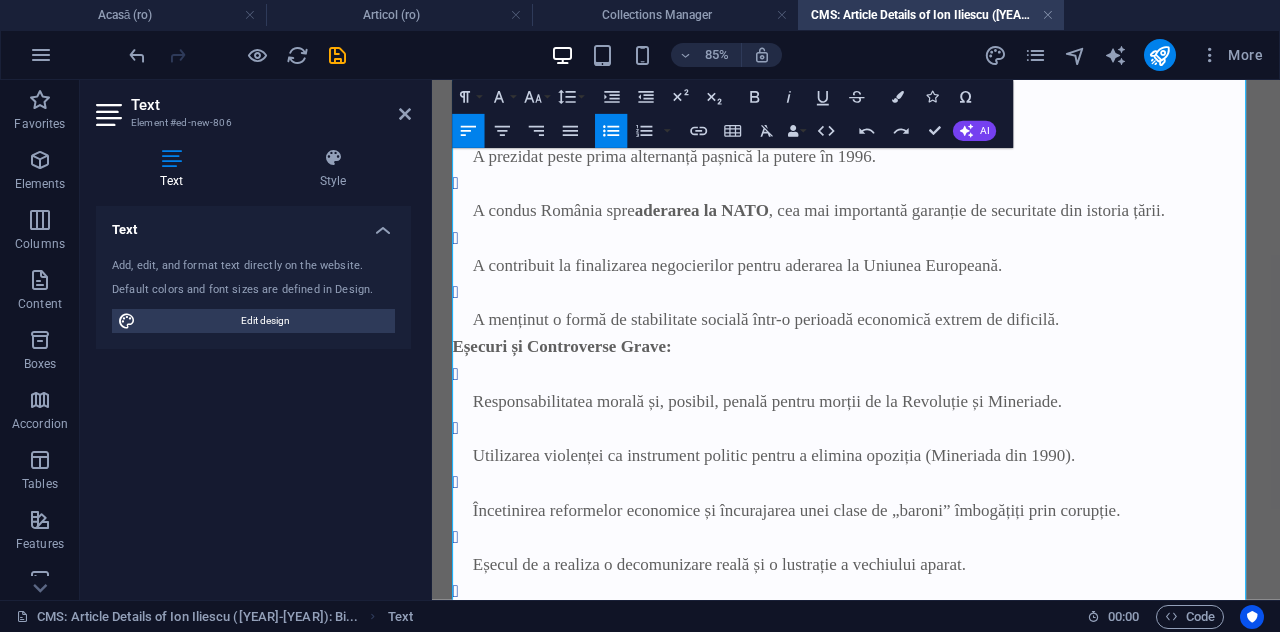 scroll, scrollTop: 7100, scrollLeft: 0, axis: vertical 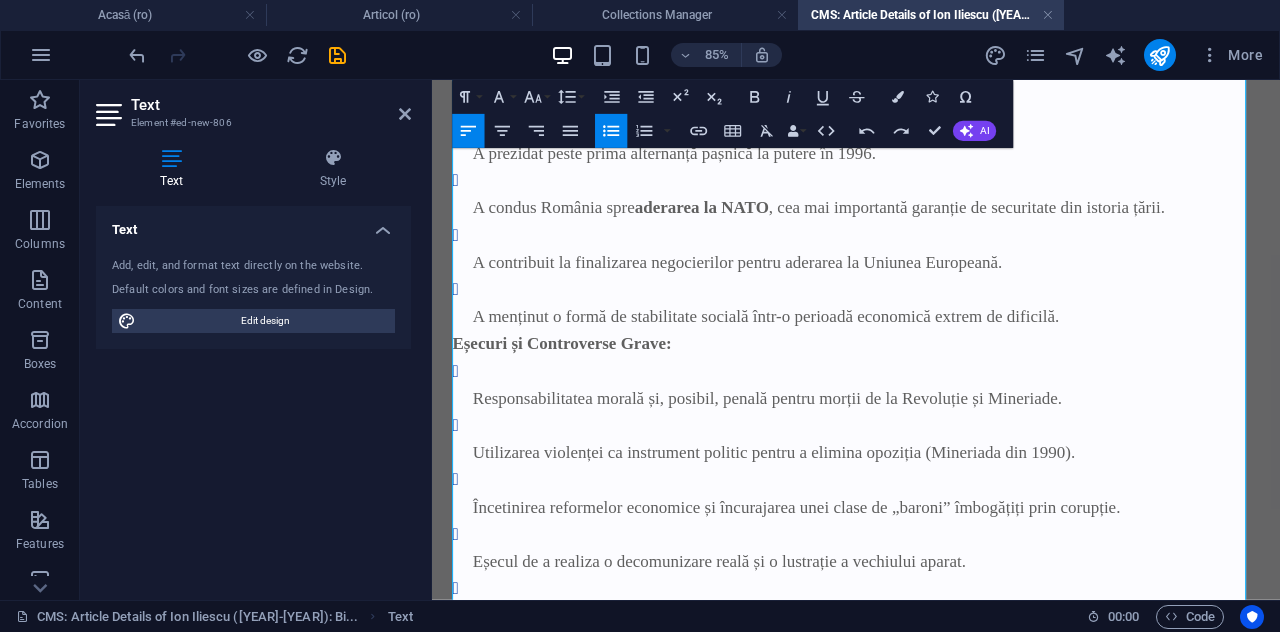 click on "Eșecuri și Controverse Grave:" at bounding box center [585, 390] 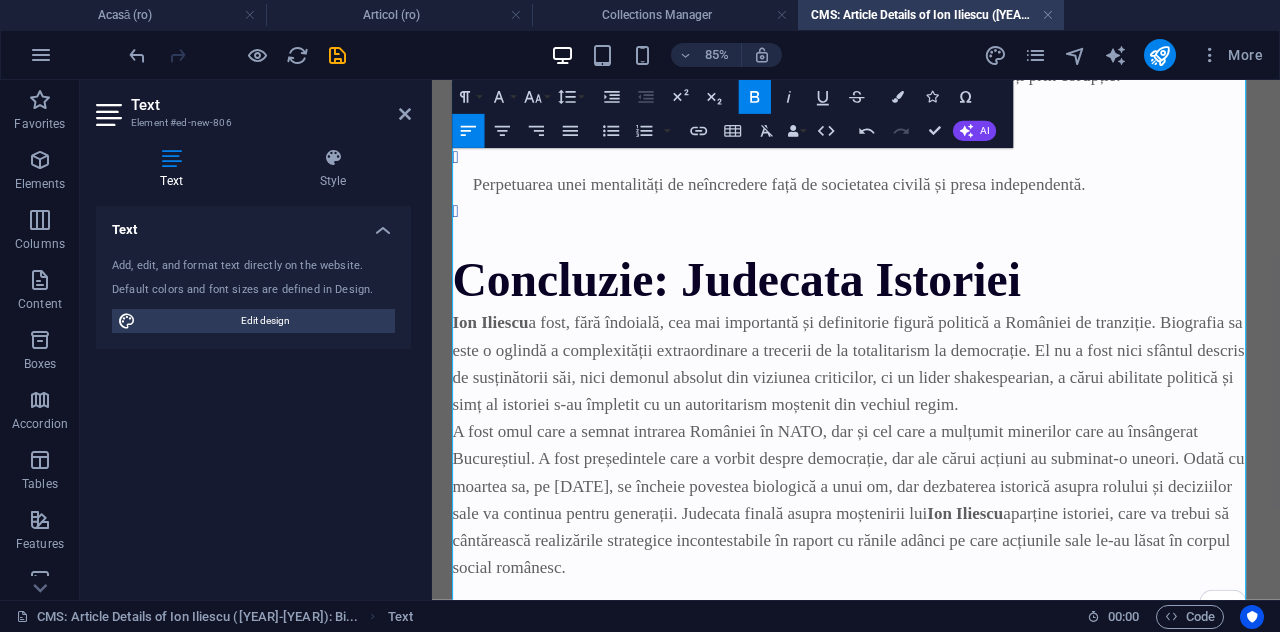 scroll, scrollTop: 7569, scrollLeft: 0, axis: vertical 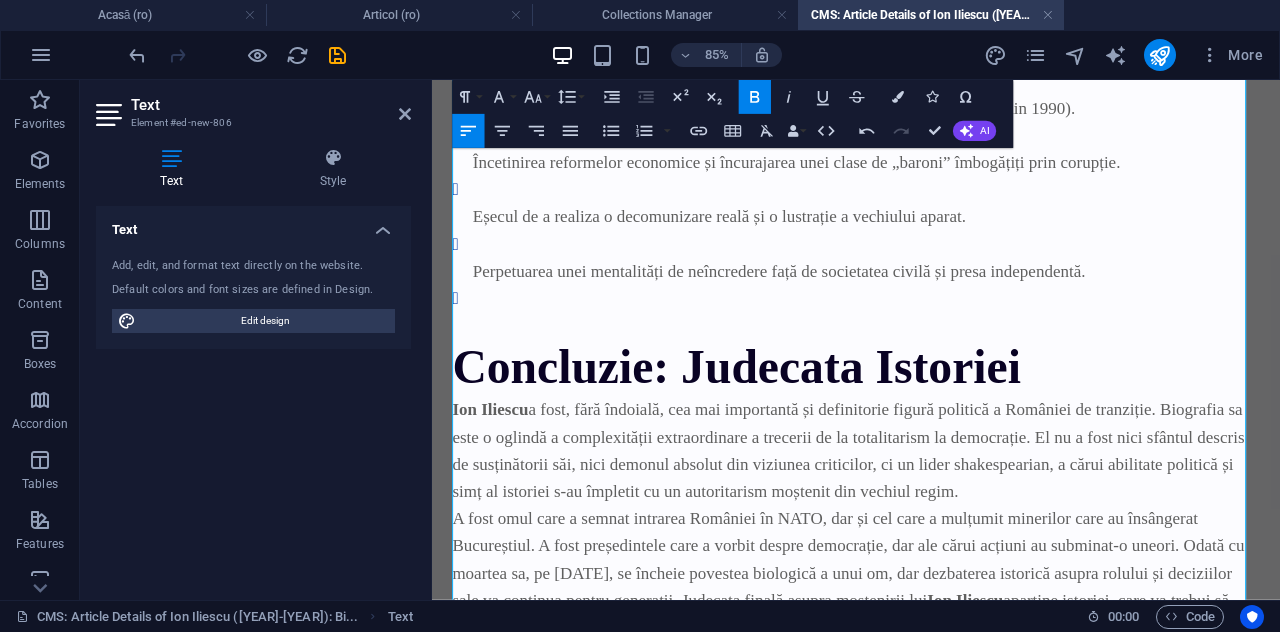 click at bounding box center (943, 369) 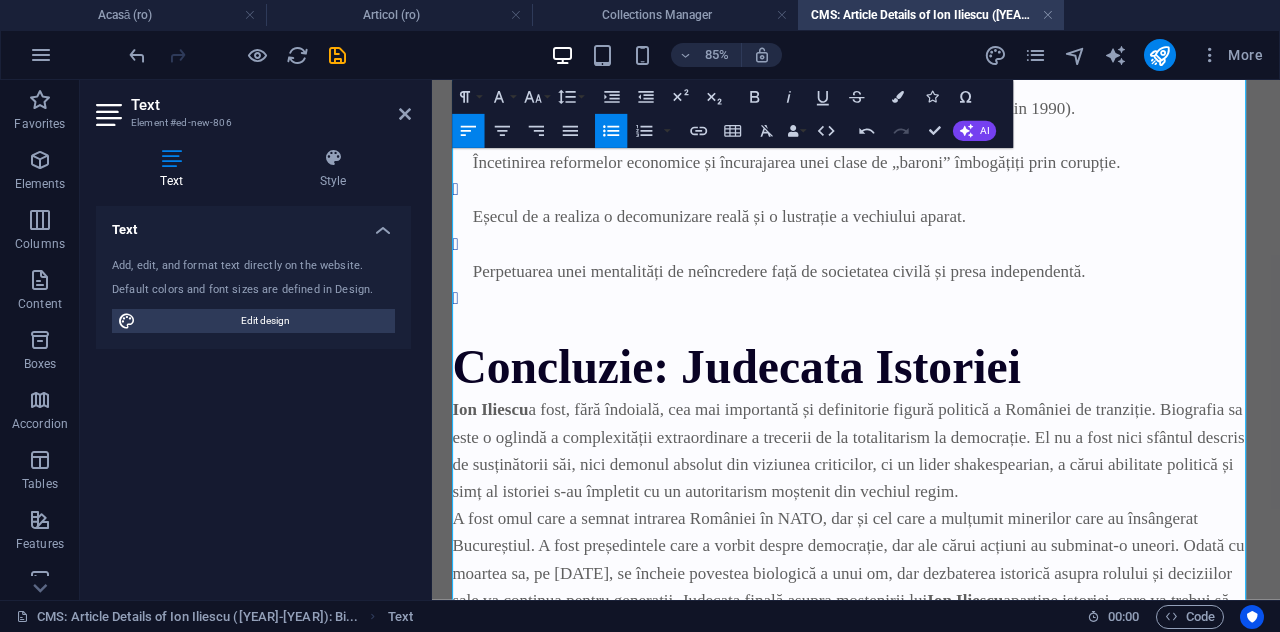 click at bounding box center [943, 353] 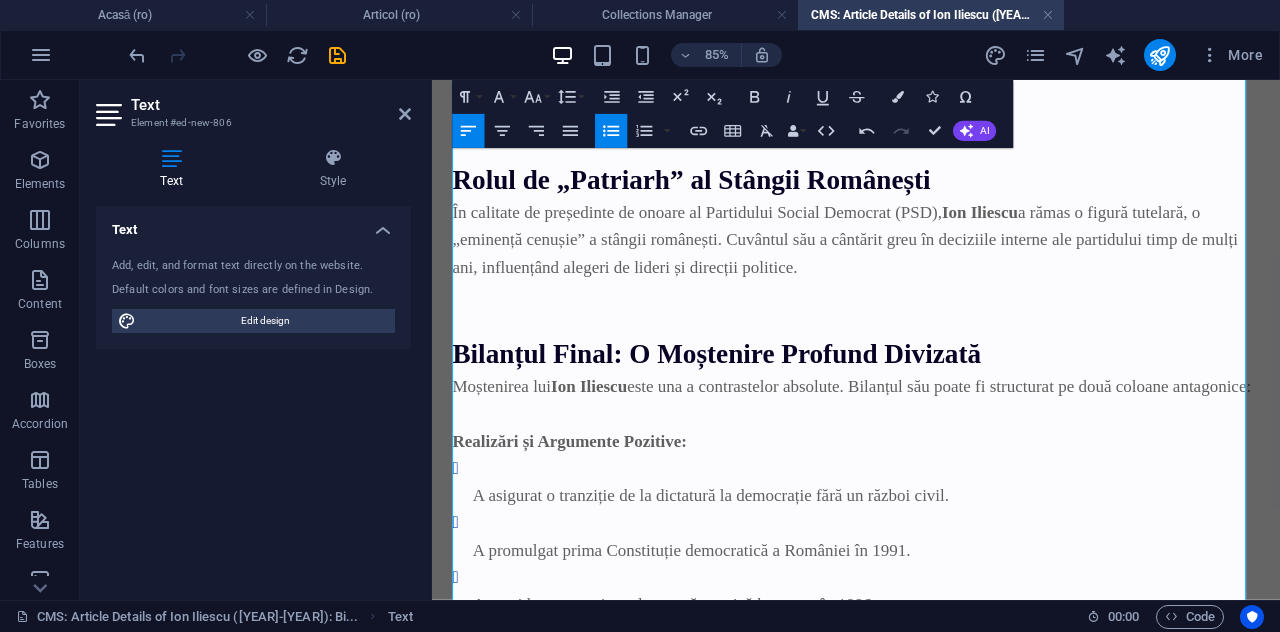 scroll, scrollTop: 6669, scrollLeft: 0, axis: vertical 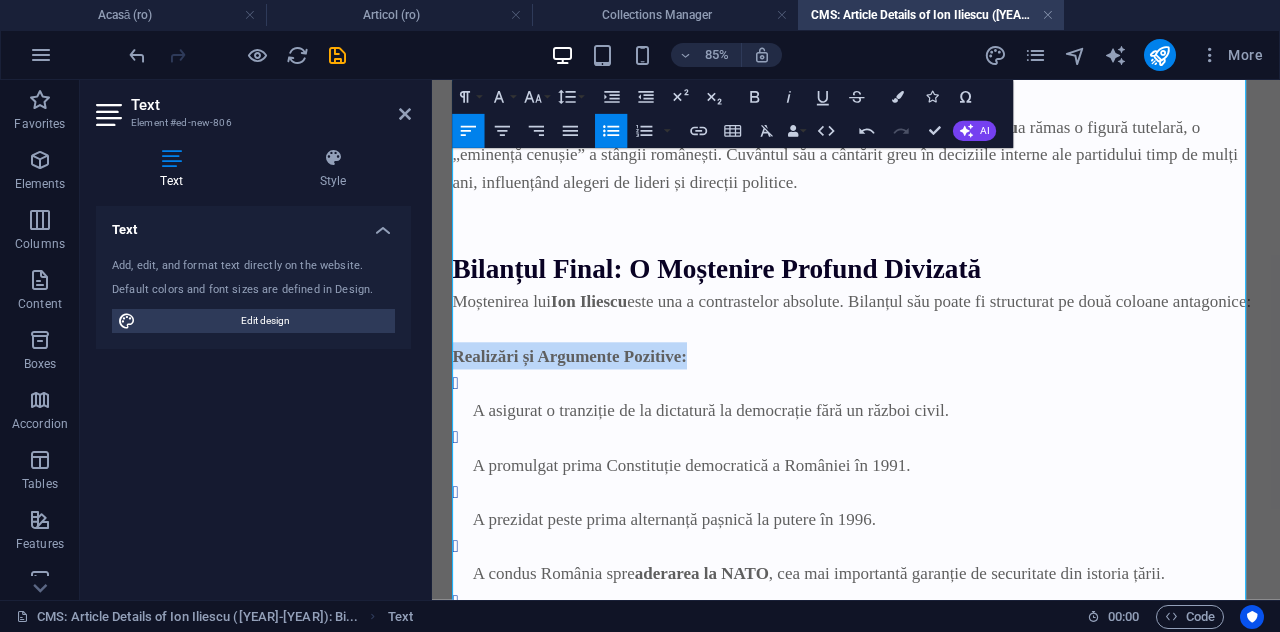 drag, startPoint x: 735, startPoint y: 438, endPoint x: 457, endPoint y: 438, distance: 278 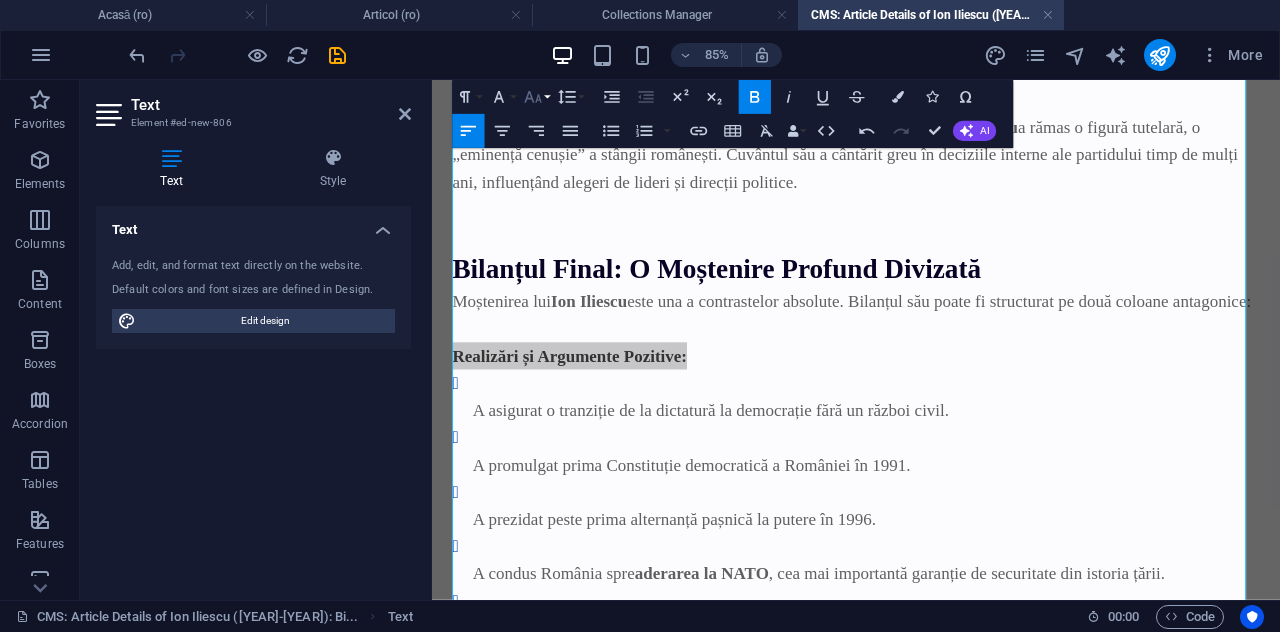 click 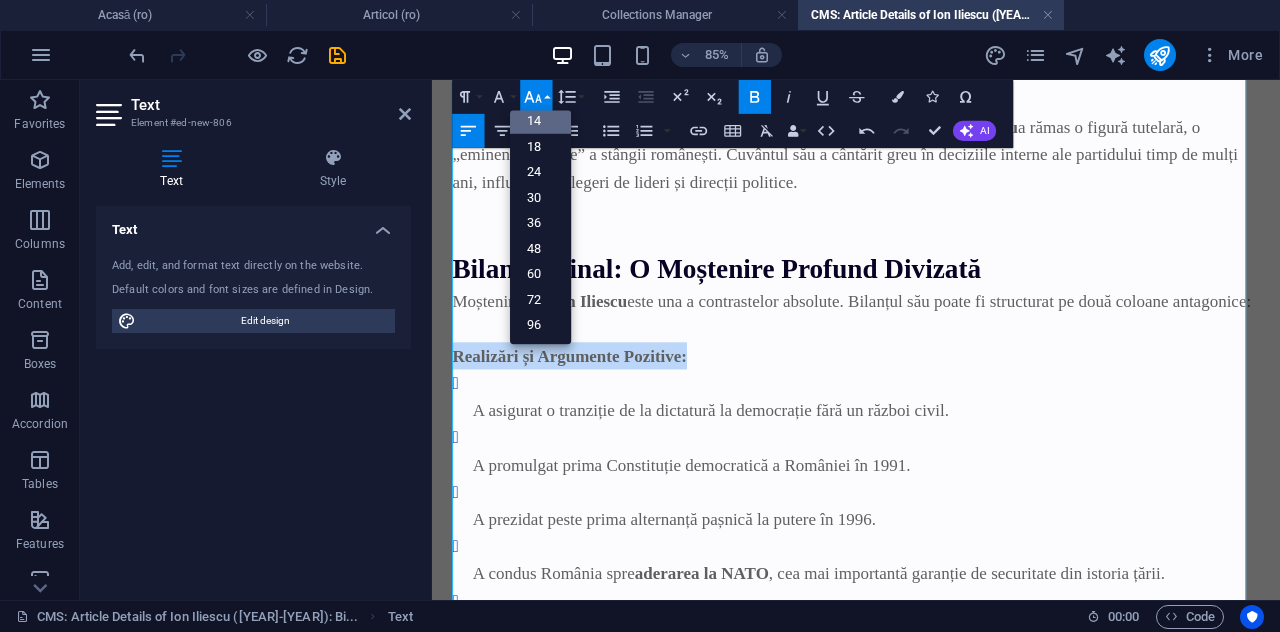 click on "14" at bounding box center [540, 121] 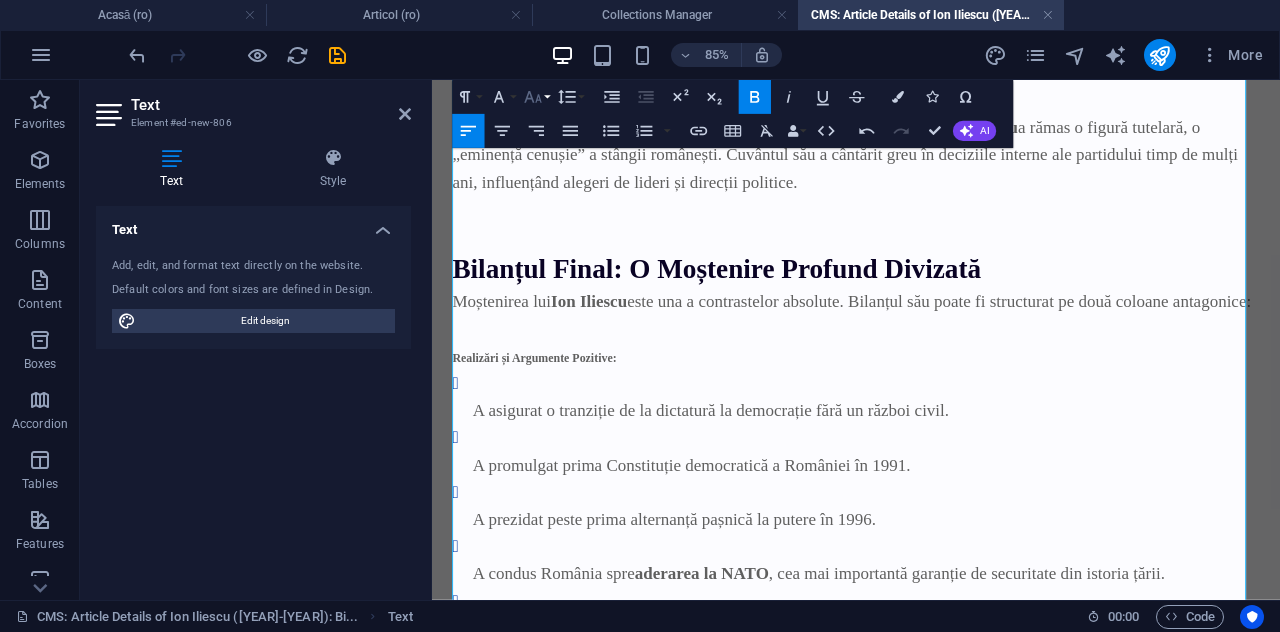 click 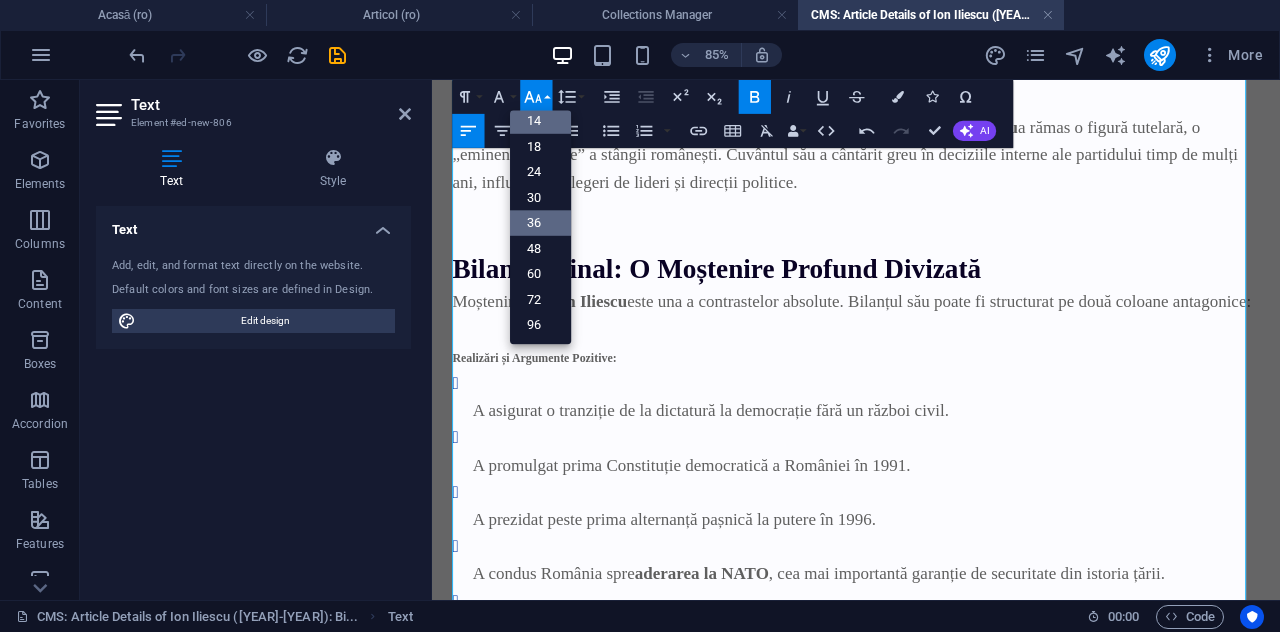 click on "36" at bounding box center (540, 224) 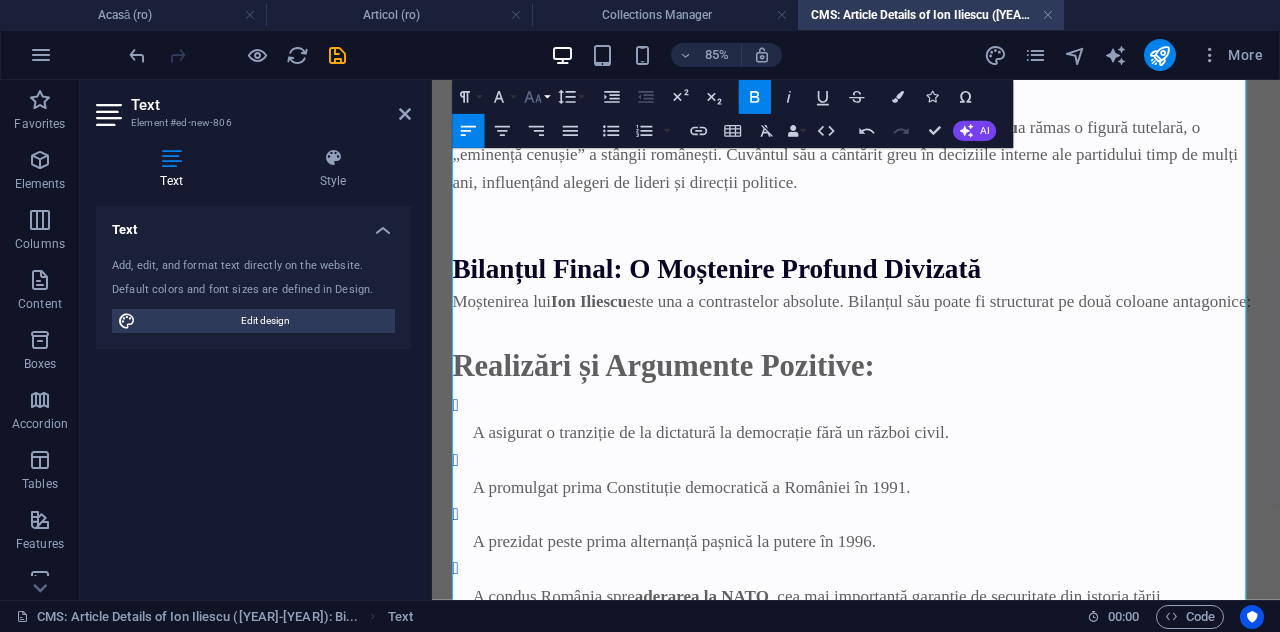 click 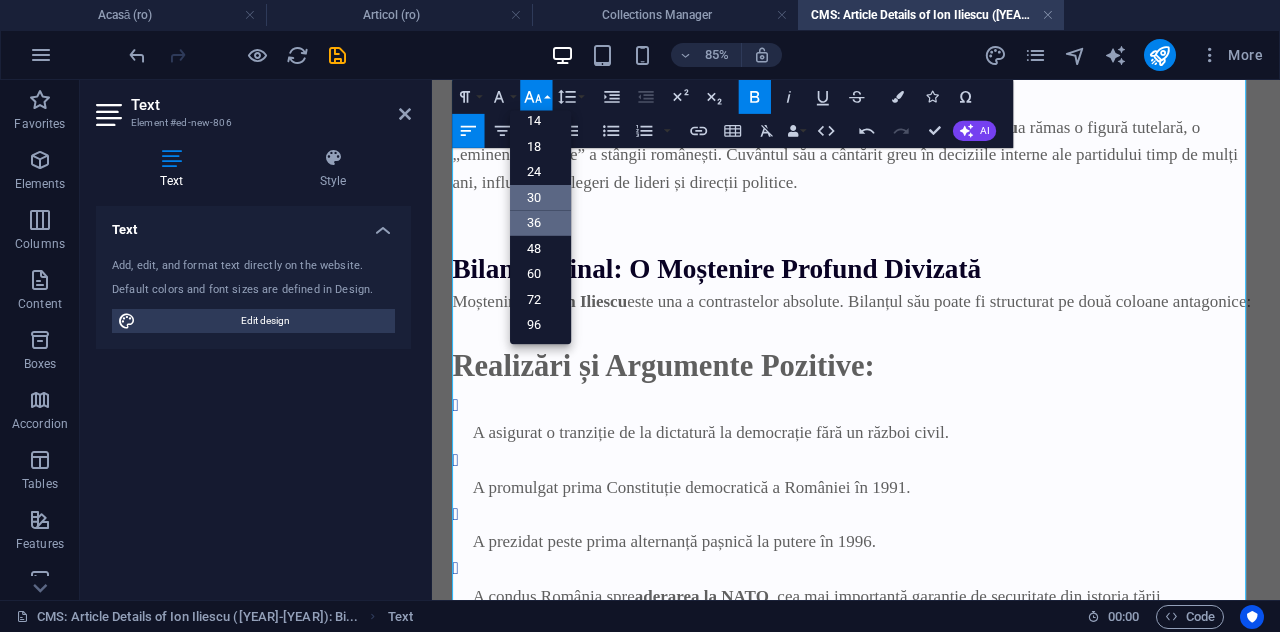 scroll, scrollTop: 160, scrollLeft: 0, axis: vertical 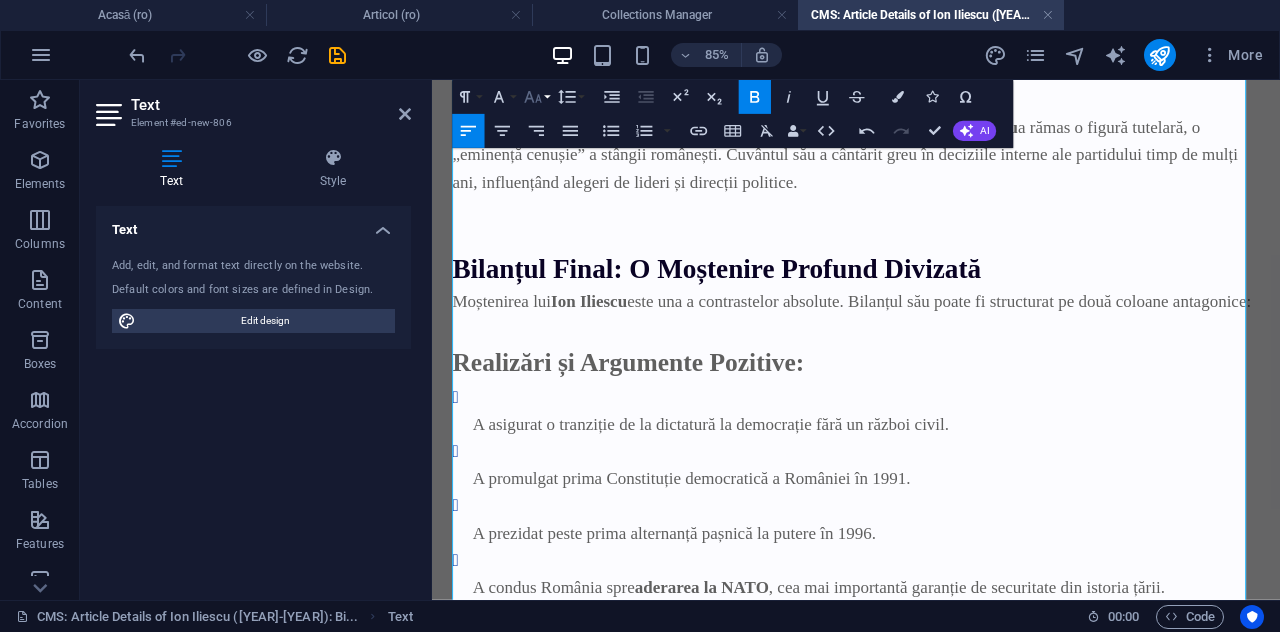 click 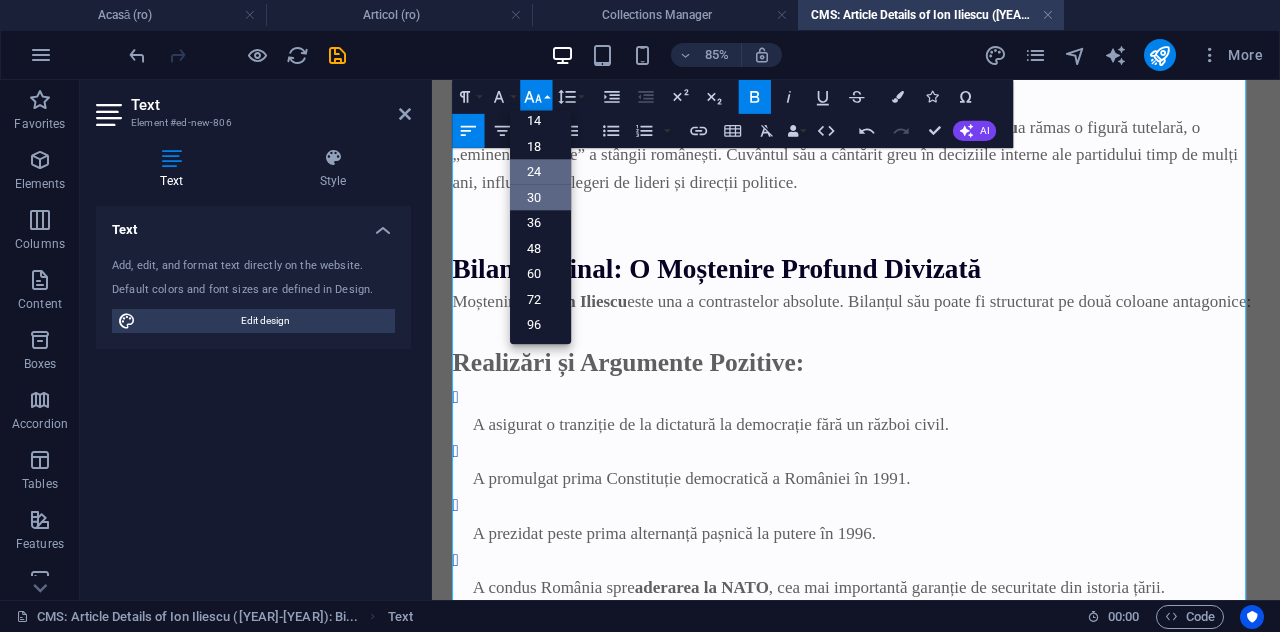 scroll, scrollTop: 160, scrollLeft: 0, axis: vertical 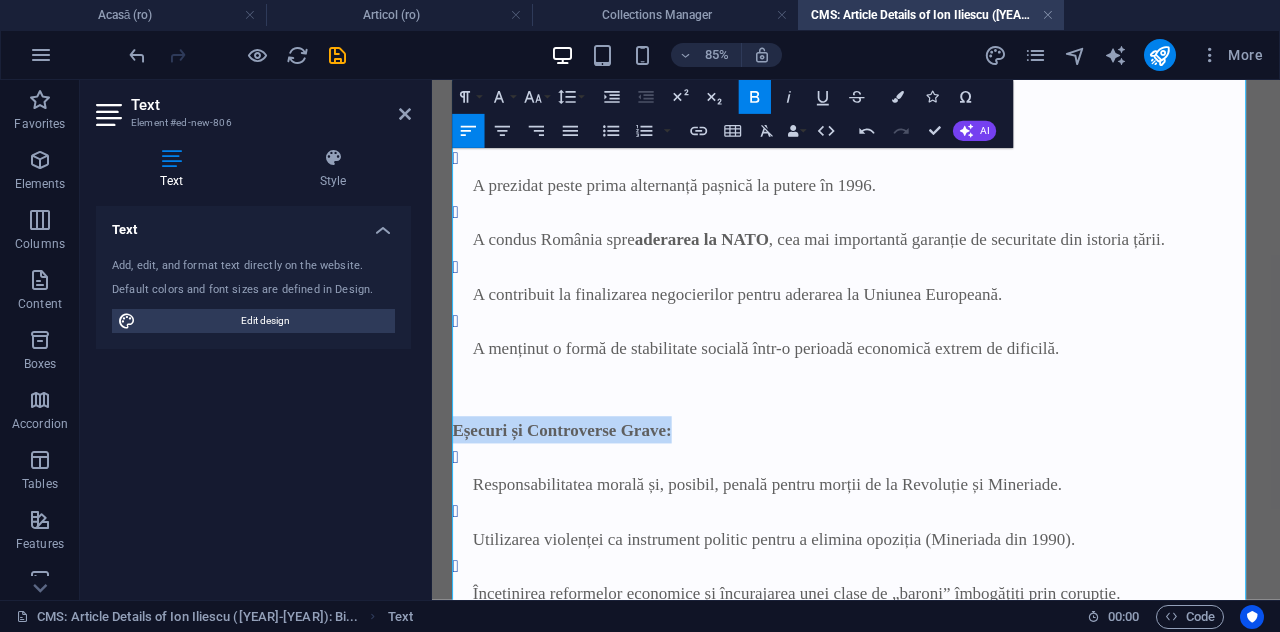 drag, startPoint x: 719, startPoint y: 527, endPoint x: 451, endPoint y: 539, distance: 268.26852 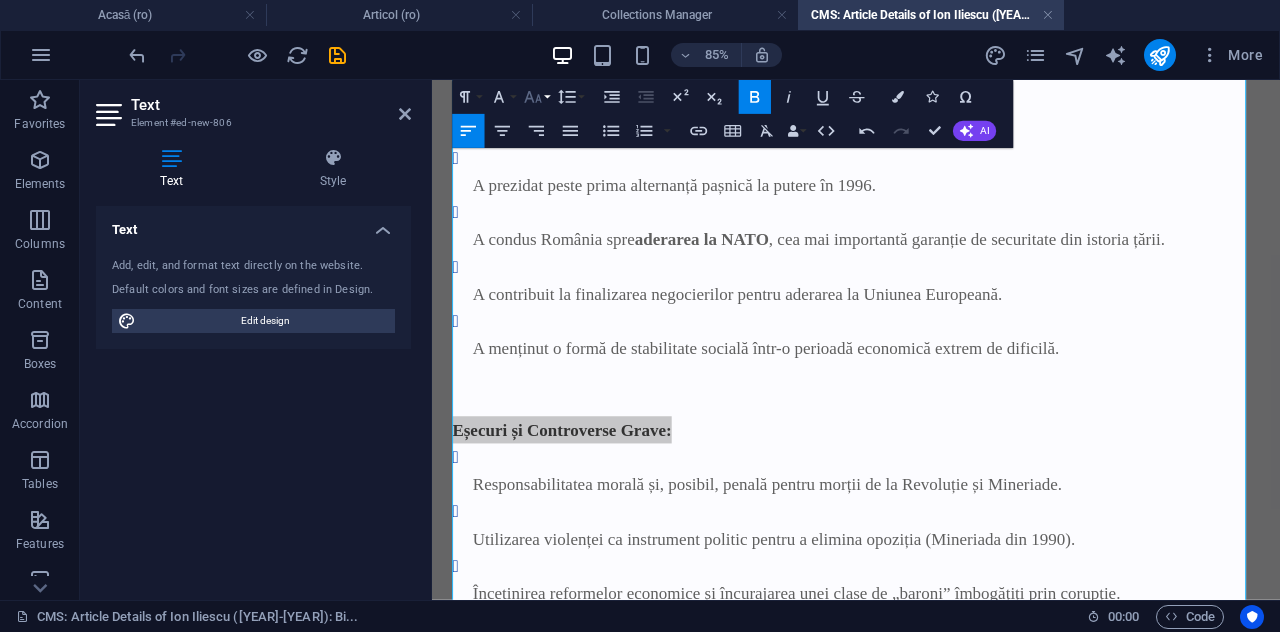 click 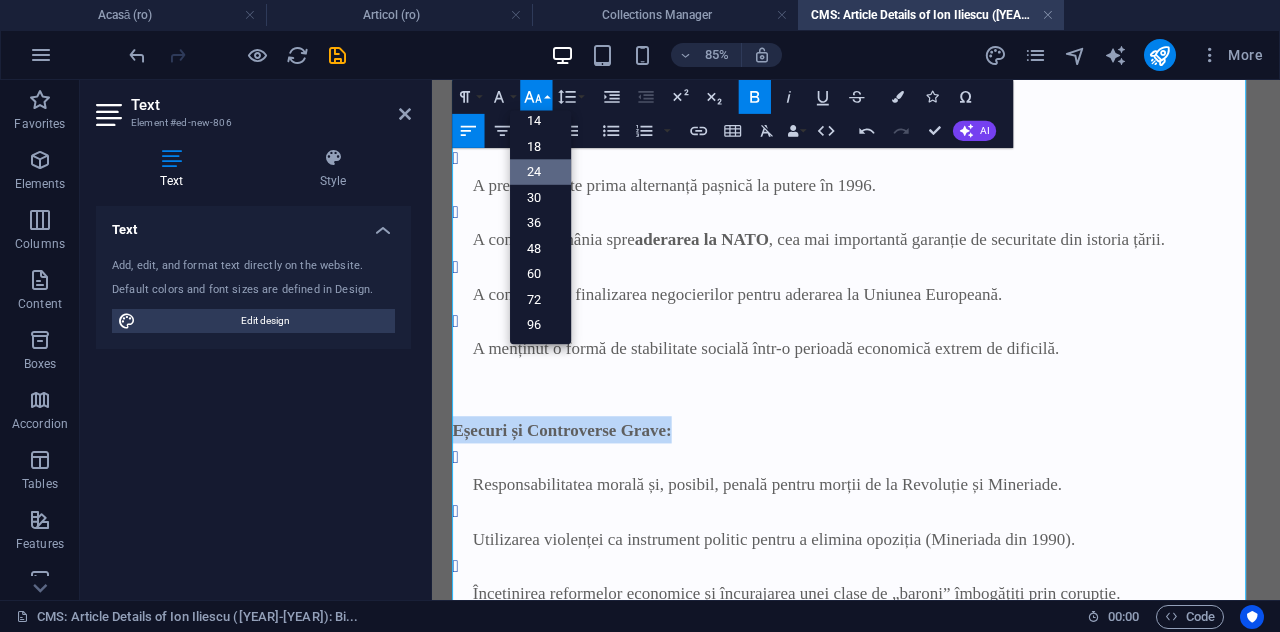 click on "24" at bounding box center [540, 173] 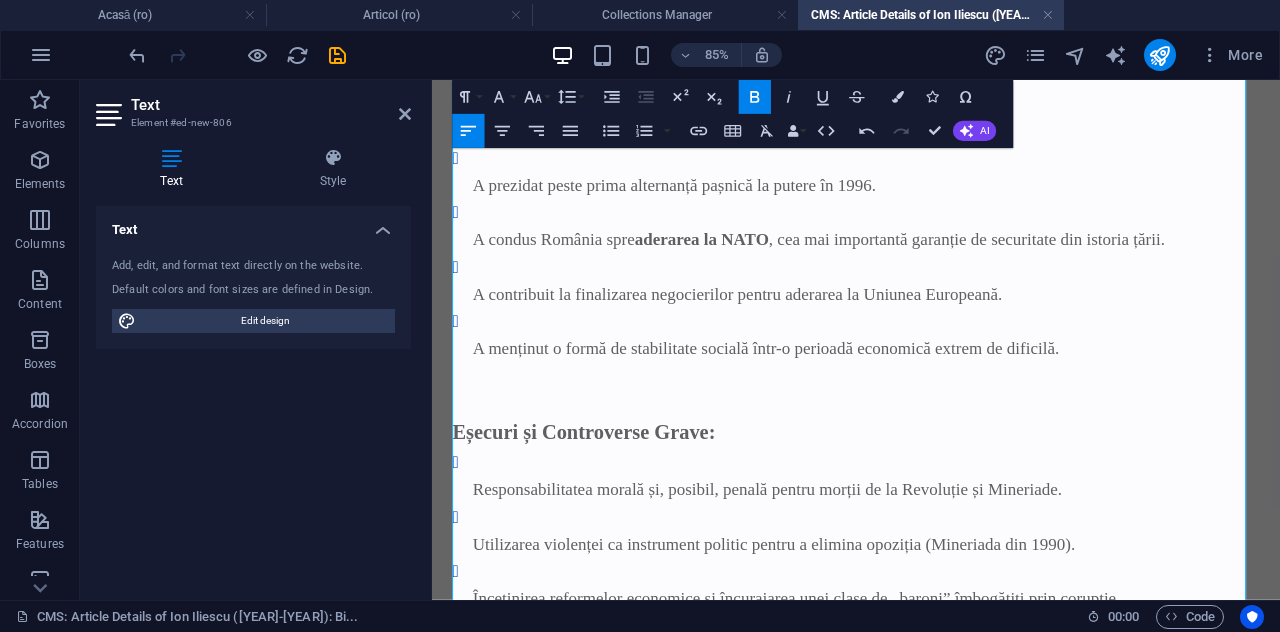 click at bounding box center (931, 460) 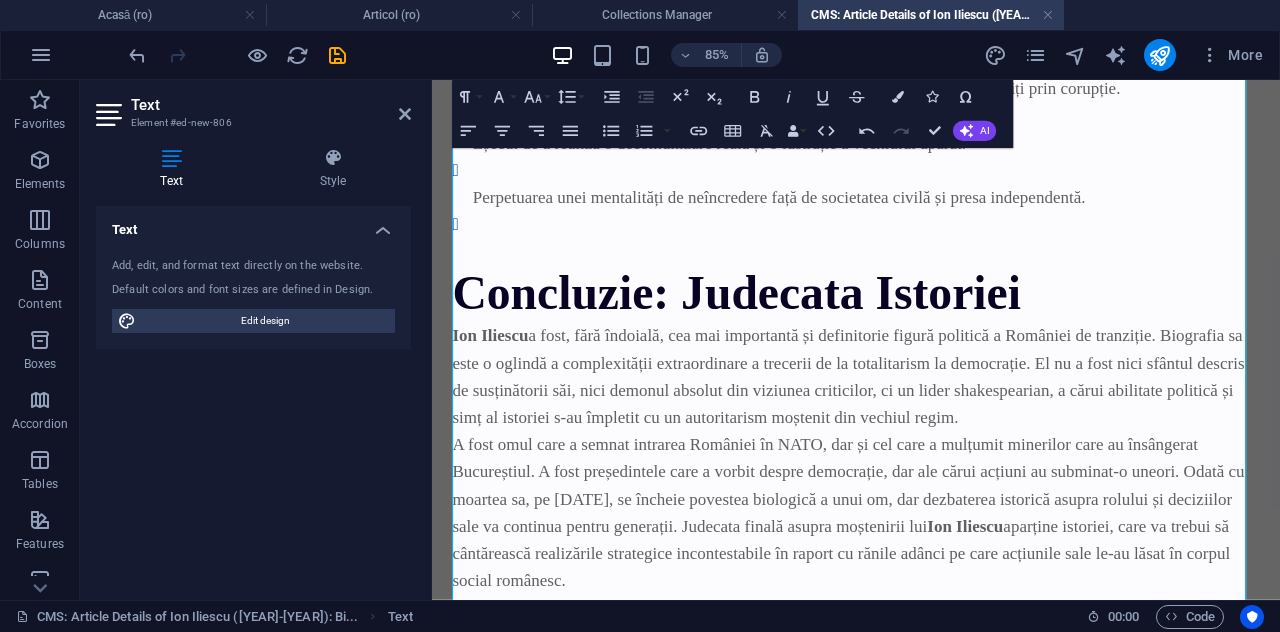 scroll, scrollTop: 7582, scrollLeft: 0, axis: vertical 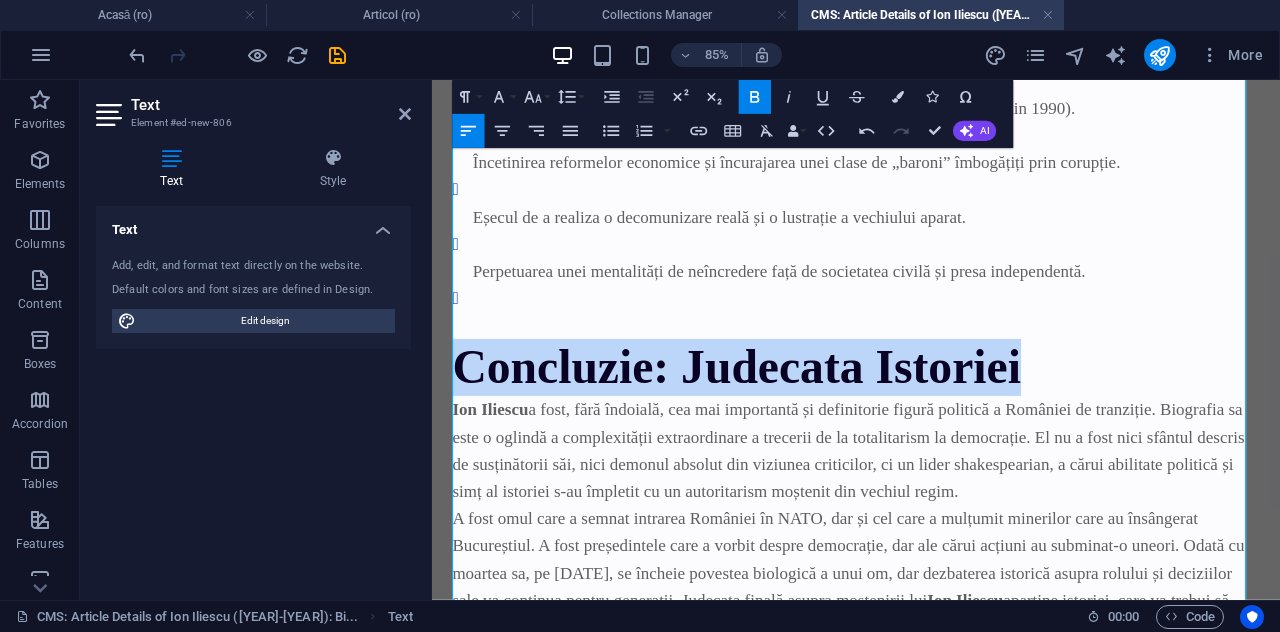 drag, startPoint x: 1148, startPoint y: 448, endPoint x: 457, endPoint y: 475, distance: 691.5273 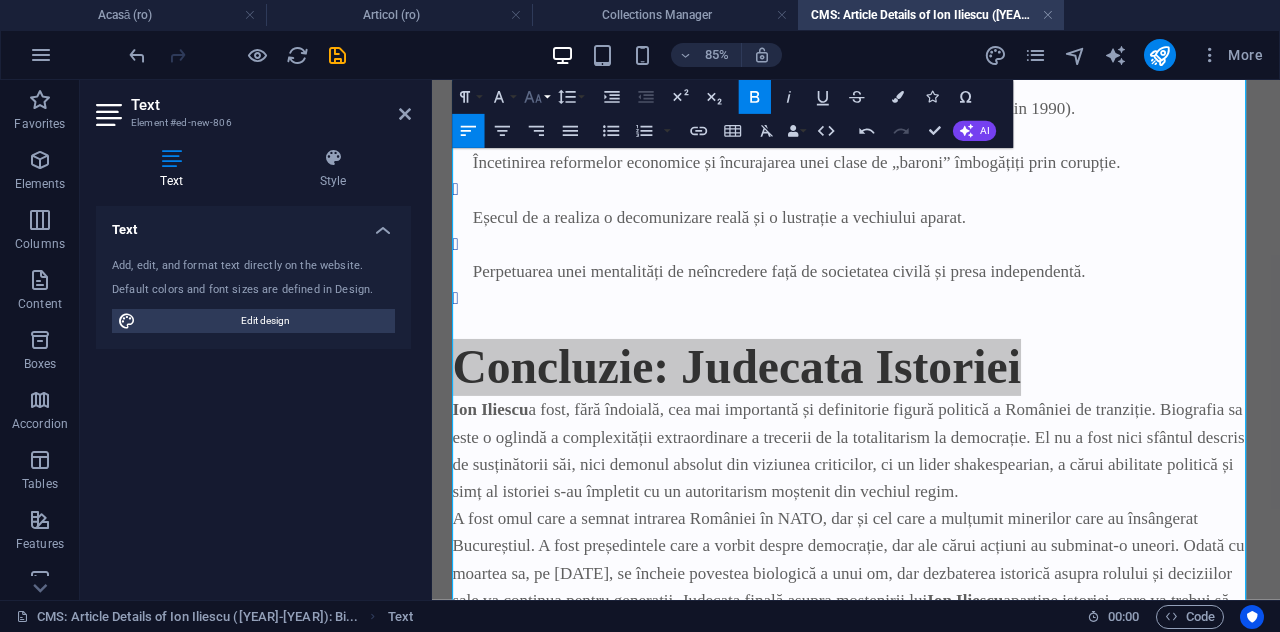 click 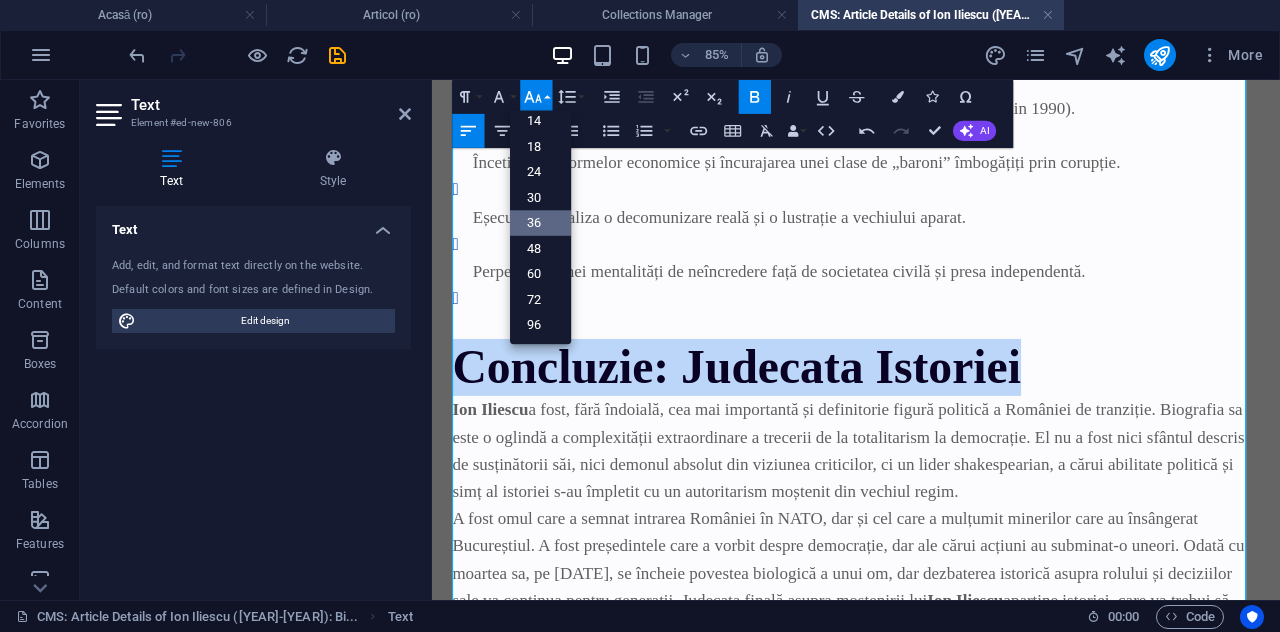 click on "36" at bounding box center [540, 224] 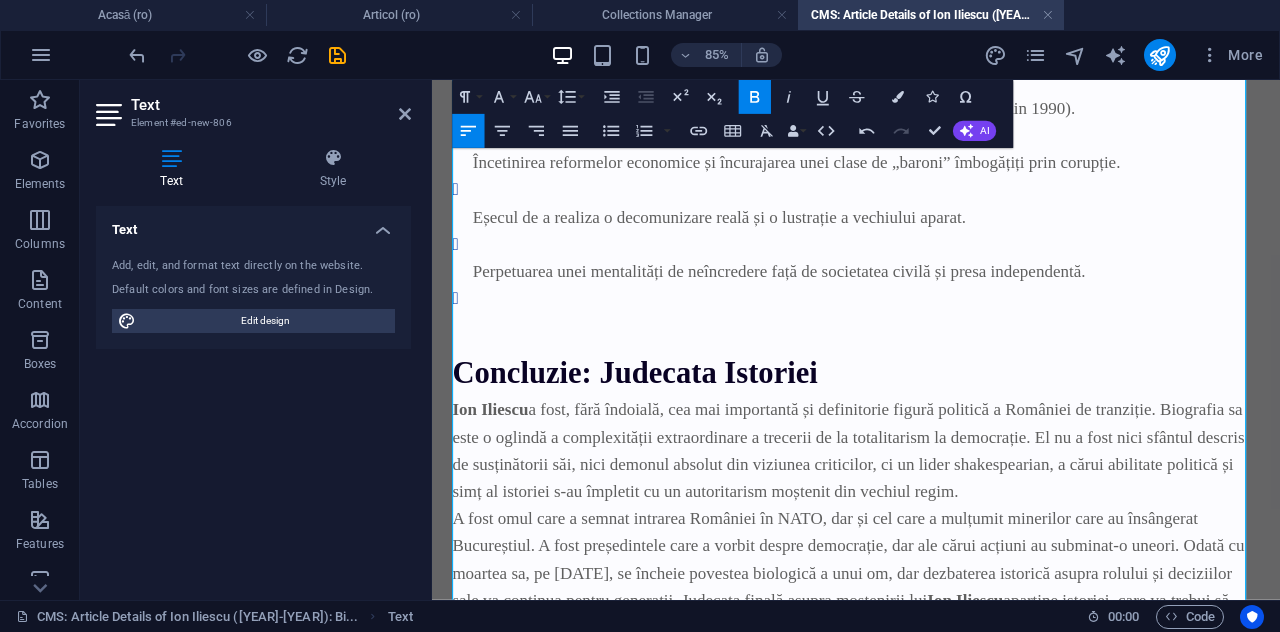 click on "Concluzie: Judecata Istoriei" at bounding box center [931, 418] 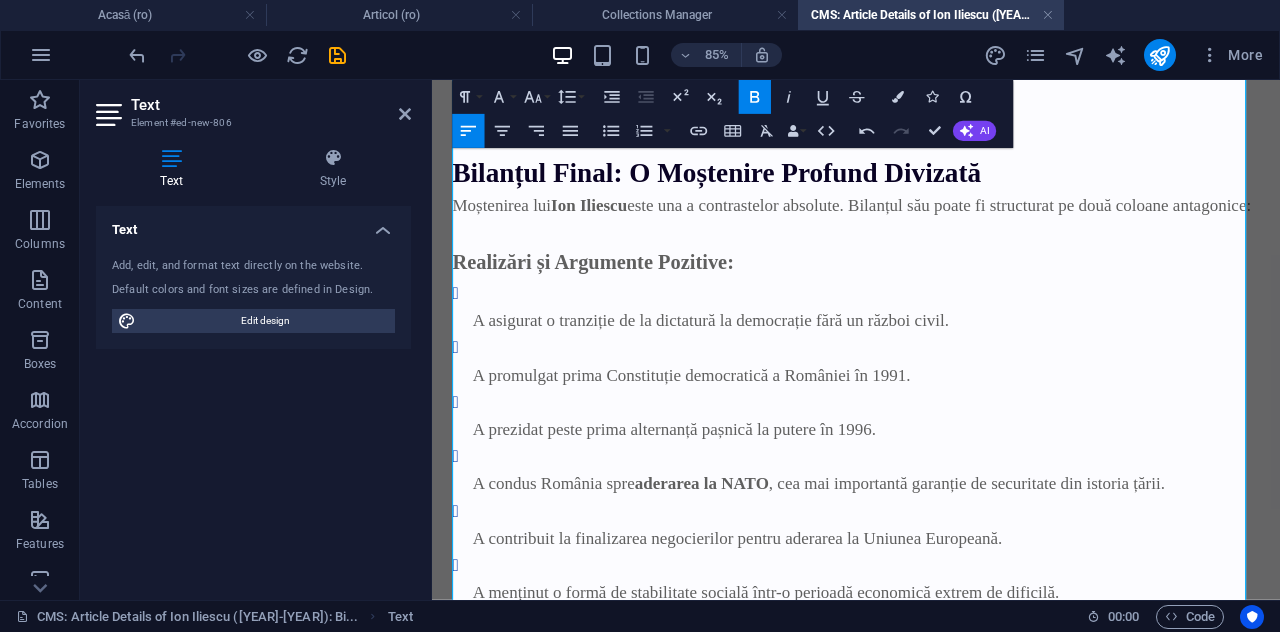 scroll, scrollTop: 6582, scrollLeft: 0, axis: vertical 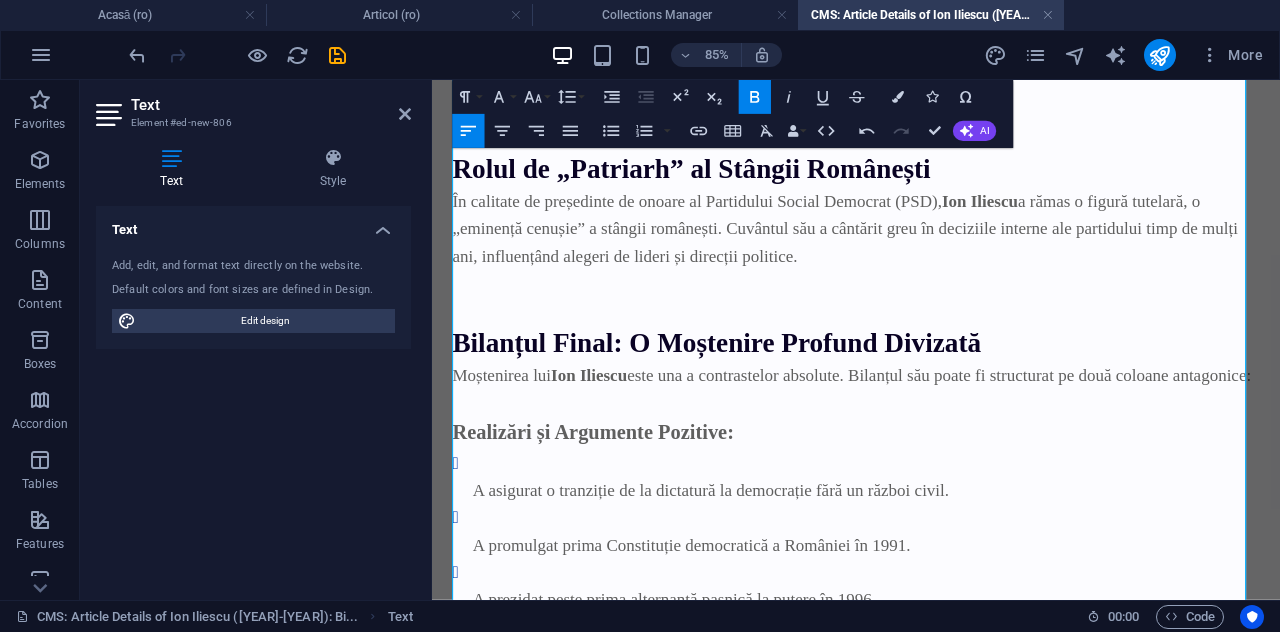 click on "Bilanțul Final: O Moștenire Profund Divizată" at bounding box center (767, 389) 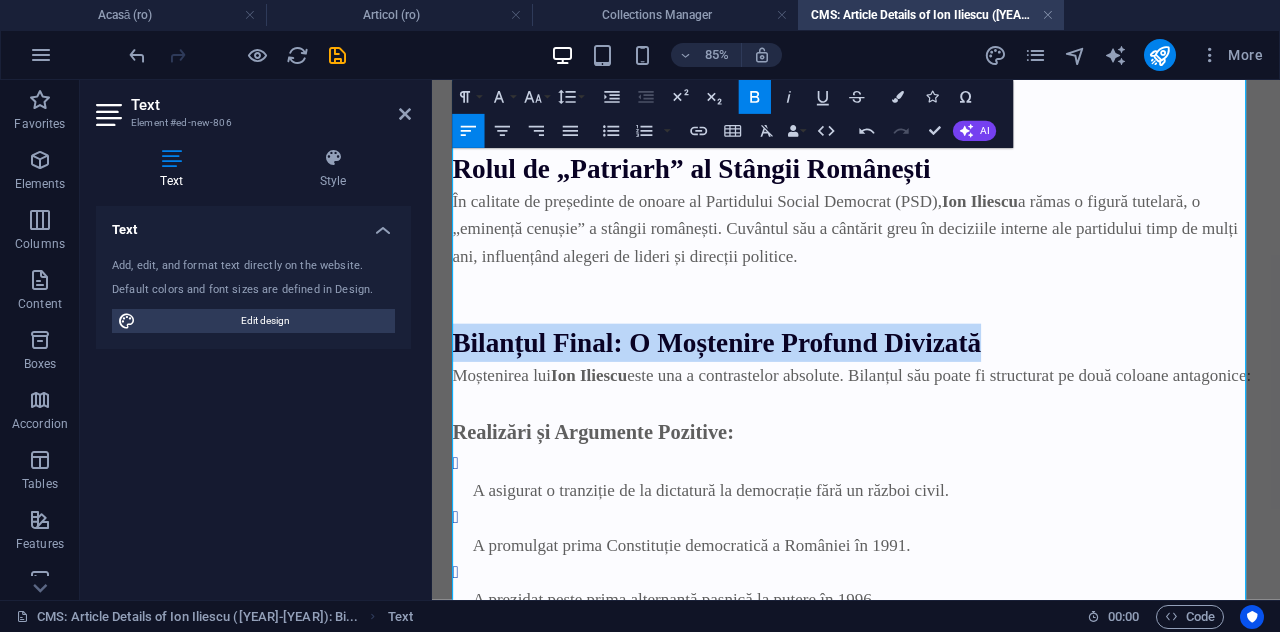drag, startPoint x: 1088, startPoint y: 390, endPoint x: 842, endPoint y: 424, distance: 248.33849 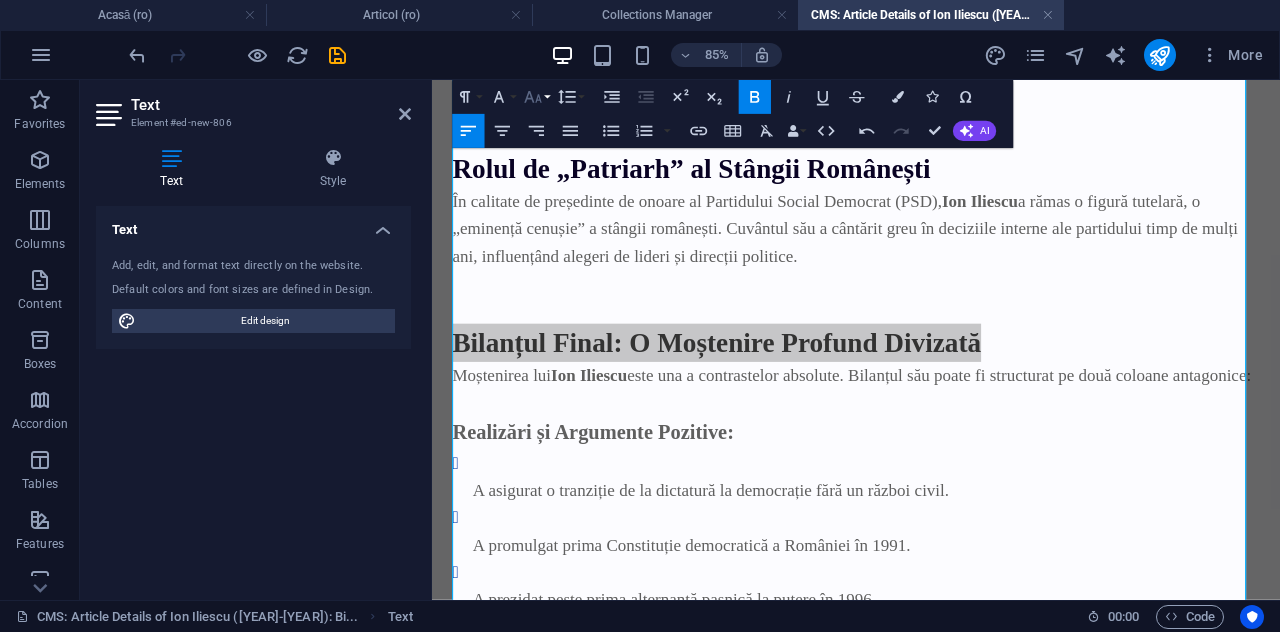 click 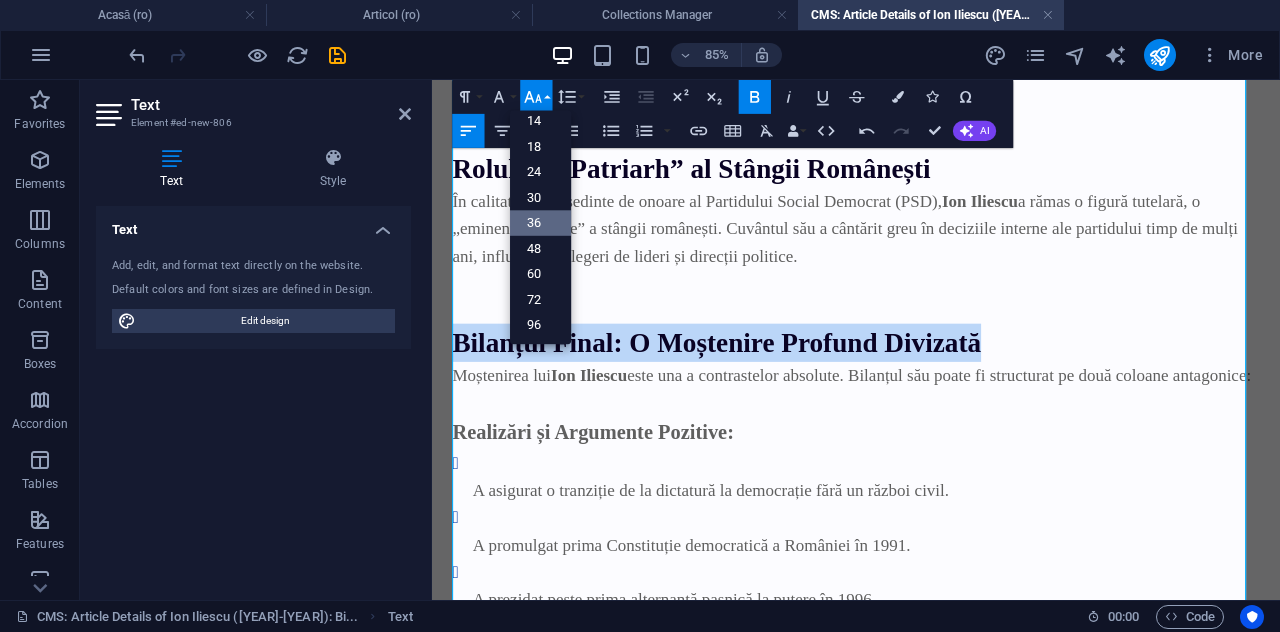 click on "36" at bounding box center (540, 224) 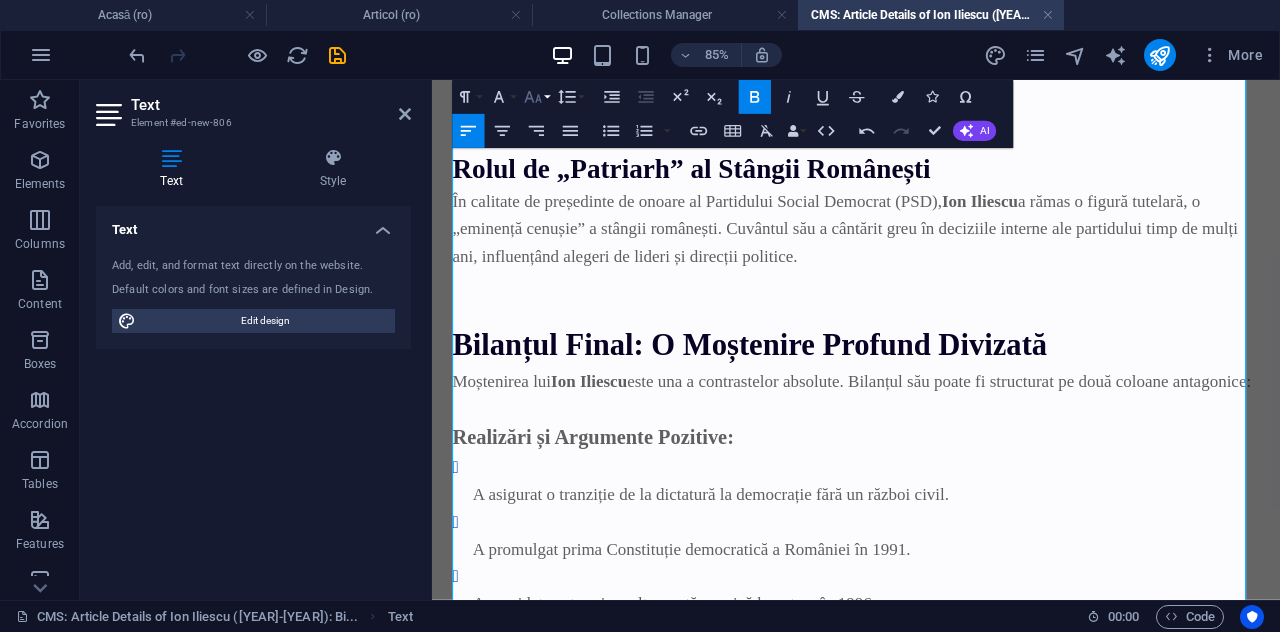 click 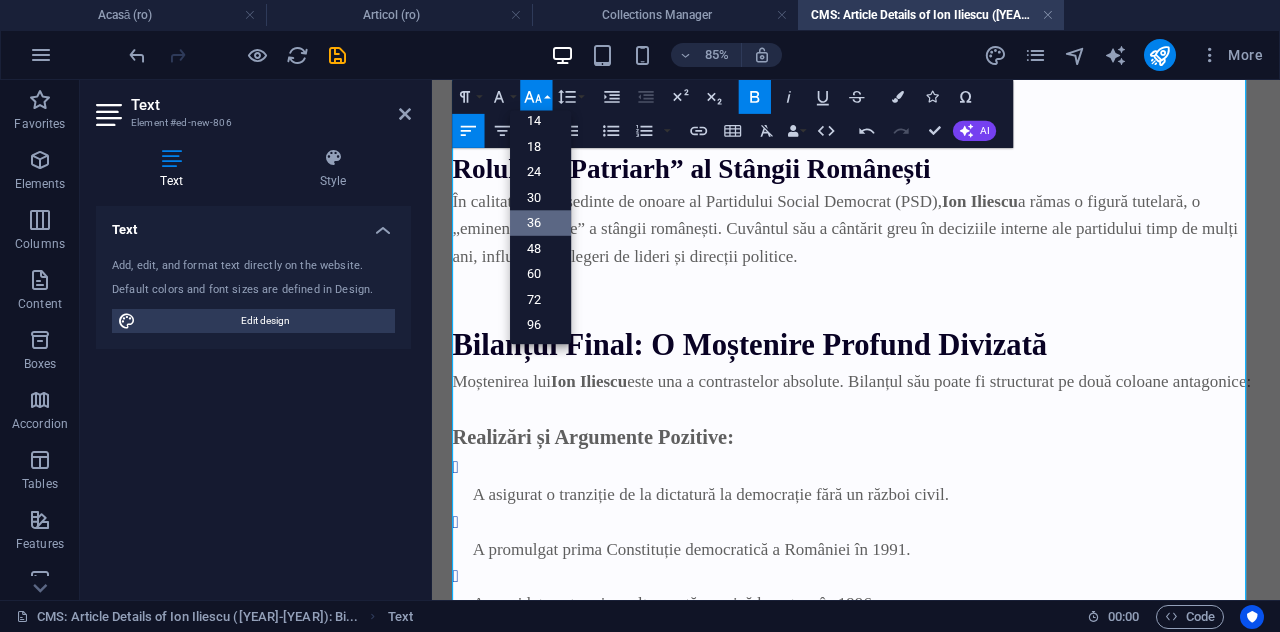scroll, scrollTop: 160, scrollLeft: 0, axis: vertical 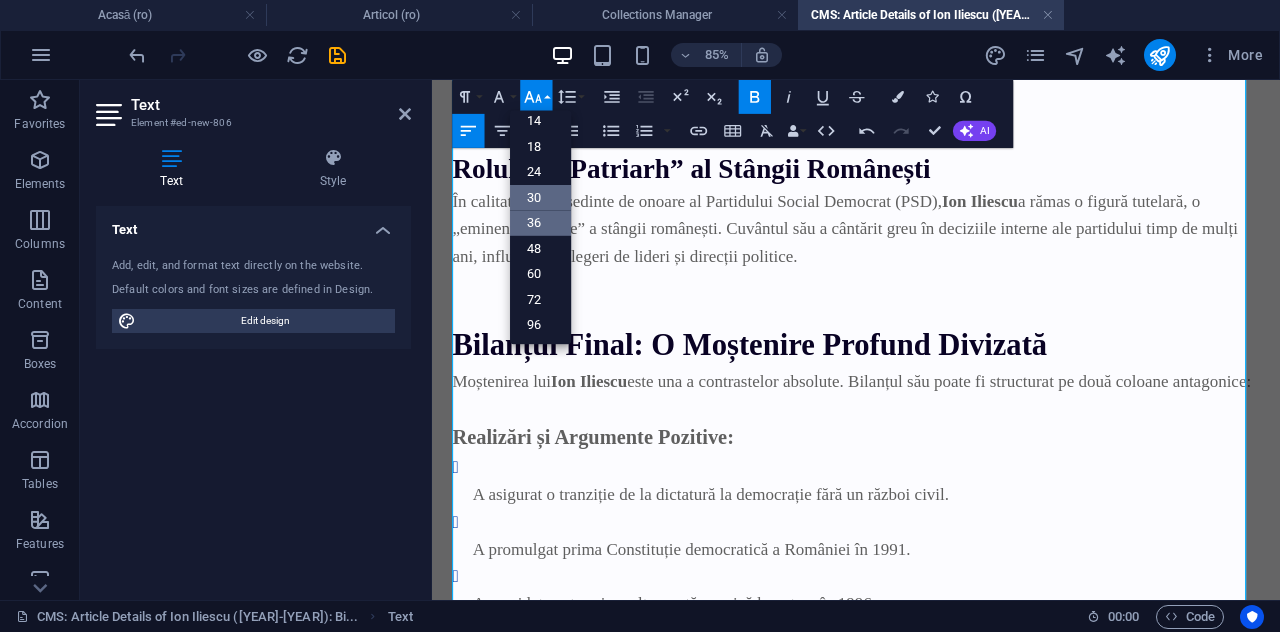 click on "30" at bounding box center (540, 198) 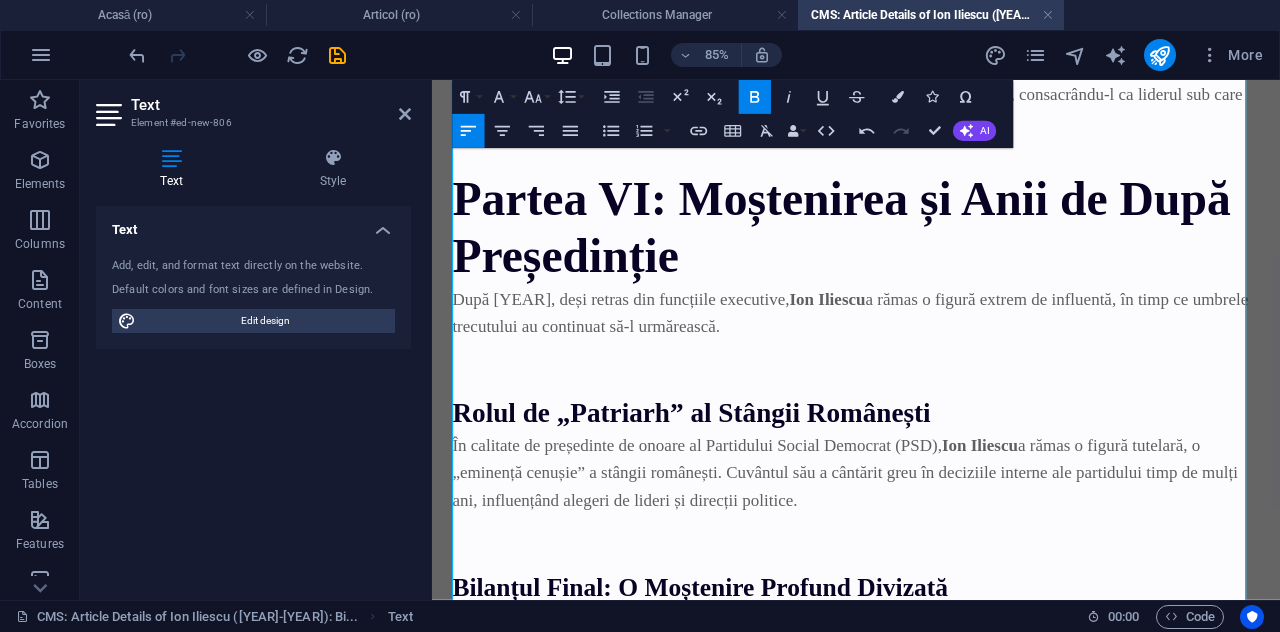 scroll, scrollTop: 6182, scrollLeft: 0, axis: vertical 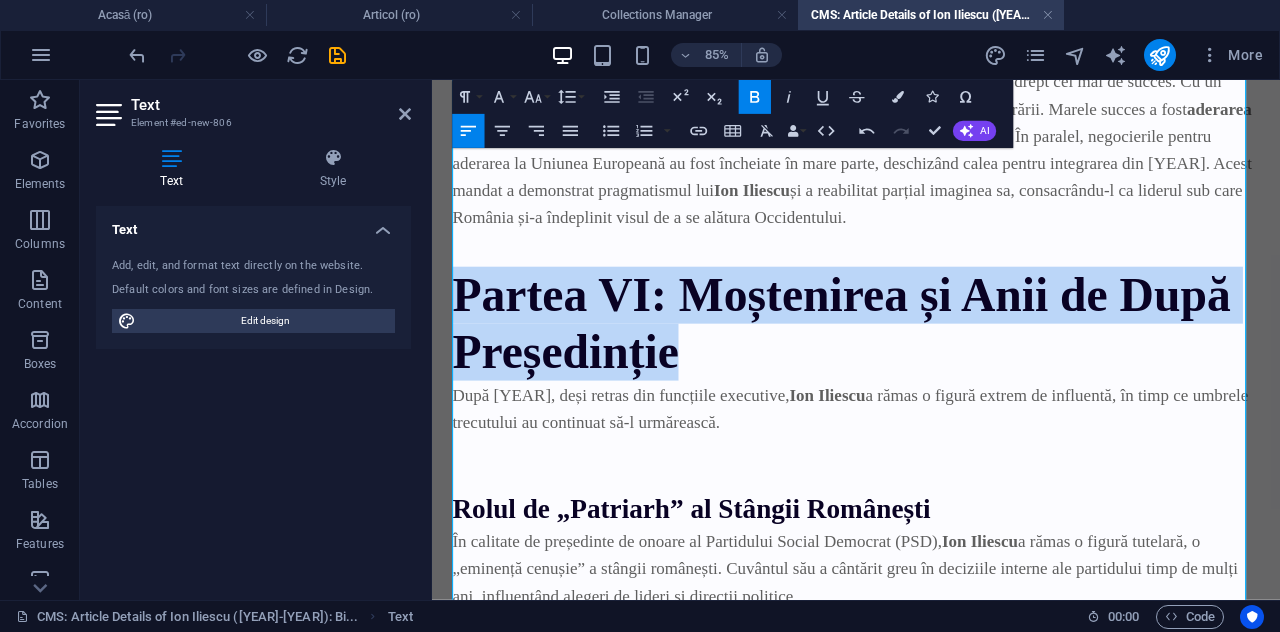 drag, startPoint x: 733, startPoint y: 412, endPoint x: 432, endPoint y: 332, distance: 311.44983 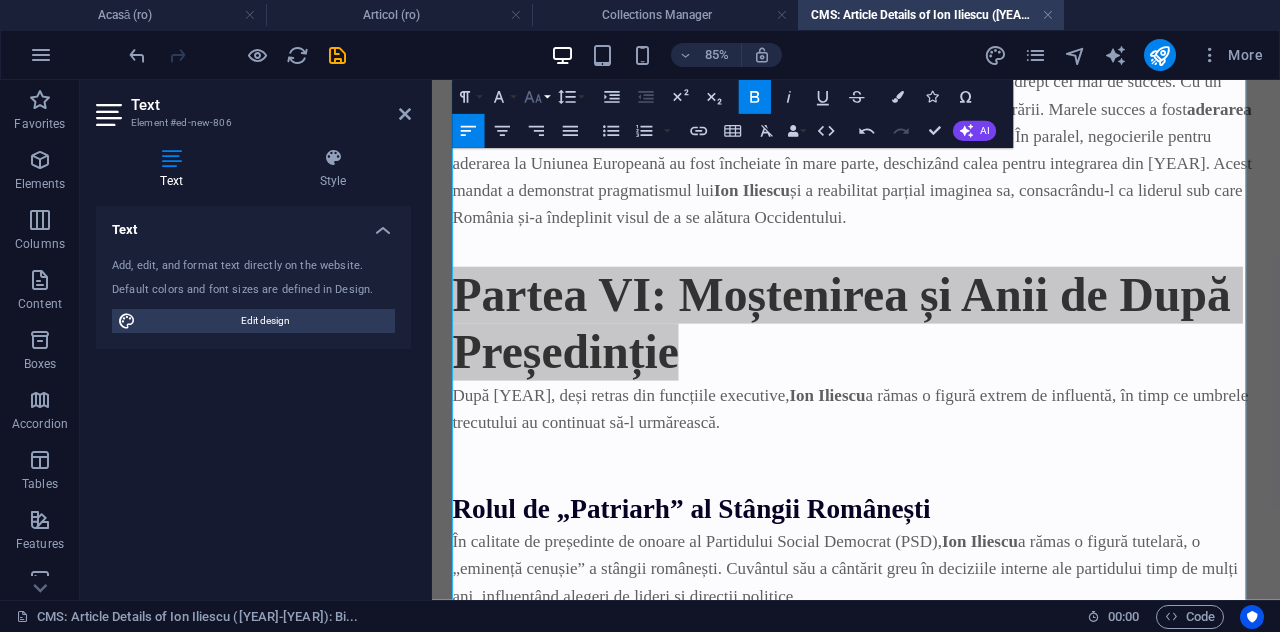 click 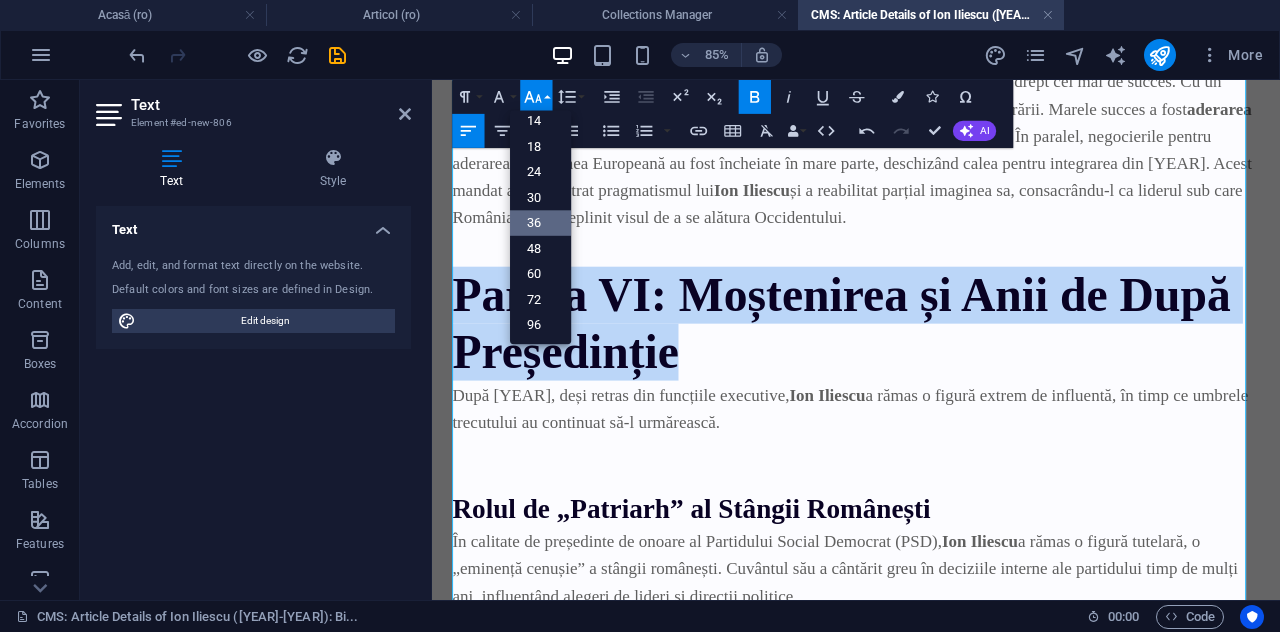 click on "36" at bounding box center (540, 224) 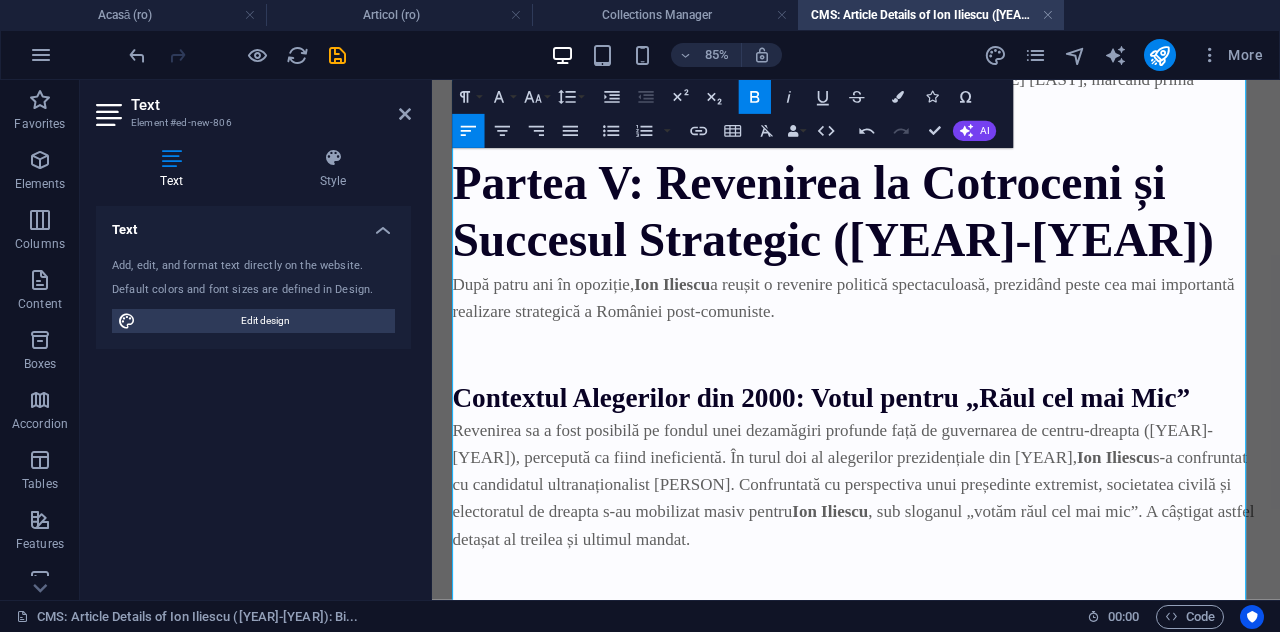 scroll, scrollTop: 5282, scrollLeft: 0, axis: vertical 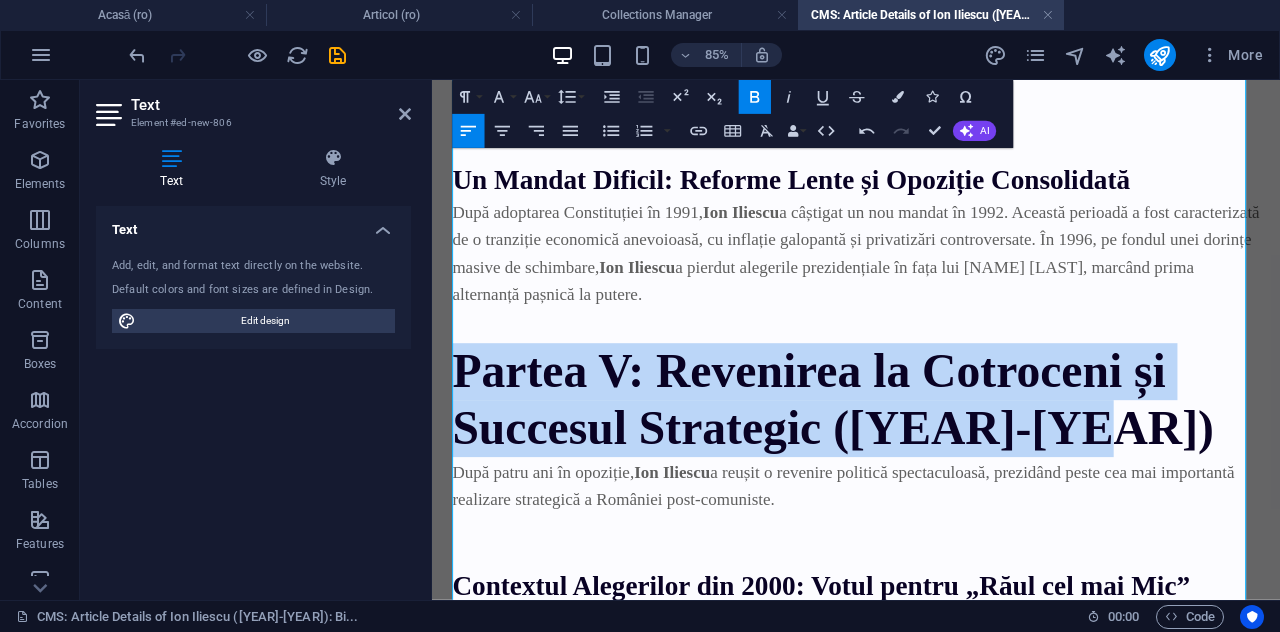 drag, startPoint x: 1206, startPoint y: 503, endPoint x: 457, endPoint y: 437, distance: 751.9023 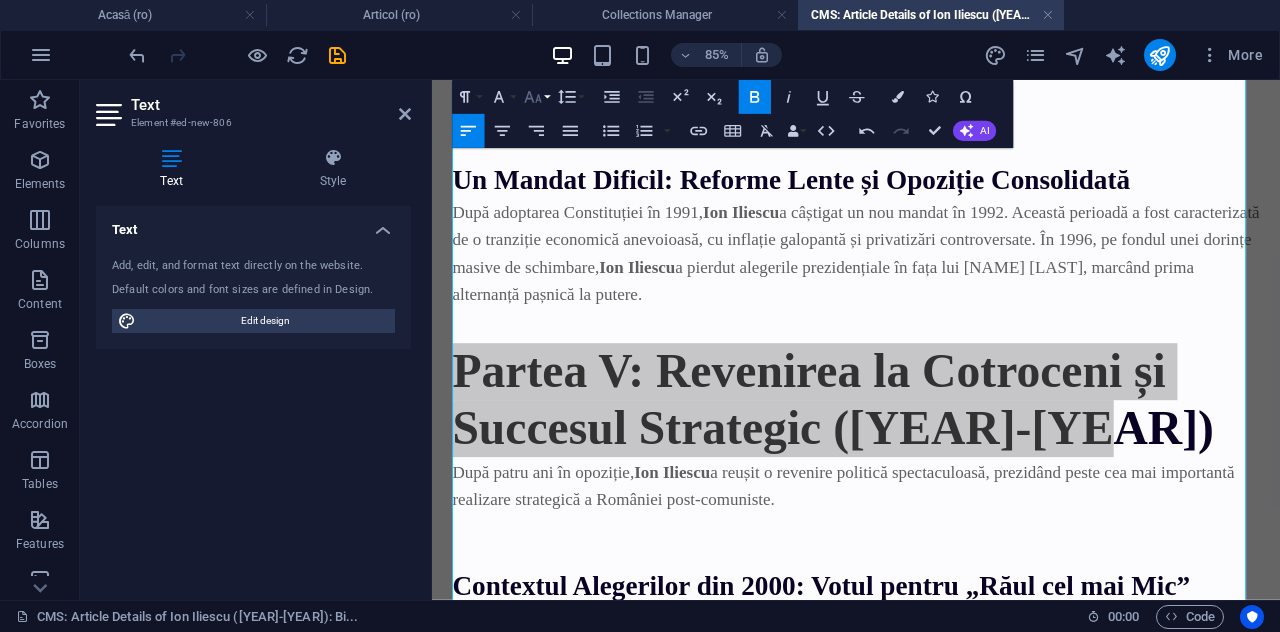 click 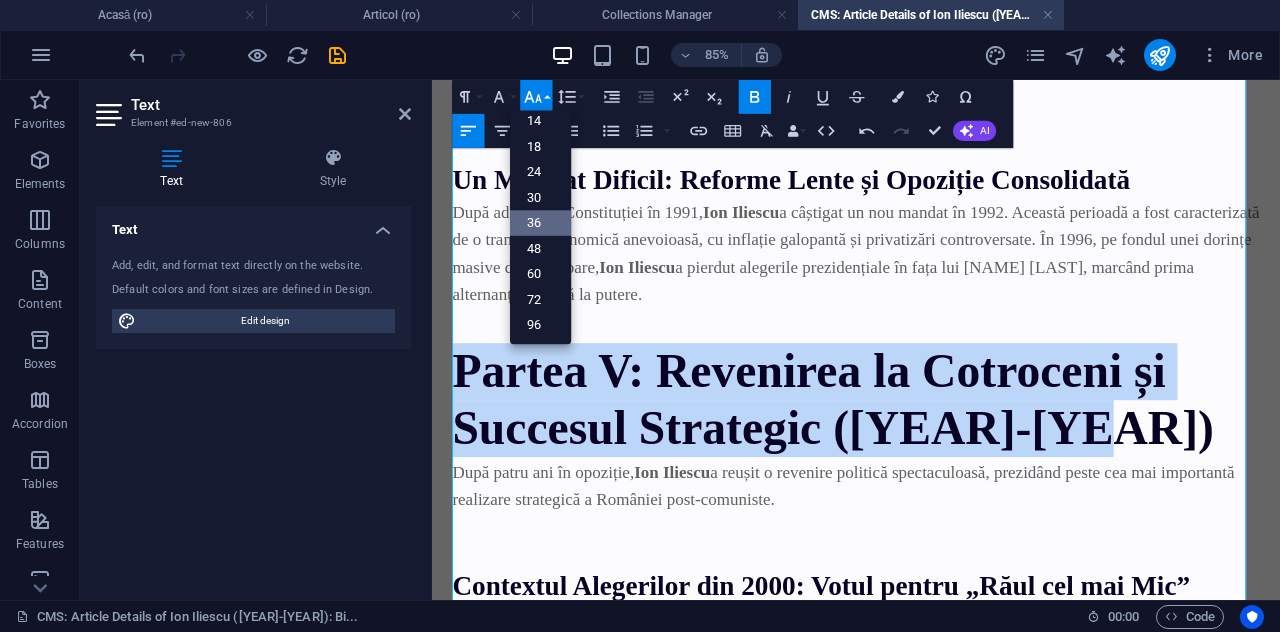 click on "36" at bounding box center [540, 224] 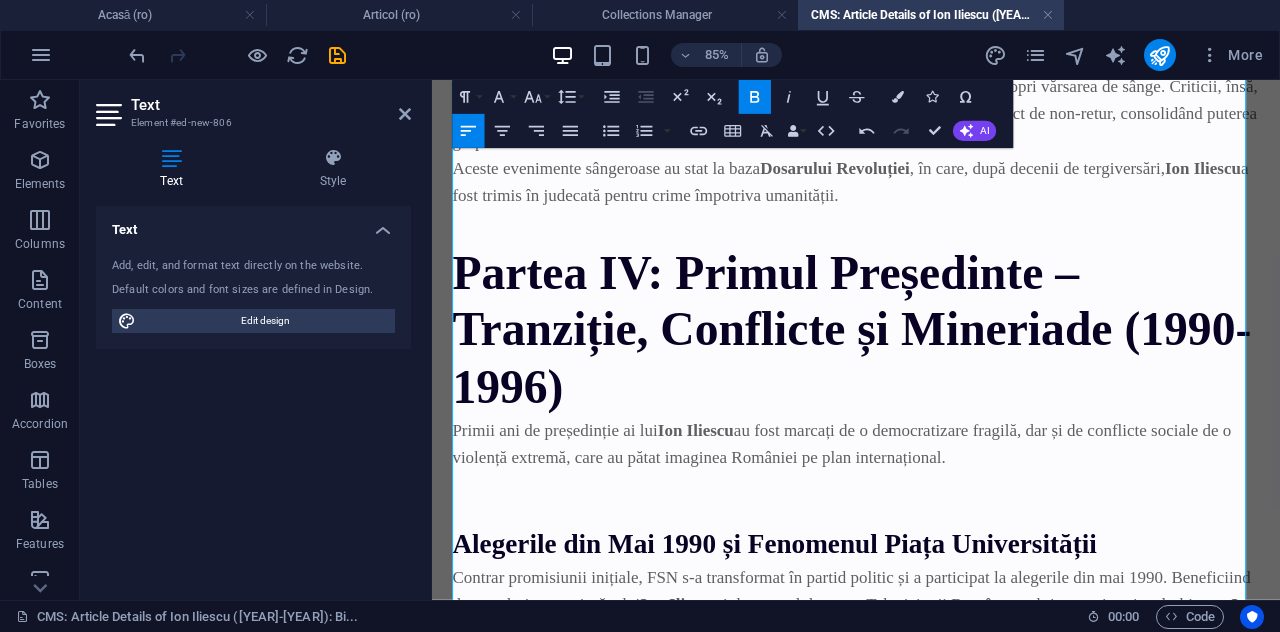 scroll, scrollTop: 4282, scrollLeft: 0, axis: vertical 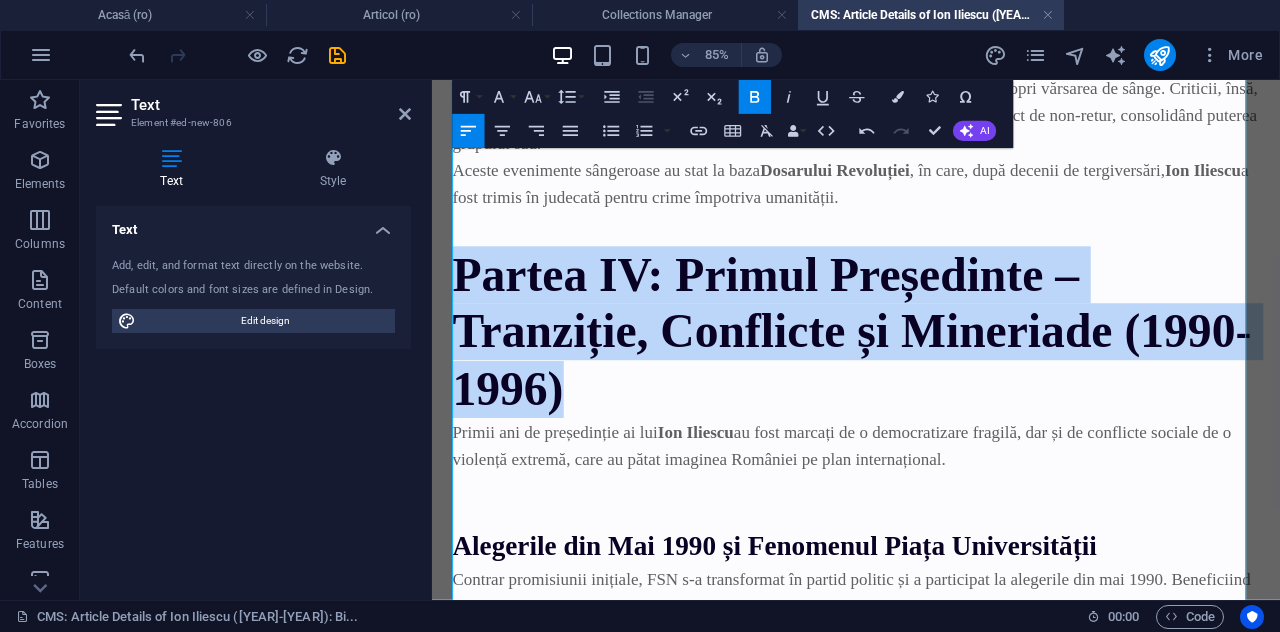 drag, startPoint x: 748, startPoint y: 423, endPoint x: 461, endPoint y: 294, distance: 314.65854 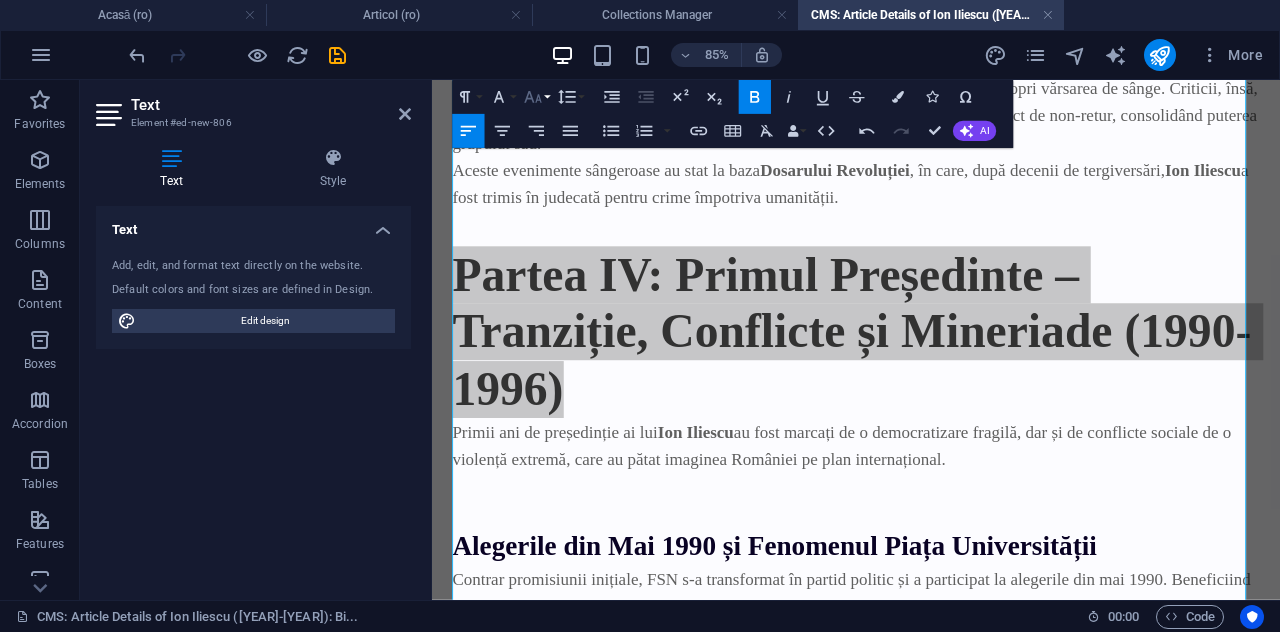 click 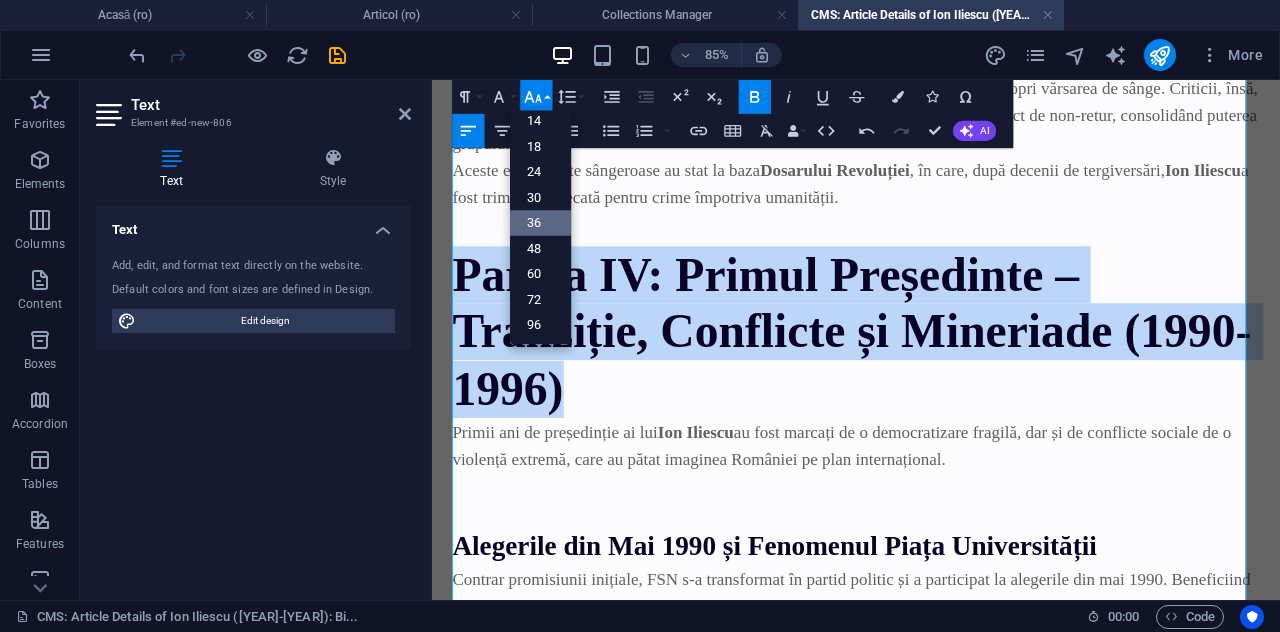 click on "36" at bounding box center [540, 224] 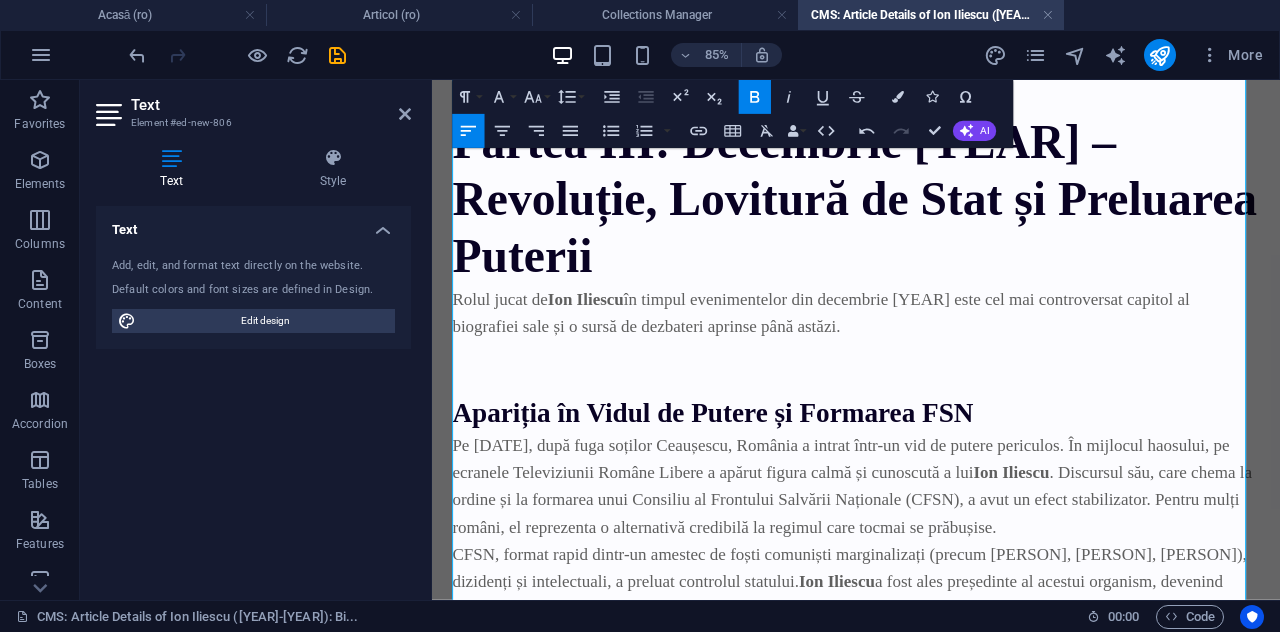 scroll, scrollTop: 3082, scrollLeft: 0, axis: vertical 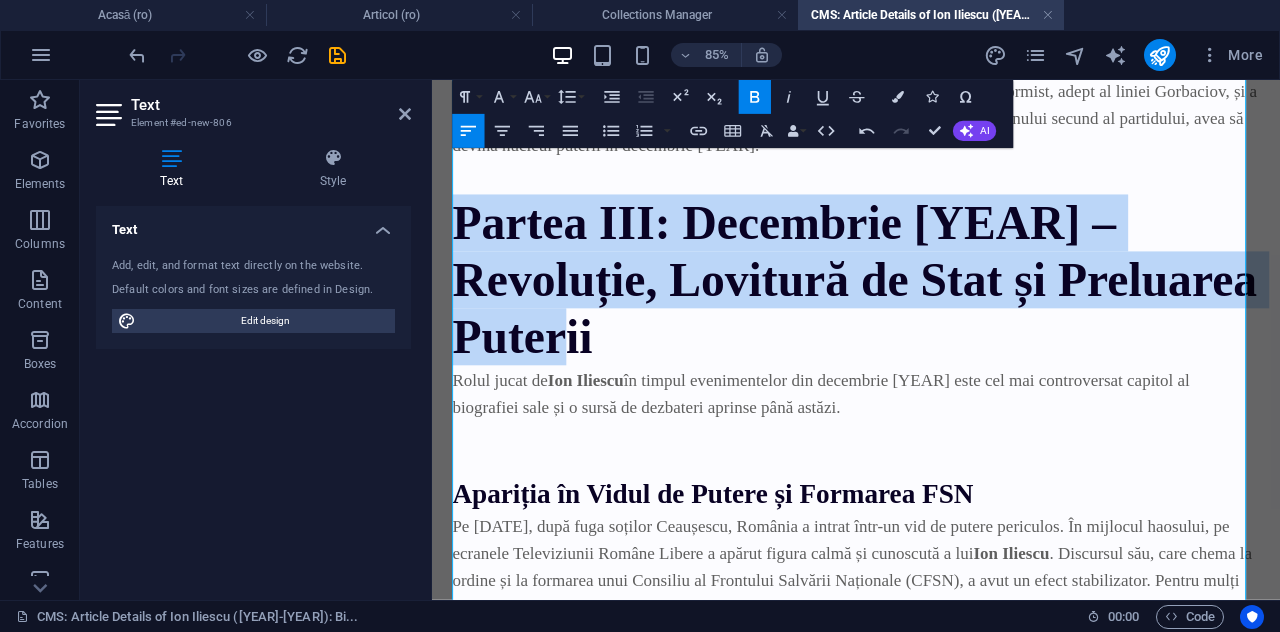 drag, startPoint x: 890, startPoint y: 379, endPoint x: 468, endPoint y: 251, distance: 440.98526 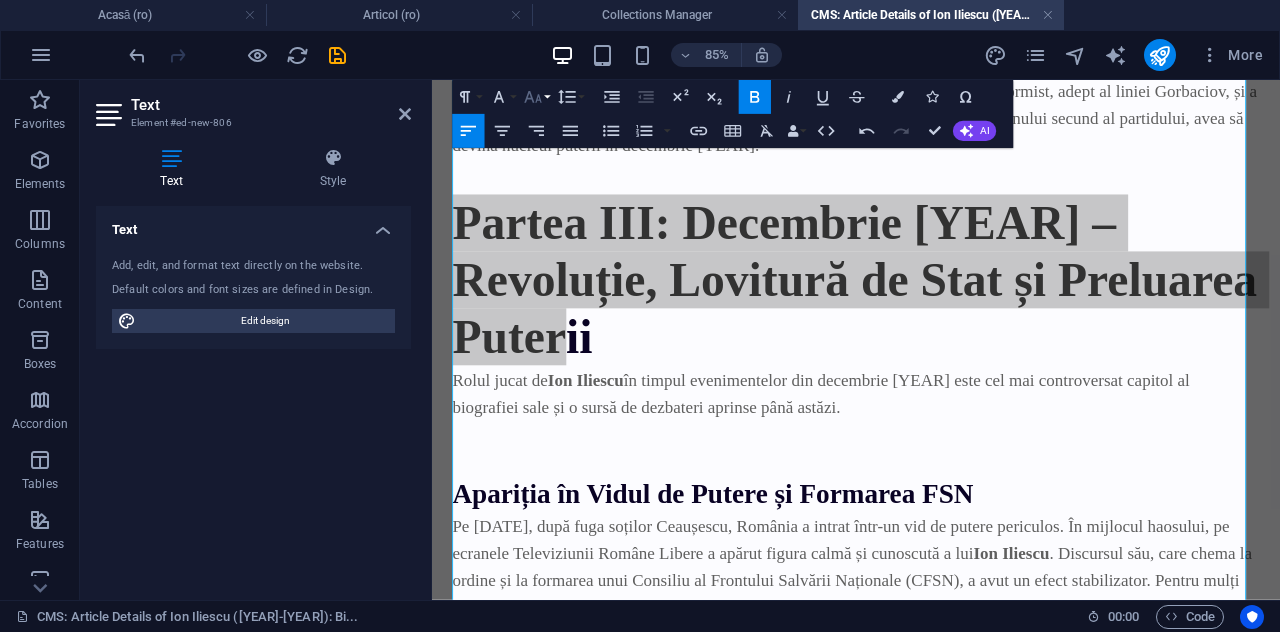 click 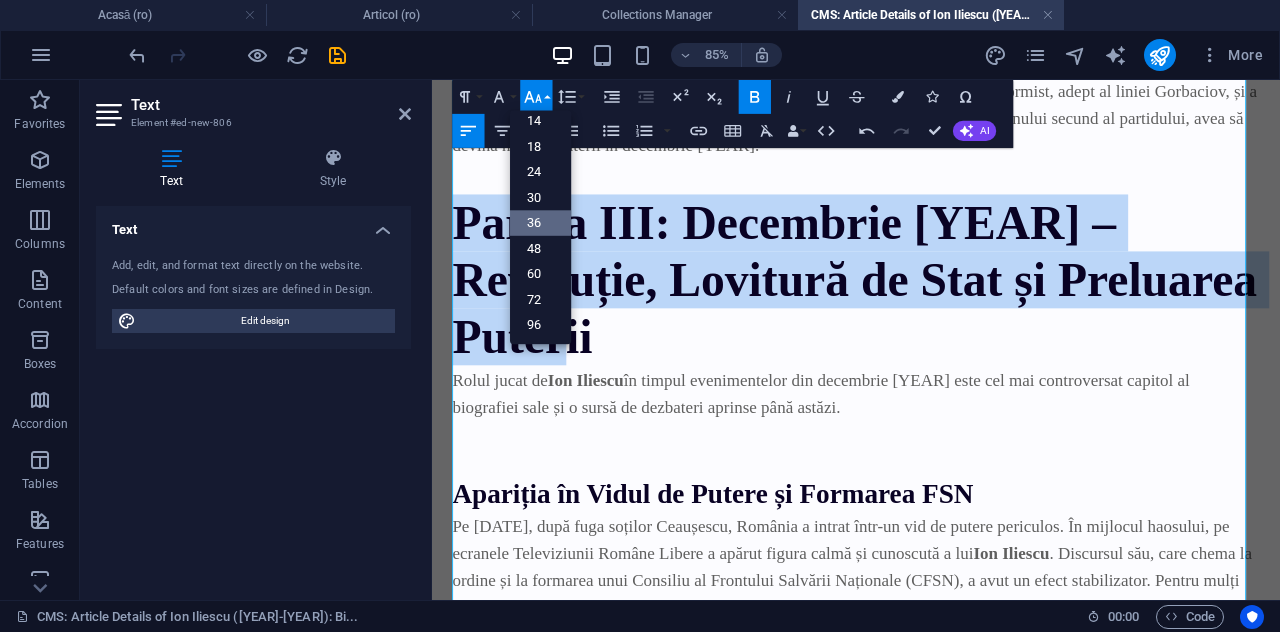 click on "36" at bounding box center [540, 224] 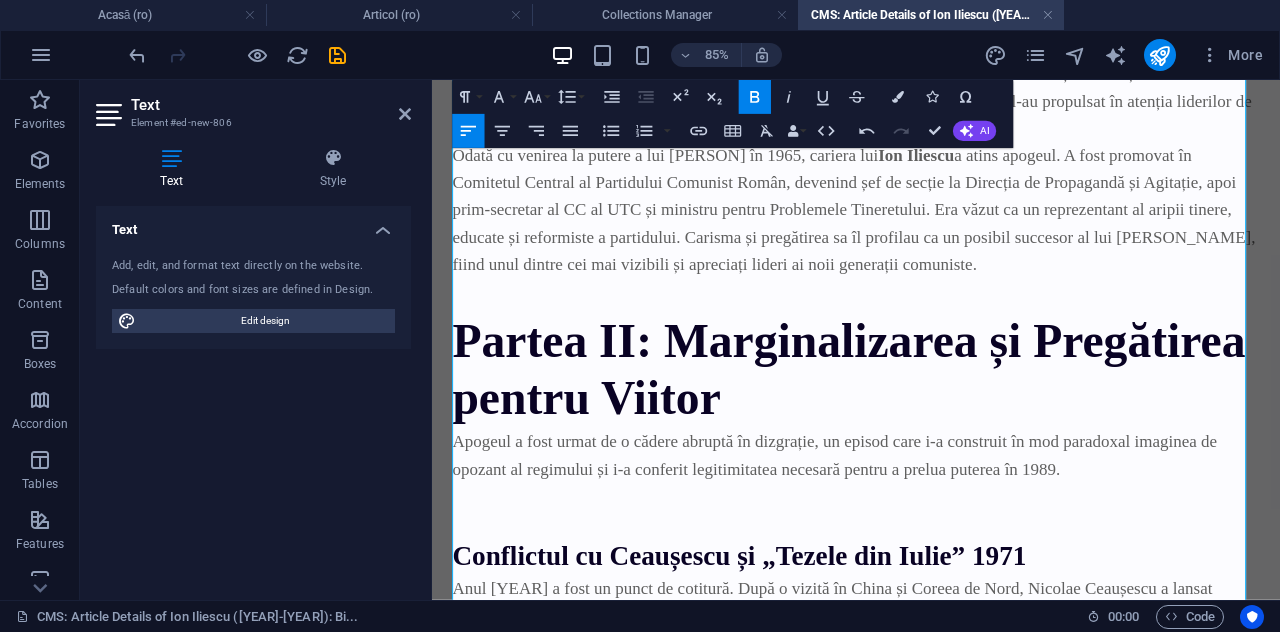 scroll, scrollTop: 1882, scrollLeft: 0, axis: vertical 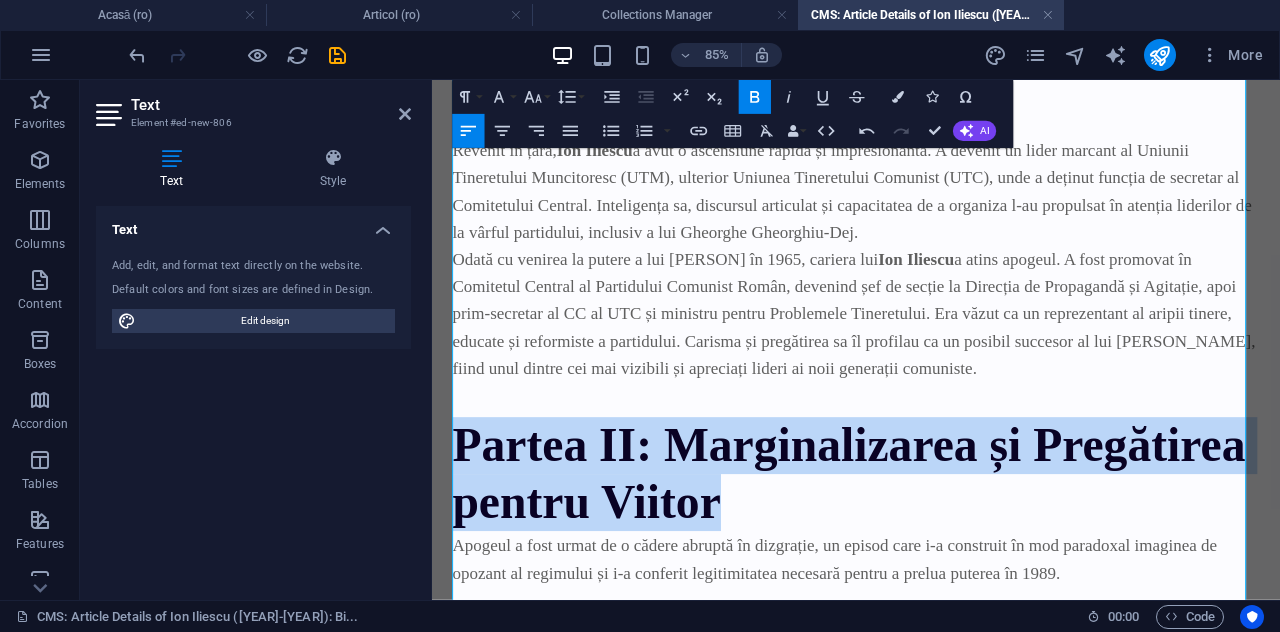 drag, startPoint x: 779, startPoint y: 568, endPoint x: 464, endPoint y: 496, distance: 323.1238 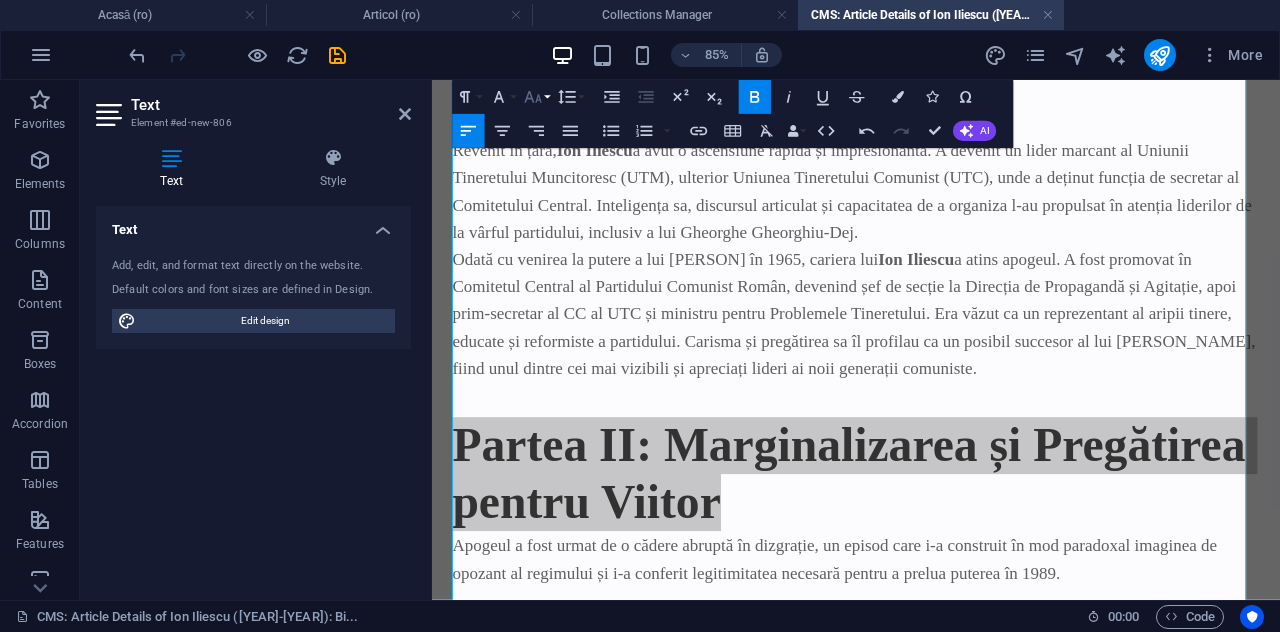 click 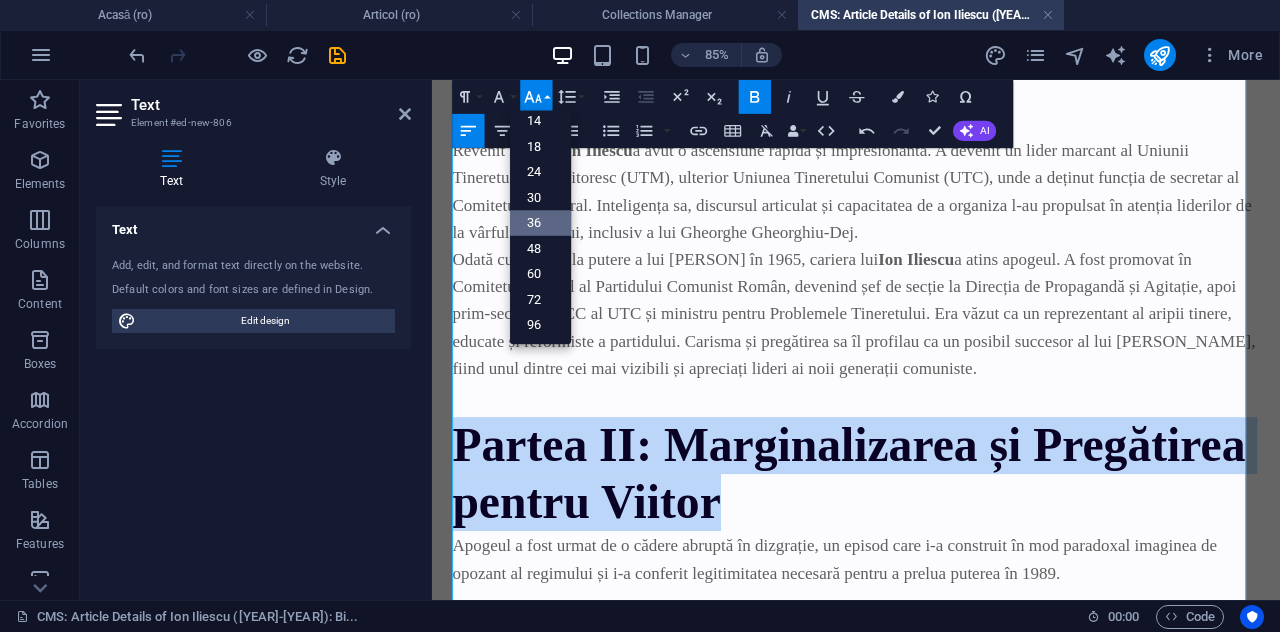 click on "36" at bounding box center (540, 224) 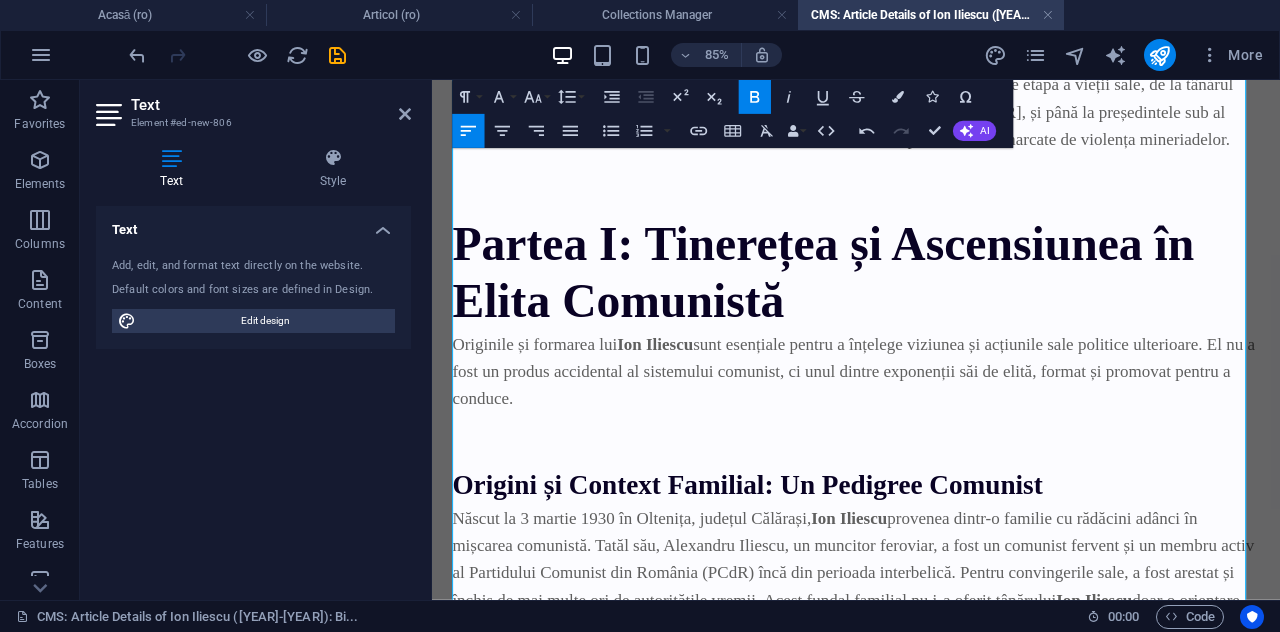 scroll, scrollTop: 582, scrollLeft: 0, axis: vertical 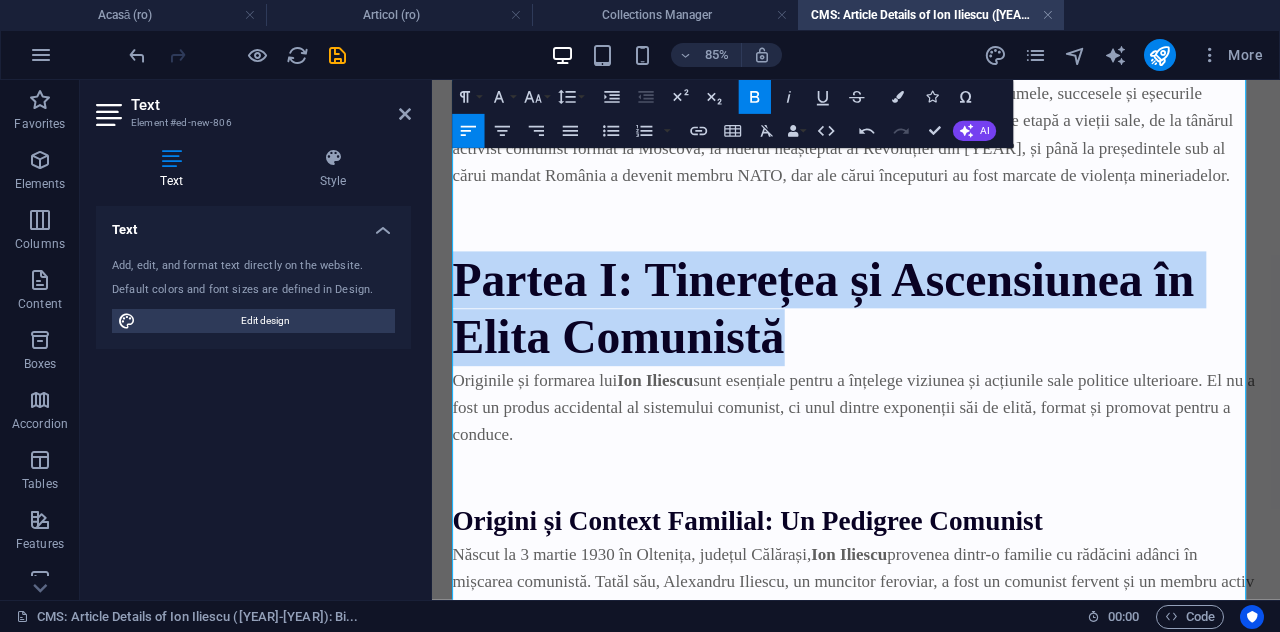 drag, startPoint x: 857, startPoint y: 387, endPoint x: 468, endPoint y: 321, distance: 394.55923 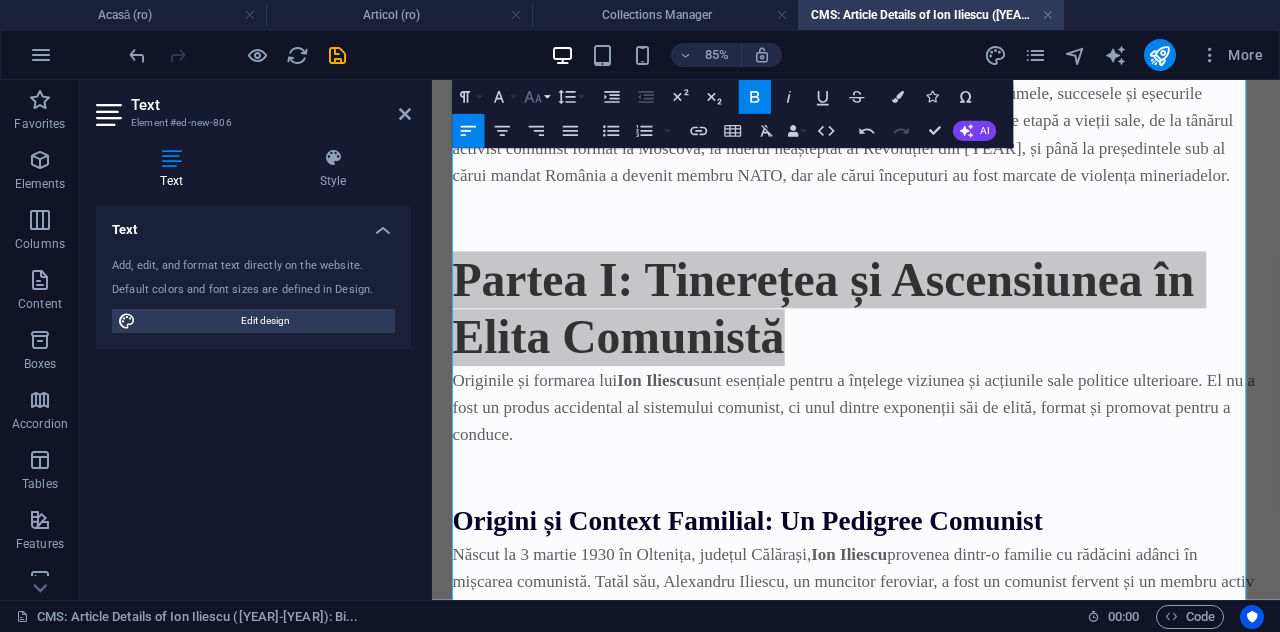 click 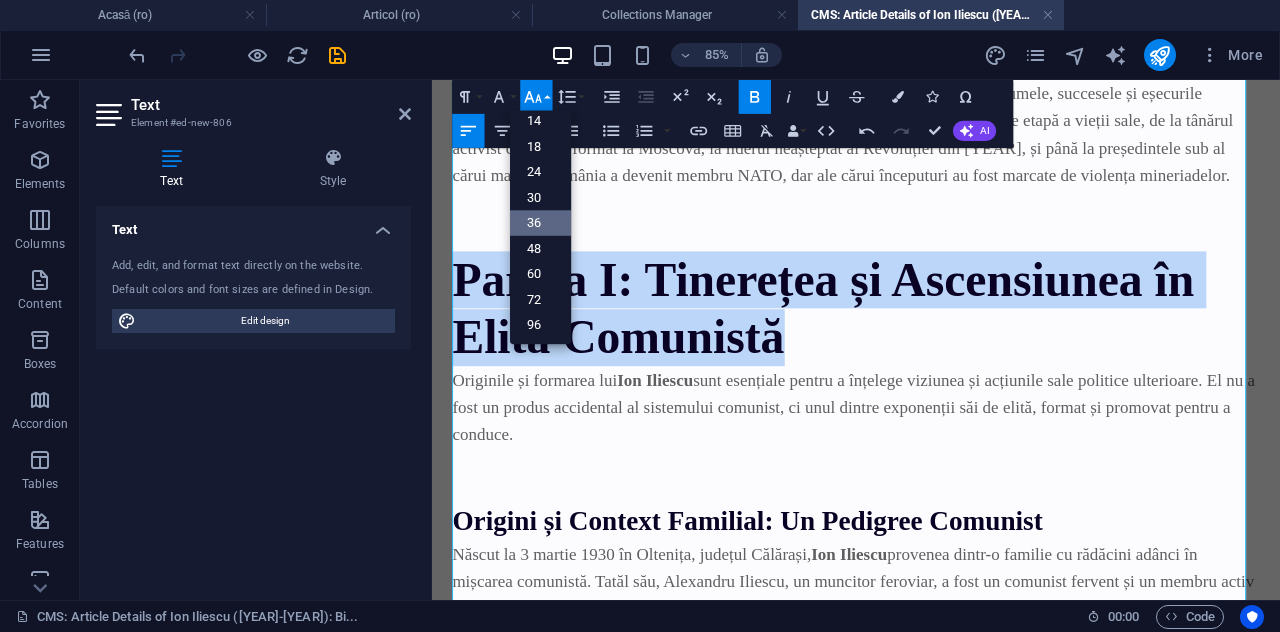 click on "36" at bounding box center (540, 224) 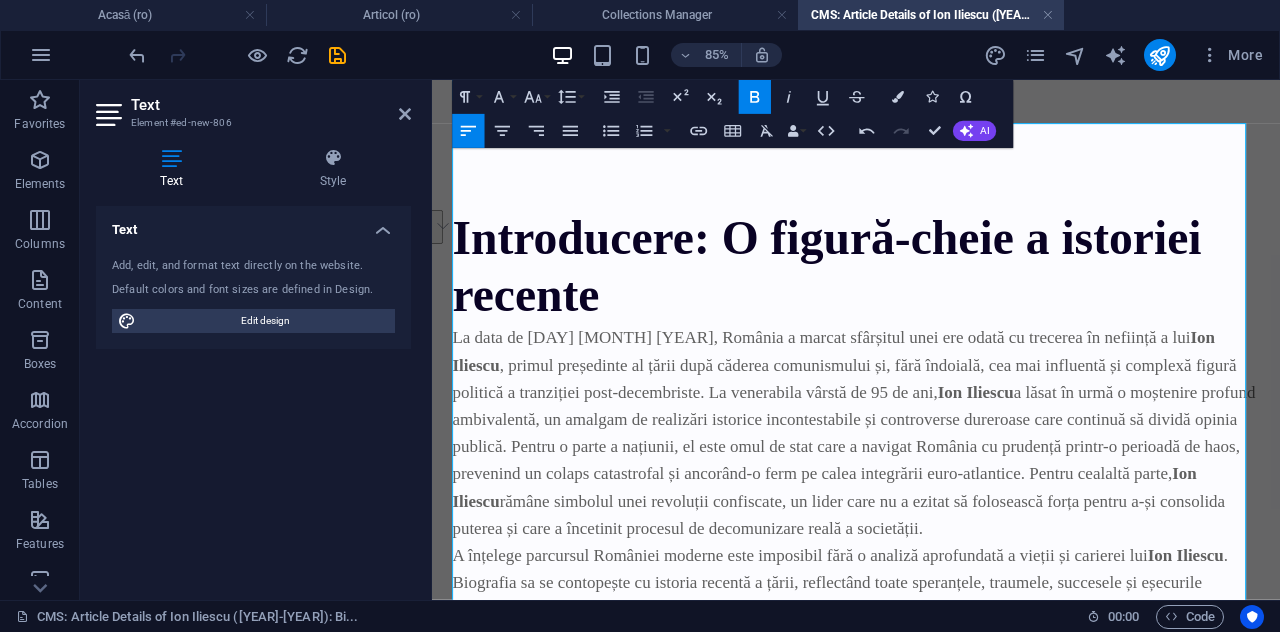 scroll, scrollTop: 0, scrollLeft: 0, axis: both 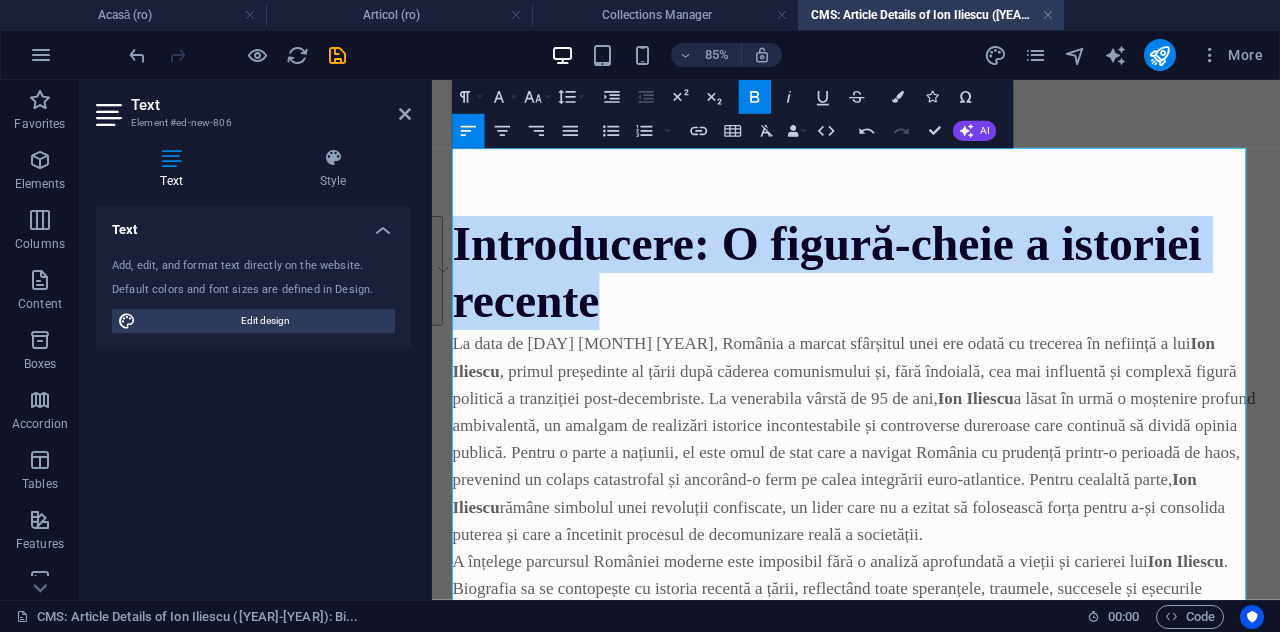 drag, startPoint x: 649, startPoint y: 366, endPoint x: 864, endPoint y: 331, distance: 217.83022 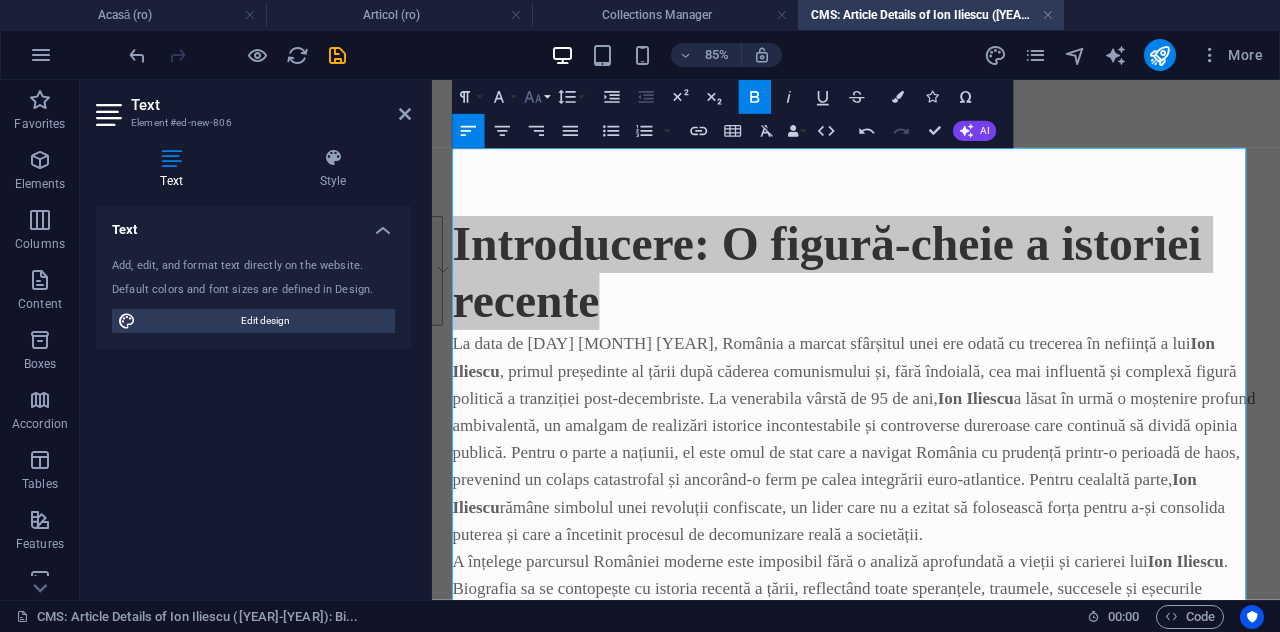 click 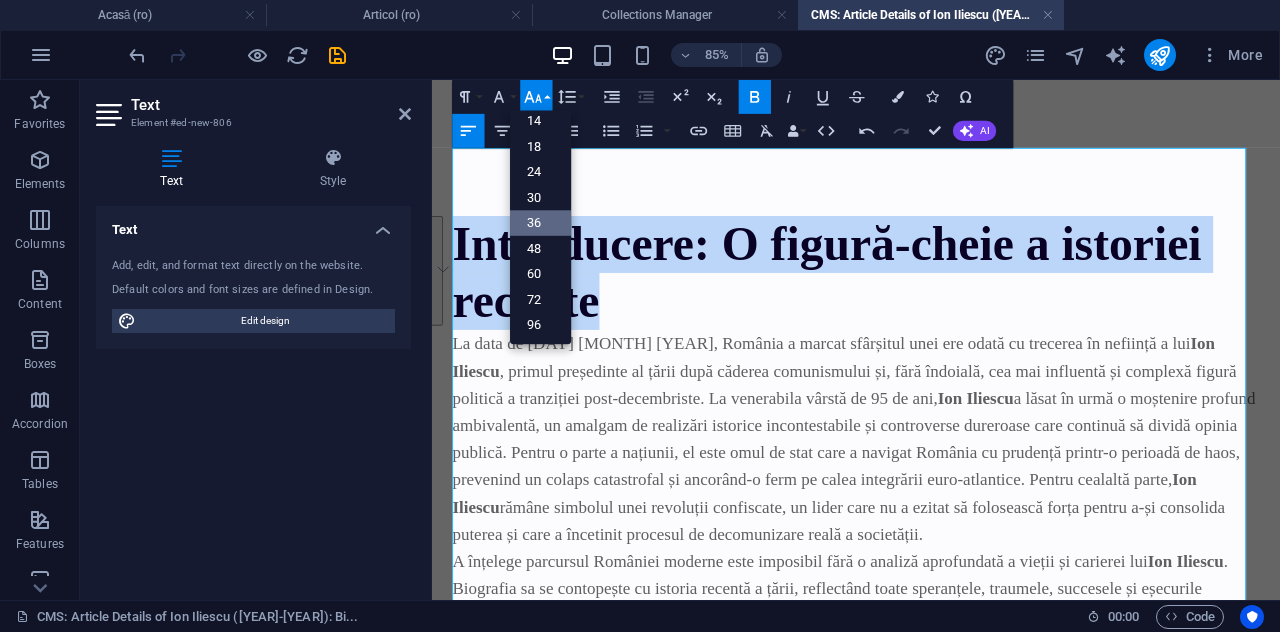 click on "36" at bounding box center [540, 224] 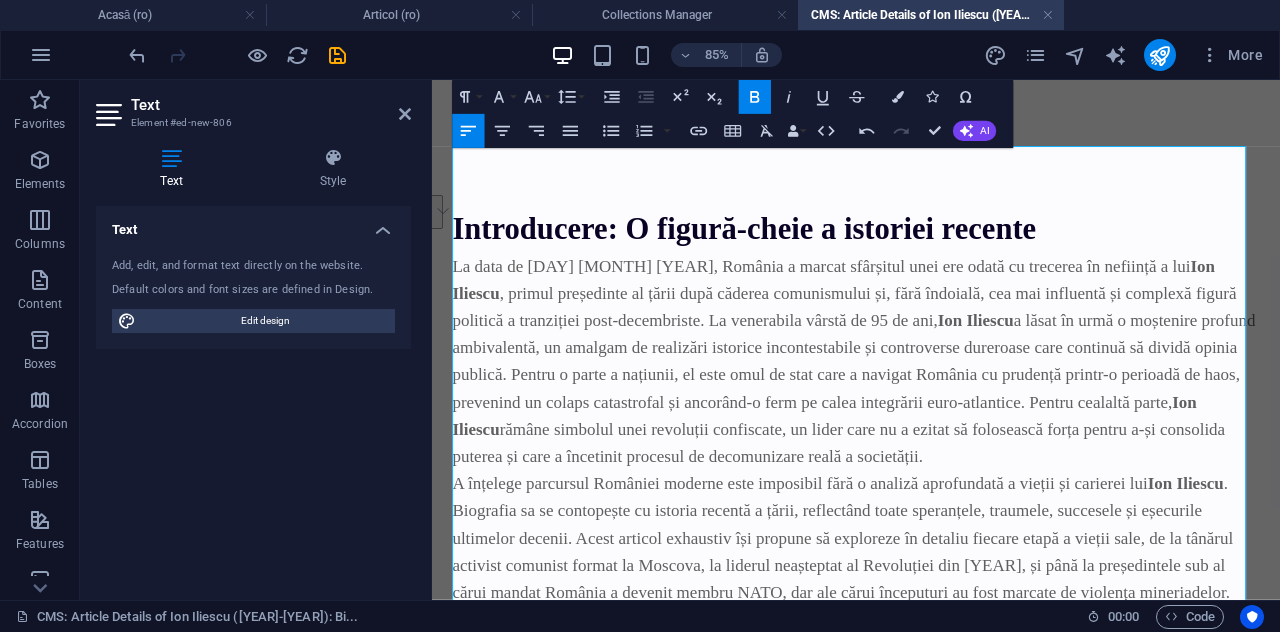 scroll, scrollTop: 0, scrollLeft: 0, axis: both 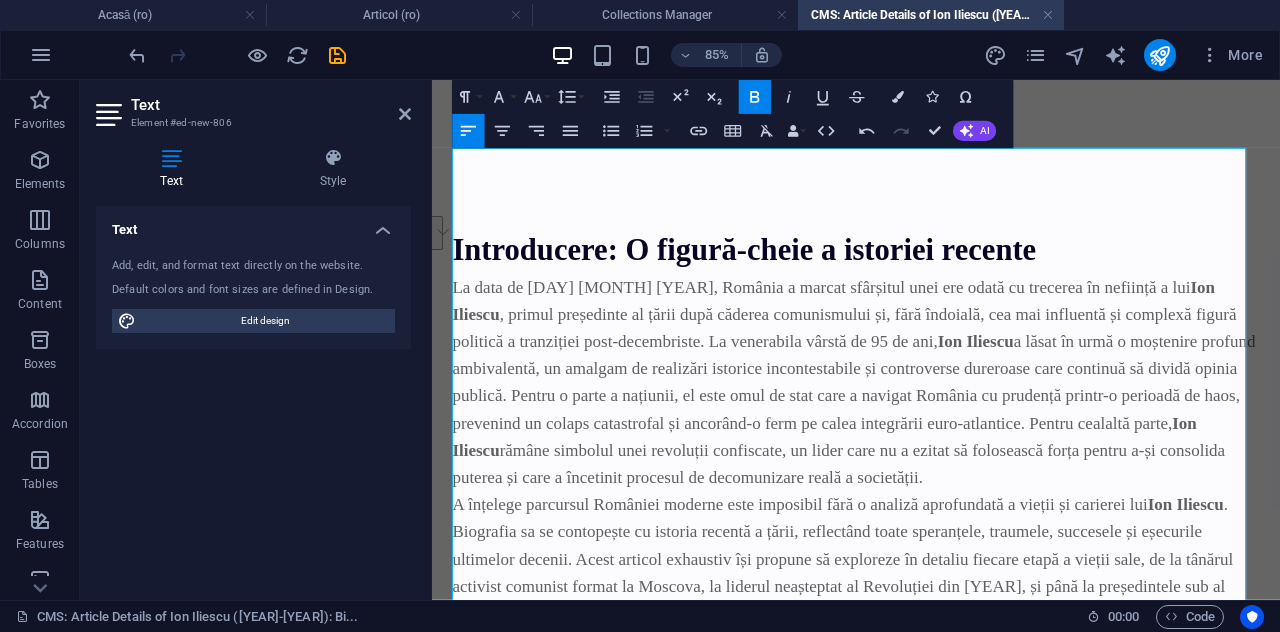 click on "Introducere: O figură-cheie a istoriei recente" at bounding box center (931, 273) 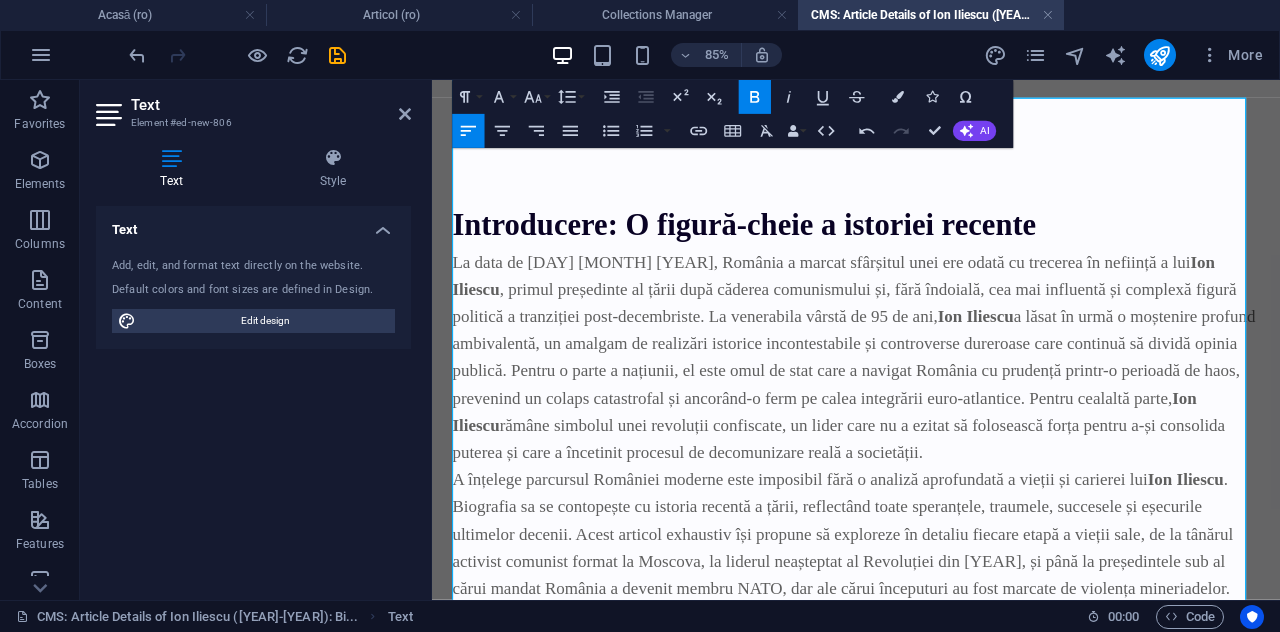 scroll, scrollTop: 0, scrollLeft: 0, axis: both 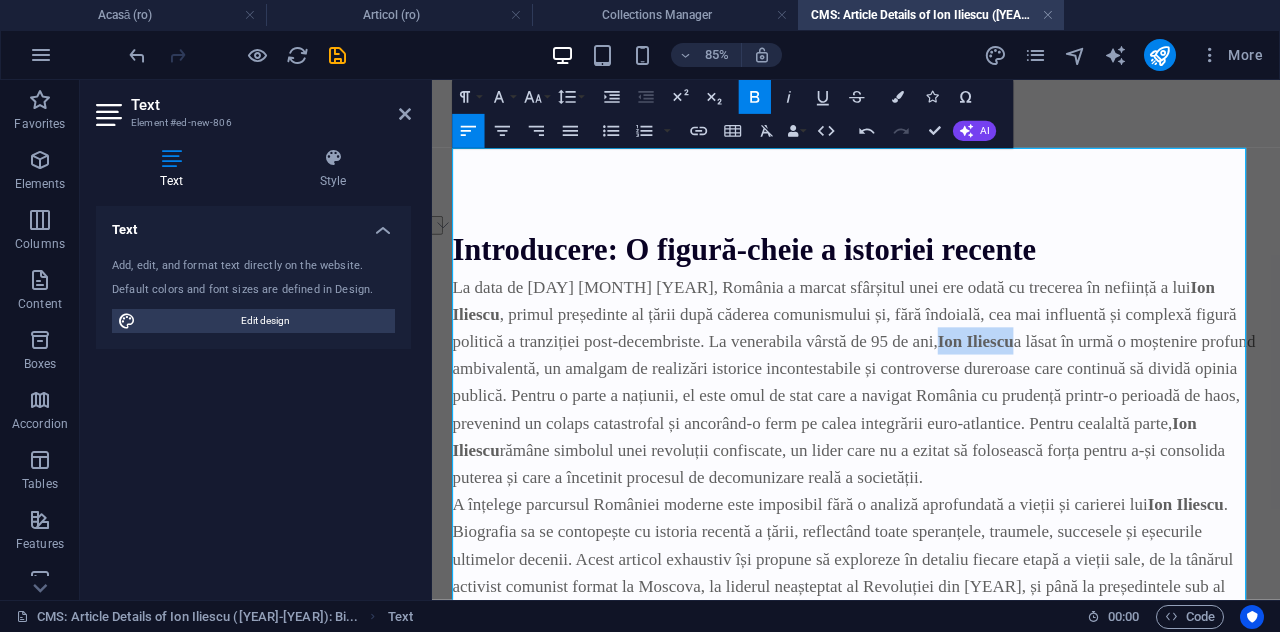 drag, startPoint x: 953, startPoint y: 387, endPoint x: 1038, endPoint y: 387, distance: 85 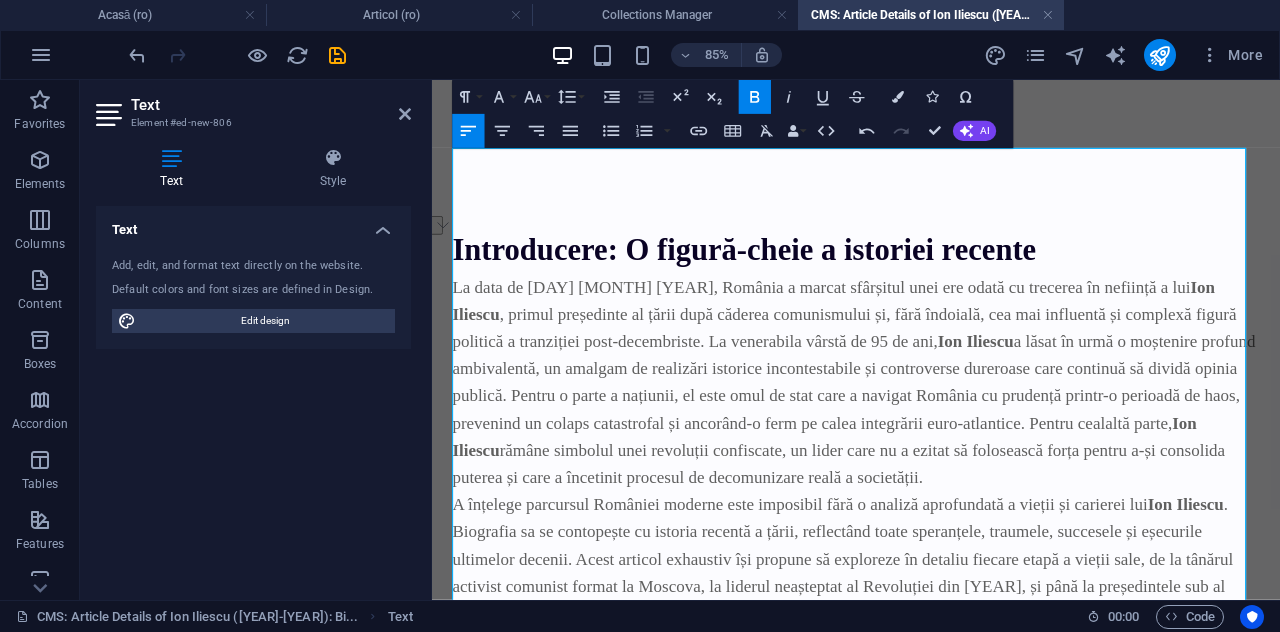 click on "Introducere: O figură-cheie a istoriei recente" at bounding box center [799, 280] 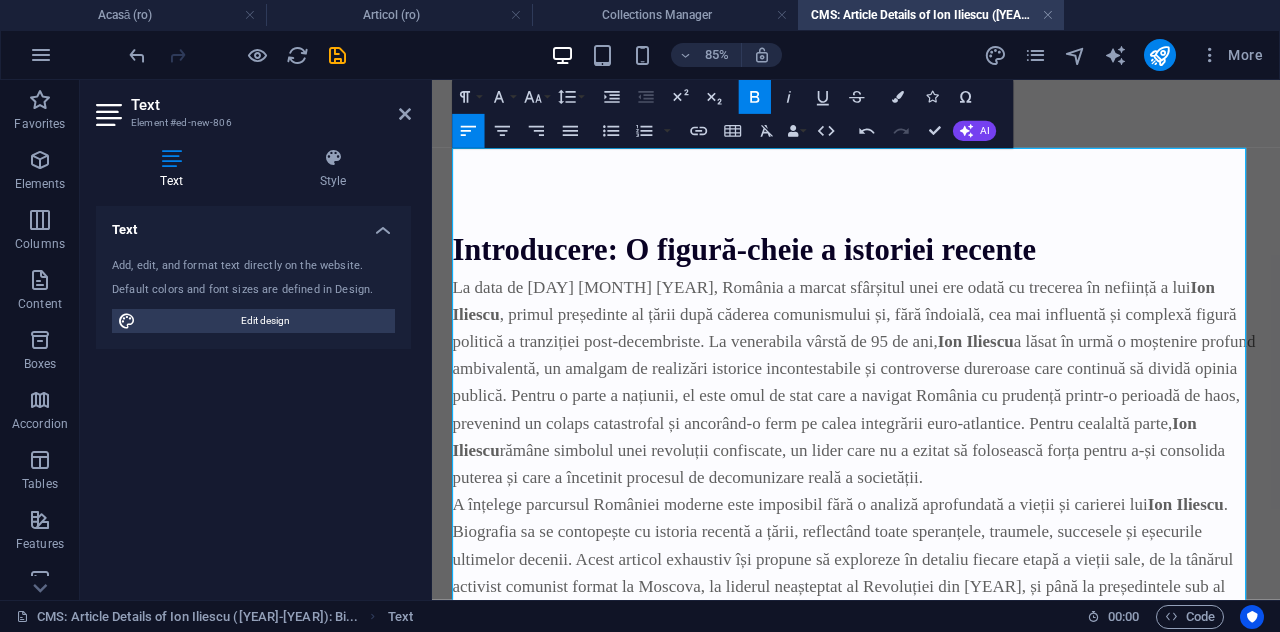 click on "Introducere: O figură-cheie a istoriei recente La data de [MONTH] [DAY], [YEAR], România a marcat sfârșitul unei ere odată cu trecerea în neființă a lui [PERSON], primul președinte al țării după căderea comunismului și, fără îndoială, cea mai influentă și complexă figură politică a tranziției post-decembriste. La venerabila vârstă de 95 de ani, [PERSON] a lăsat în urmă o moștenire profund ambivalentă, un amalgam de realizări istorice incontestabile și controverse dureroase care continuă să dividă opinia publică. Pentru o parte a națiunii, el este omul de stat care a navigat România cu prudență printr-o perioadă de haos, prevenind un colaps catastrofal și ancorând-o ferm pe calea integrării euro-atlantice. Pentru cealaltă parte, [PERSON] rămâne simbolul unei revoluții confiscate, un lider care nu a ezitat să folosească forța pentru a-și consolida puterea și care a încetinit procesul de decomunizare reală a societății. [PERSON] [PERSON]" at bounding box center (931, 4055) 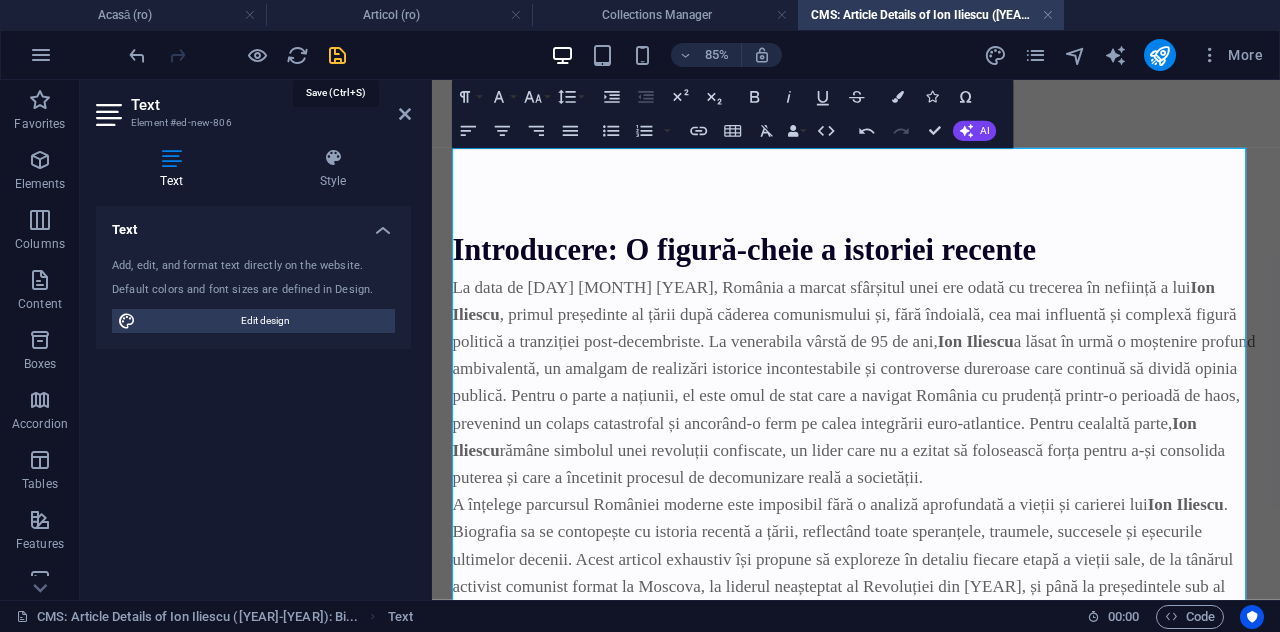 click at bounding box center [337, 55] 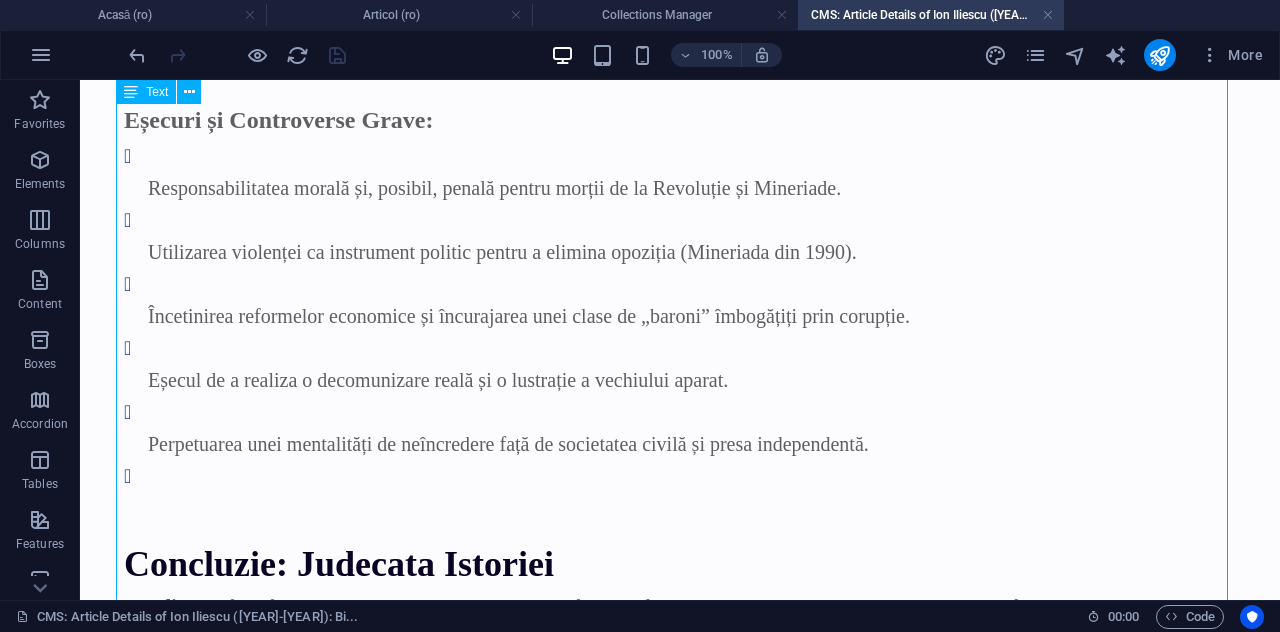 scroll, scrollTop: 6780, scrollLeft: 0, axis: vertical 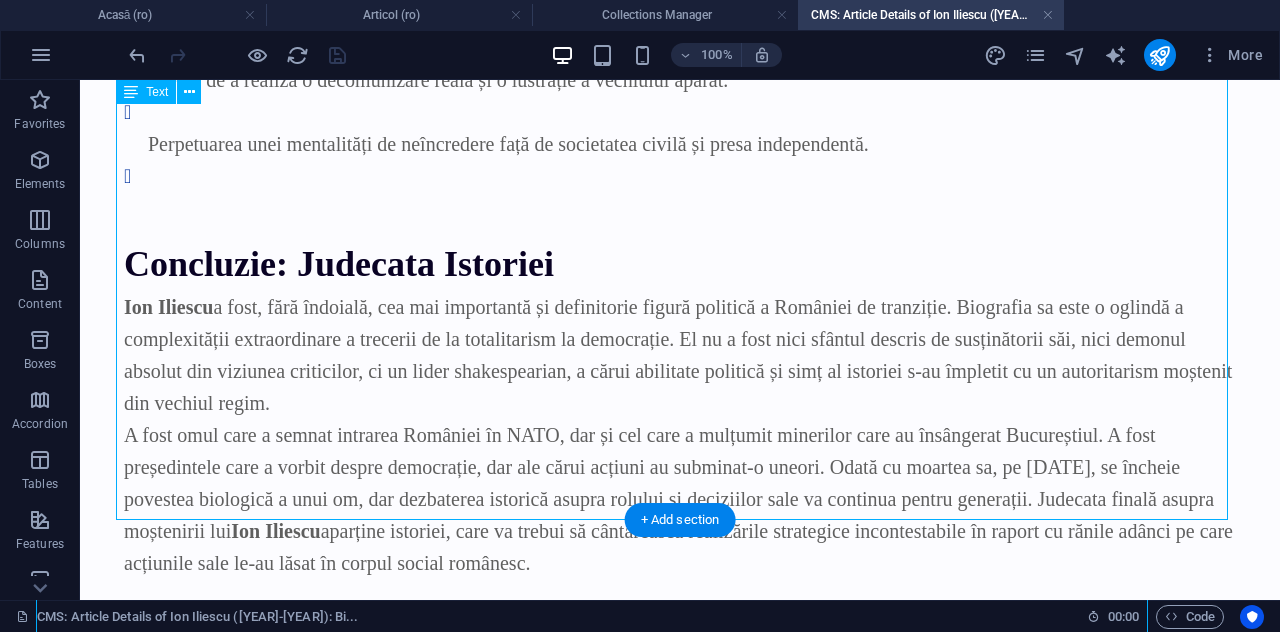 click on "Introducere: O figură-cheie a istoriei recente La data de [MONTH] [DAY], [YEAR], România a marcat sfârșitul unei ere odată cu trecerea în neființă a lui [PERSON], primul președinte al țării după căderea comunismului și, fără îndoială, cea mai influentă și complexă figură politică a tranziției post-decembriste. La venerabila vârstă de 95 de ani, [PERSON] a lăsat în urmă o moștenire profund ambivalentă, un amalgam de realizări istorice incontestabile și controverse dureroase care continuă să dividă opinia publică. Pentru o parte a națiunii, el este omul de stat care a navigat România cu prudență printr-o perioadă de haos, prevenind un colaps catastrofal și ancorând-o ferm pe calea integrării euro-atlantice. Pentru cealaltă parte, [PERSON] rămâne simbolul unei revoluții confiscate, un lider care nu a ezitat să folosească forța pentru a-și consolida puterea și care a încetinit procesul de decomunizare reală a societății. [PERSON] [PERSON]" at bounding box center (680, -3021) 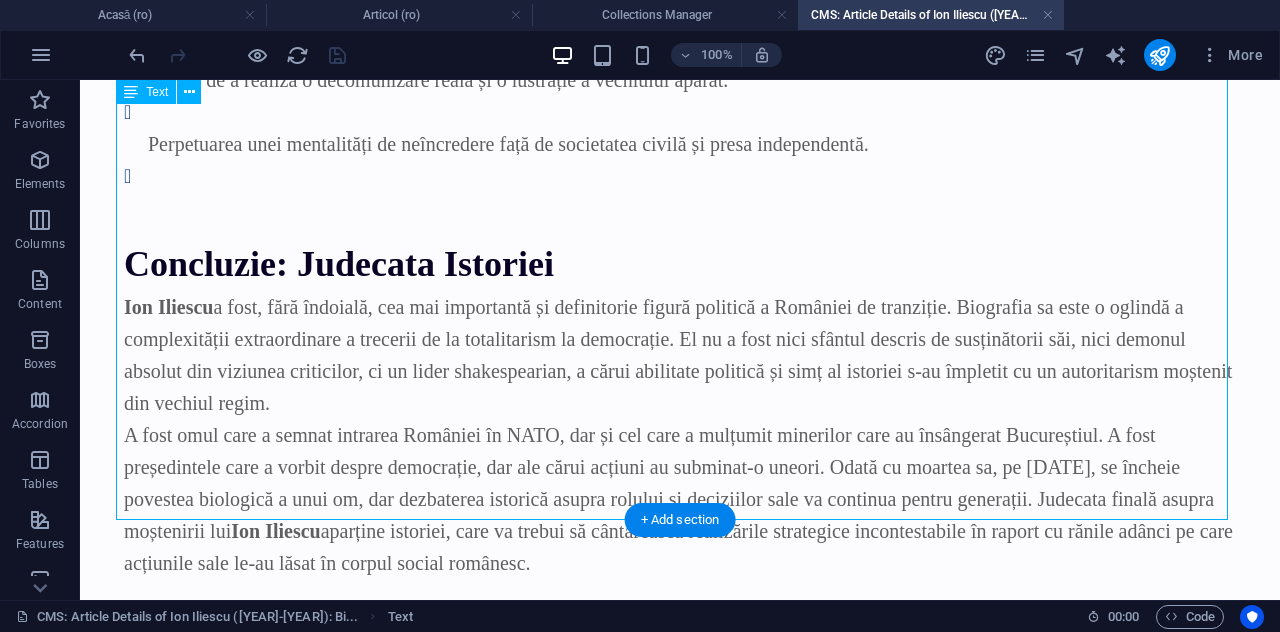 click on "Introducere: O figură-cheie a istoriei recente La data de [MONTH] [DAY], [YEAR], România a marcat sfârșitul unei ere odată cu trecerea în neființă a lui [PERSON], primul președinte al țării după căderea comunismului și, fără îndoială, cea mai influentă și complexă figură politică a tranziției post-decembriste. La venerabila vârstă de 95 de ani, [PERSON] a lăsat în urmă o moștenire profund ambivalentă, un amalgam de realizări istorice incontestabile și controverse dureroase care continuă să dividă opinia publică. Pentru o parte a națiunii, el este omul de stat care a navigat România cu prudență printr-o perioadă de haos, prevenind un colaps catastrofal și ancorând-o ferm pe calea integrării euro-atlantice. Pentru cealaltă parte, [PERSON] rămâne simbolul unei revoluții confiscate, un lider care nu a ezitat să folosească forța pentru a-și consolida puterea și care a încetinit procesul de decomunizare reală a societății. [PERSON] [PERSON]" at bounding box center [680, -3021] 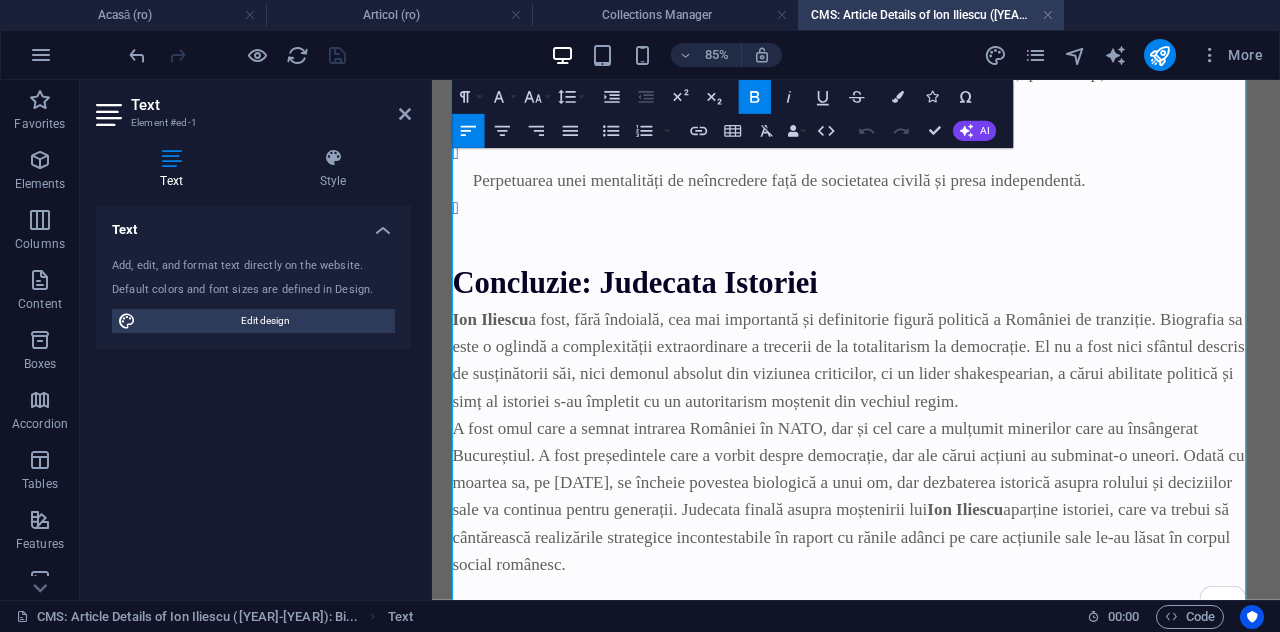 scroll, scrollTop: 7379, scrollLeft: 0, axis: vertical 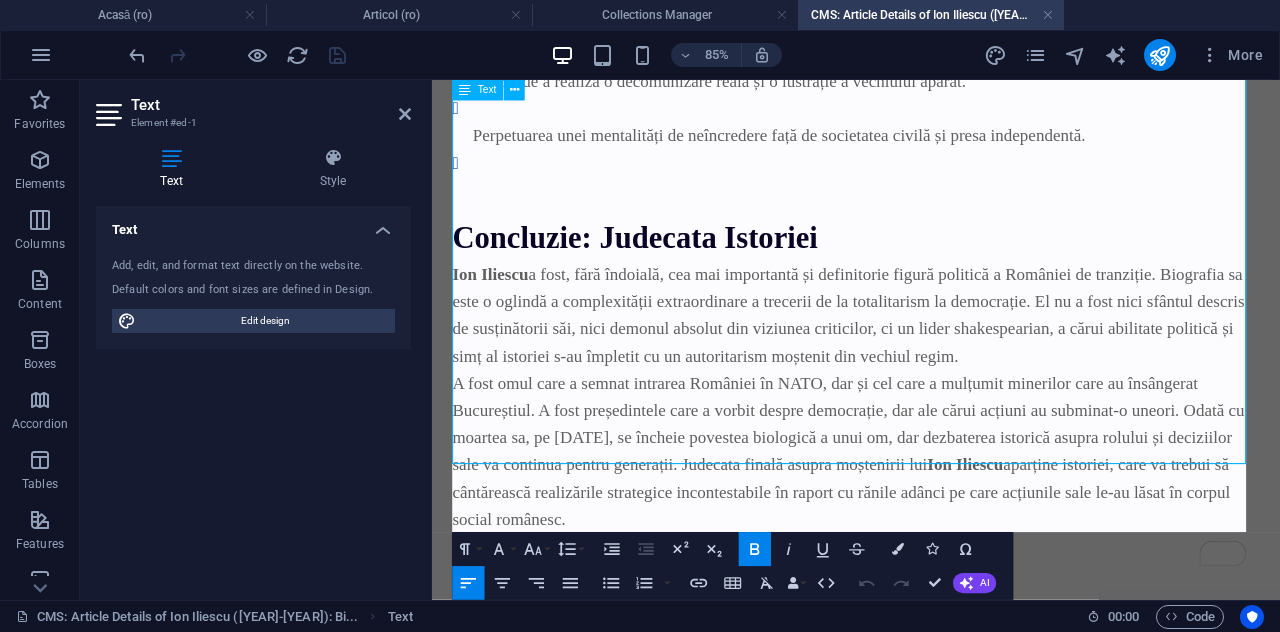 click on "[PERSON_NAME] a fost, fără îndoială, cea mai importantă și definitorie figură politică a României de tranziție. Biografia sa este o oglindă a complexității extraordinare a trecerii de la totalitarism la democrație. El nu a fost nici sfântul descris de susținătorii săi, nici demonul absolut din viziunea criticilor, ci un lider shakespearian, a cărui abilitate politică și simț al istoriei s-au împletit cu un autoritarism moștenit din vechiul regim." at bounding box center (931, 356) 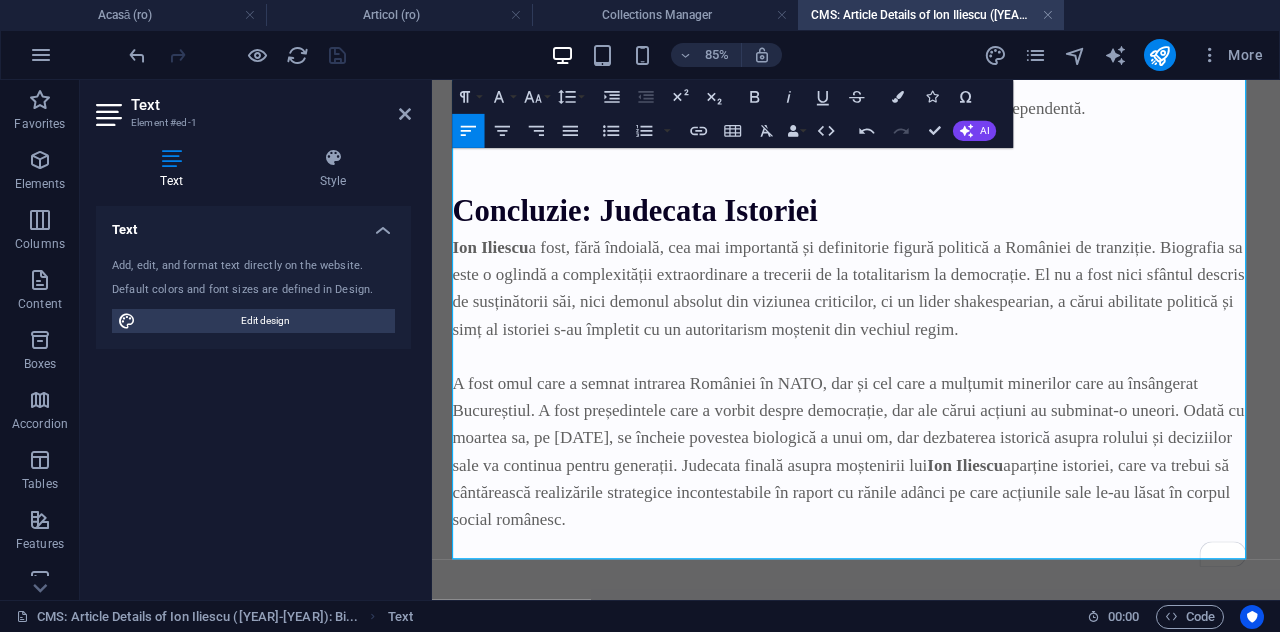 click on "Concluzie: Judecata Istoriei" at bounding box center [931, 226] 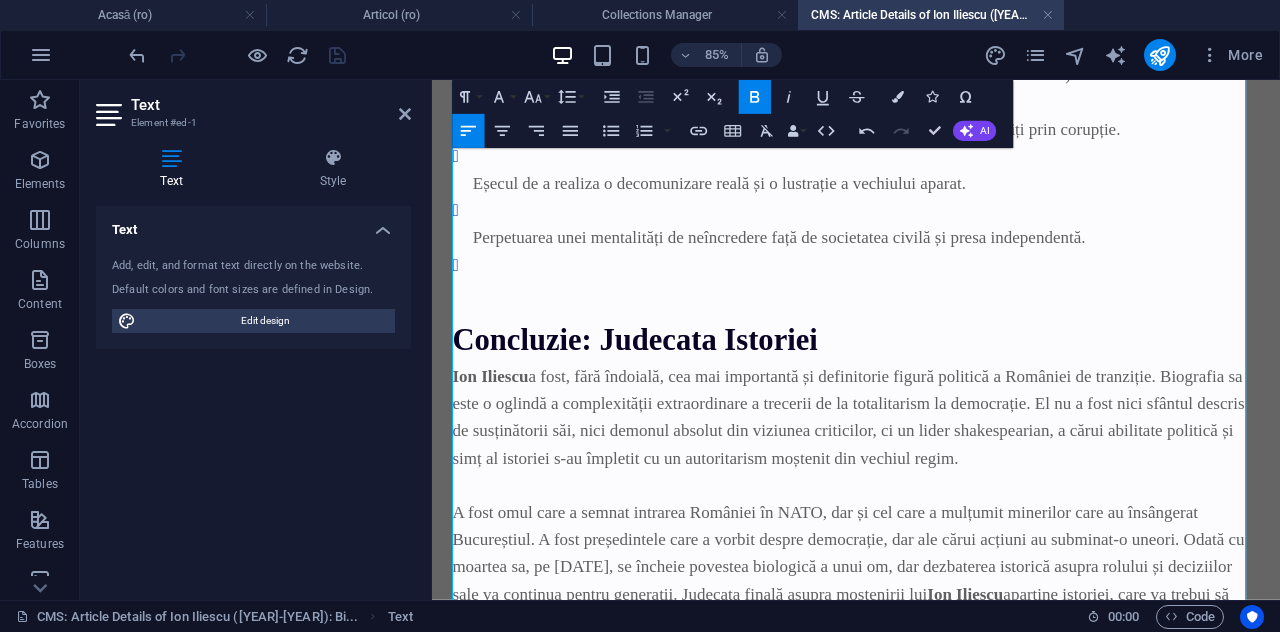 scroll, scrollTop: 7211, scrollLeft: 0, axis: vertical 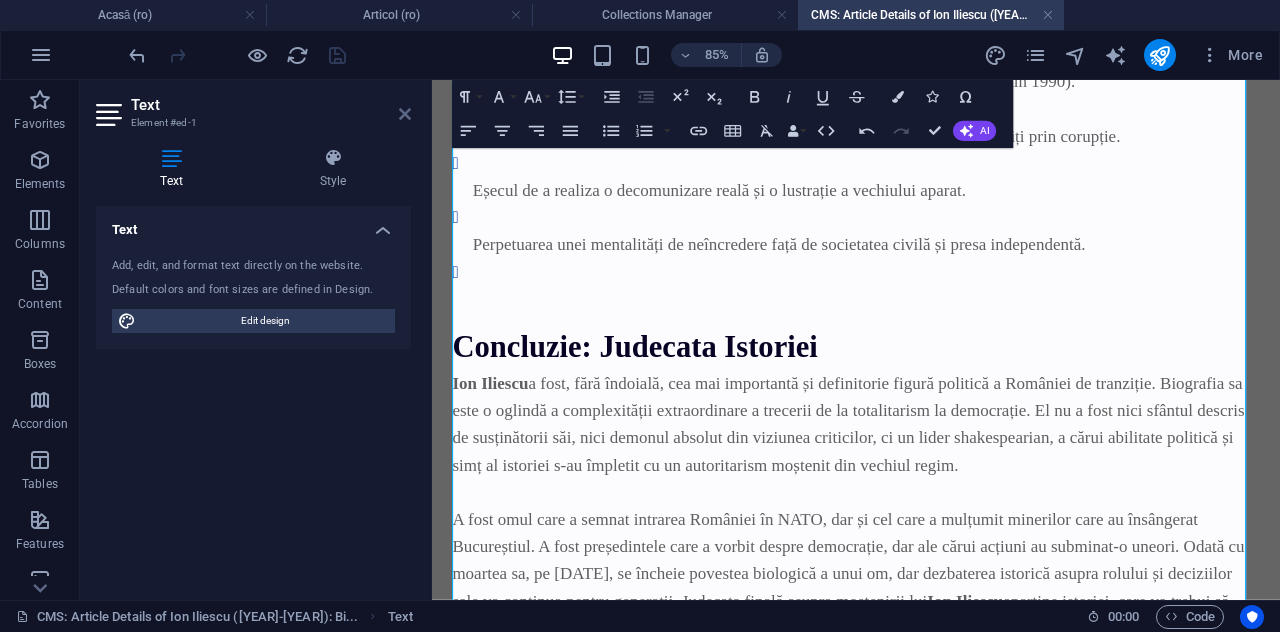 click at bounding box center [405, 114] 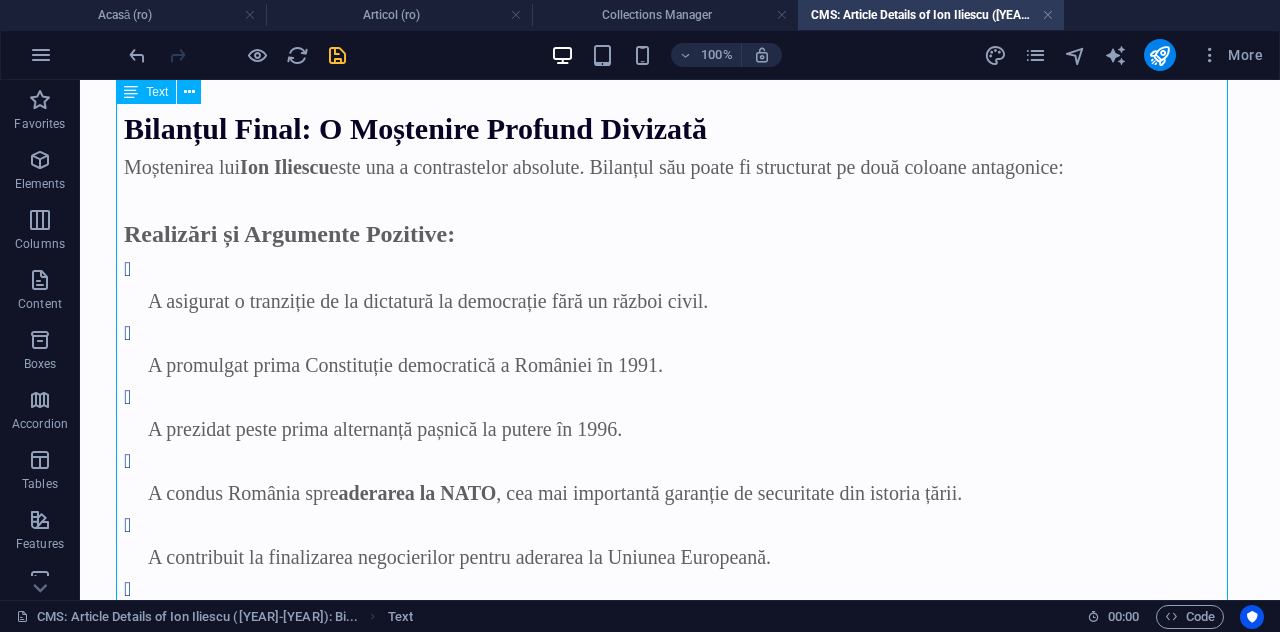 scroll, scrollTop: 5812, scrollLeft: 0, axis: vertical 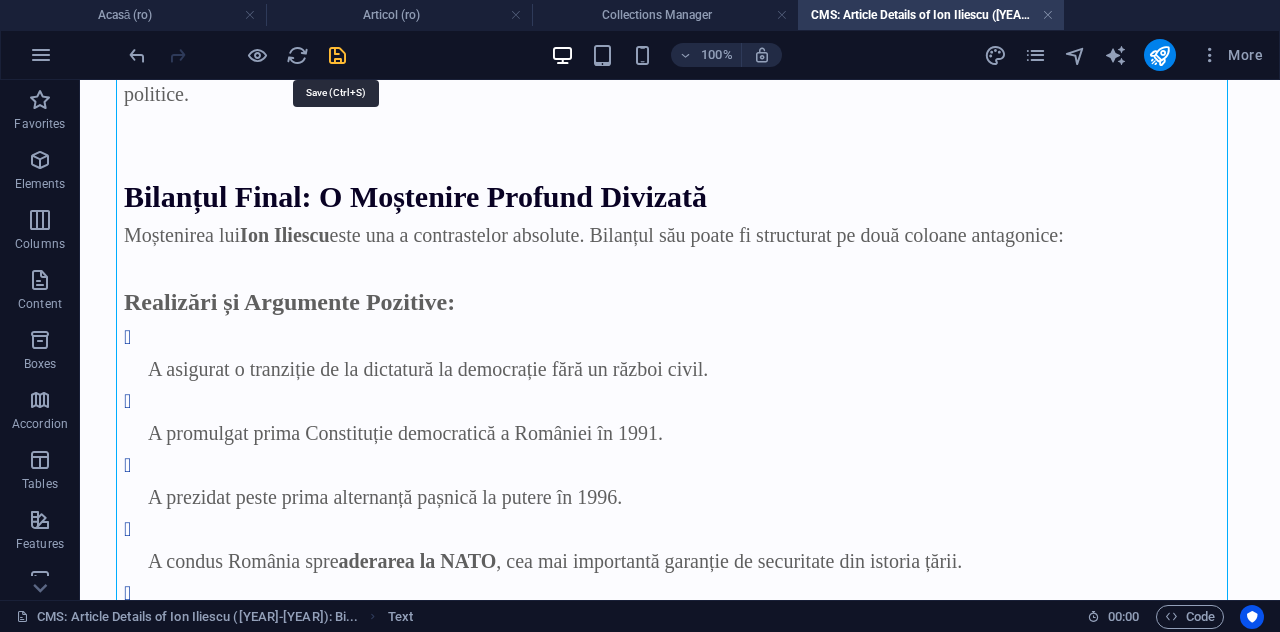 click at bounding box center (337, 55) 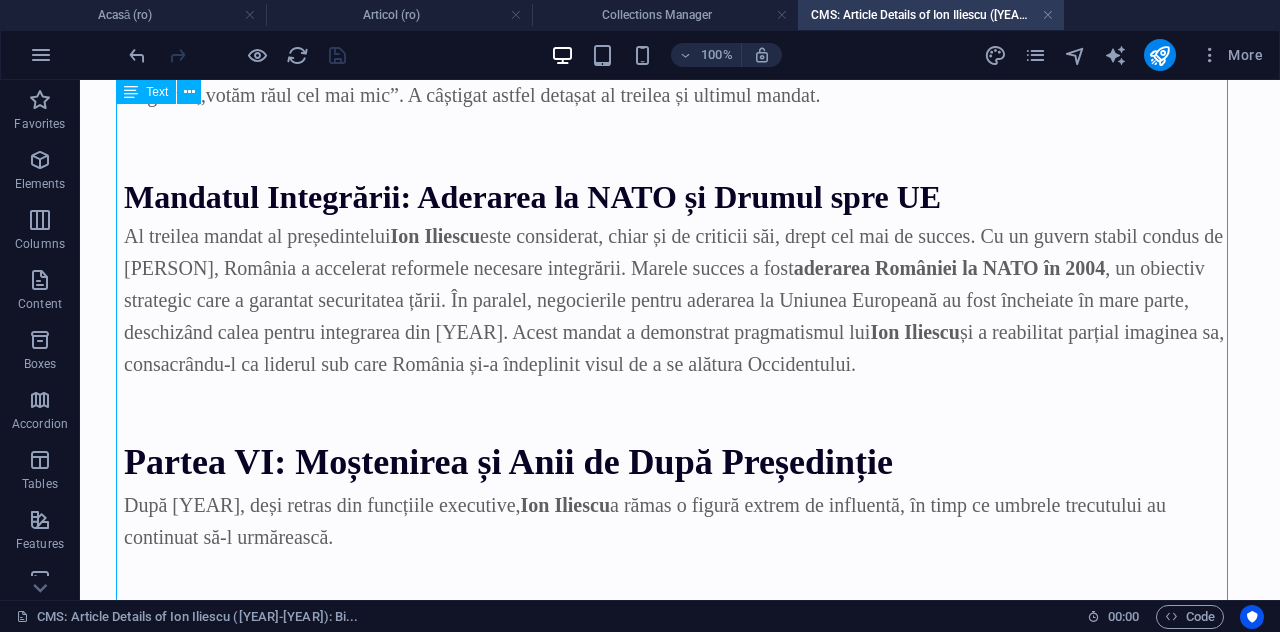 scroll, scrollTop: 5112, scrollLeft: 0, axis: vertical 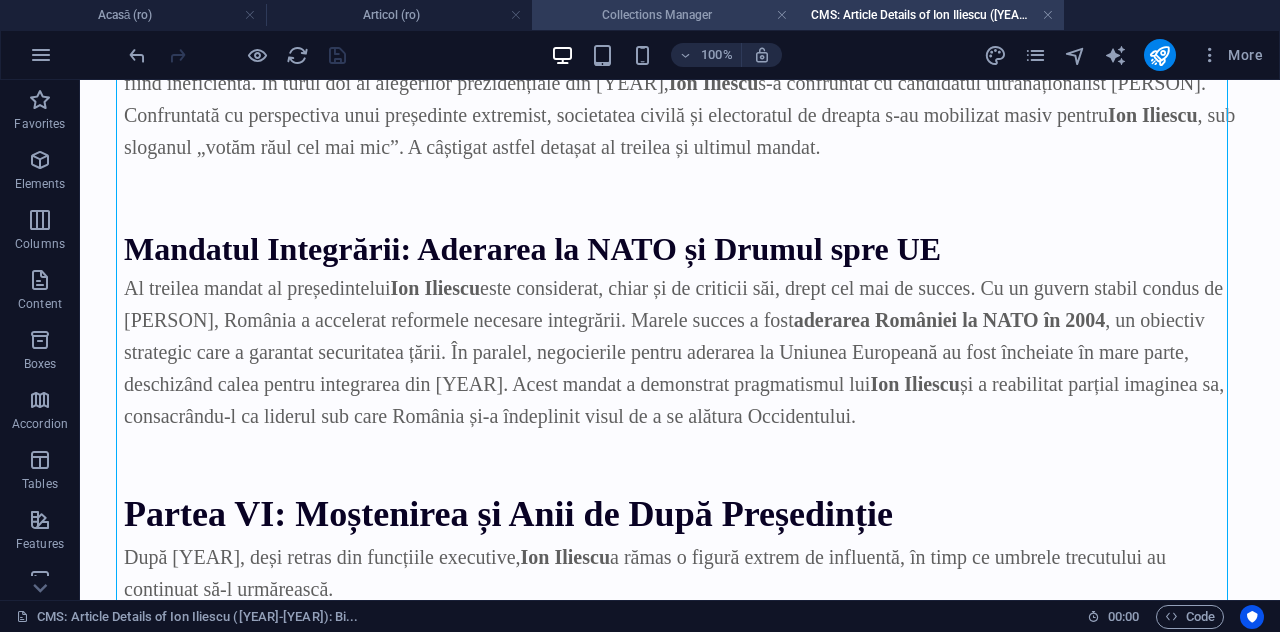 click on "Collections Manager" at bounding box center (665, 15) 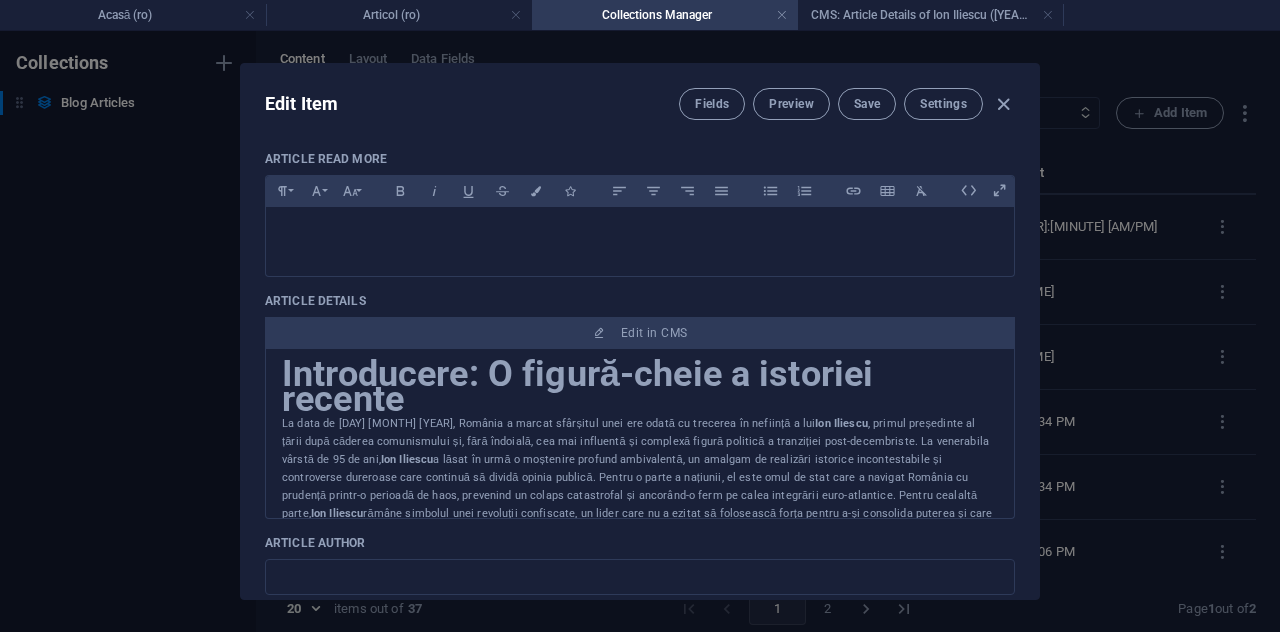 scroll, scrollTop: 700, scrollLeft: 0, axis: vertical 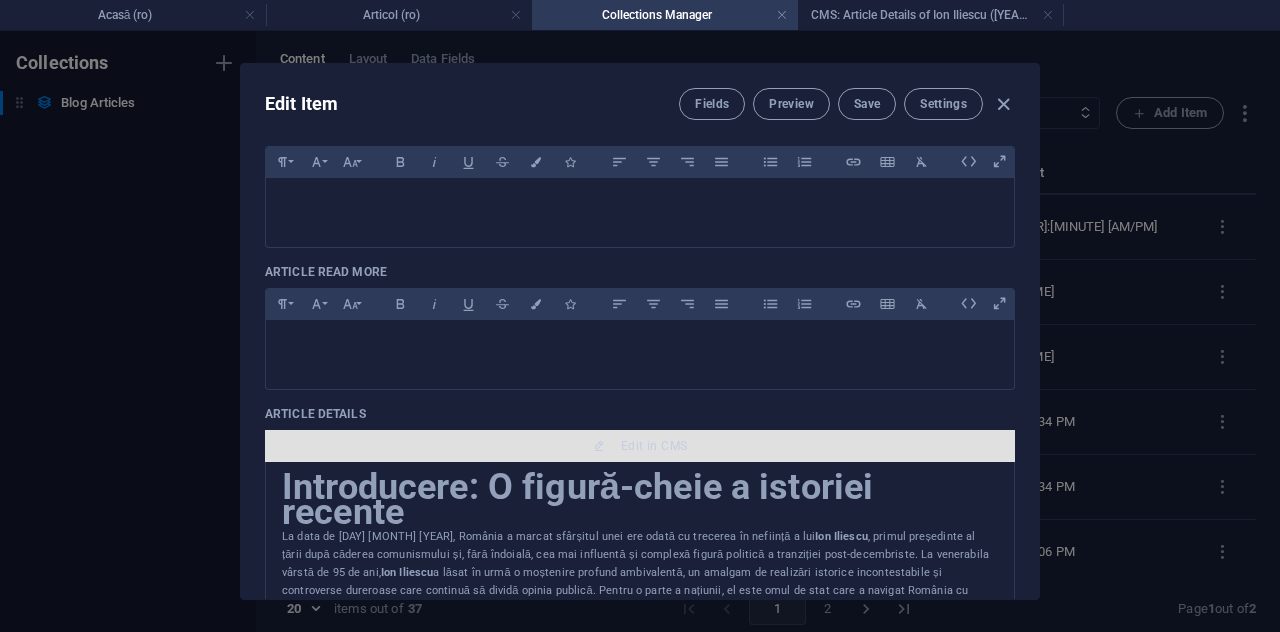 click at bounding box center (599, 446) 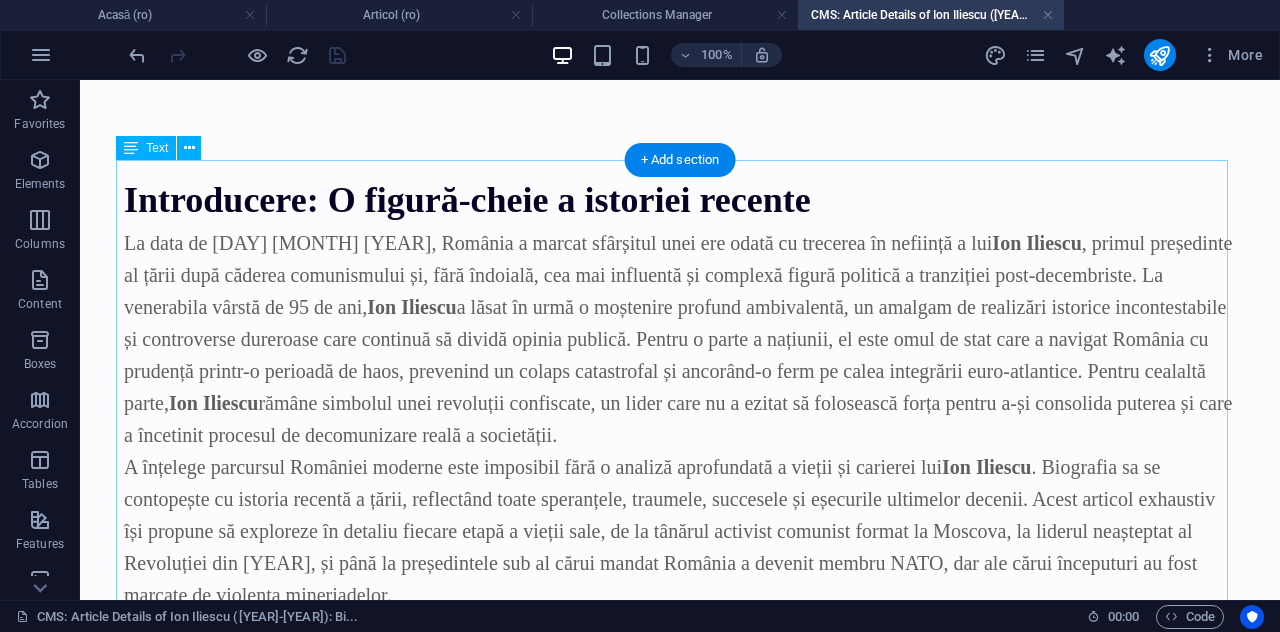 scroll, scrollTop: 0, scrollLeft: 0, axis: both 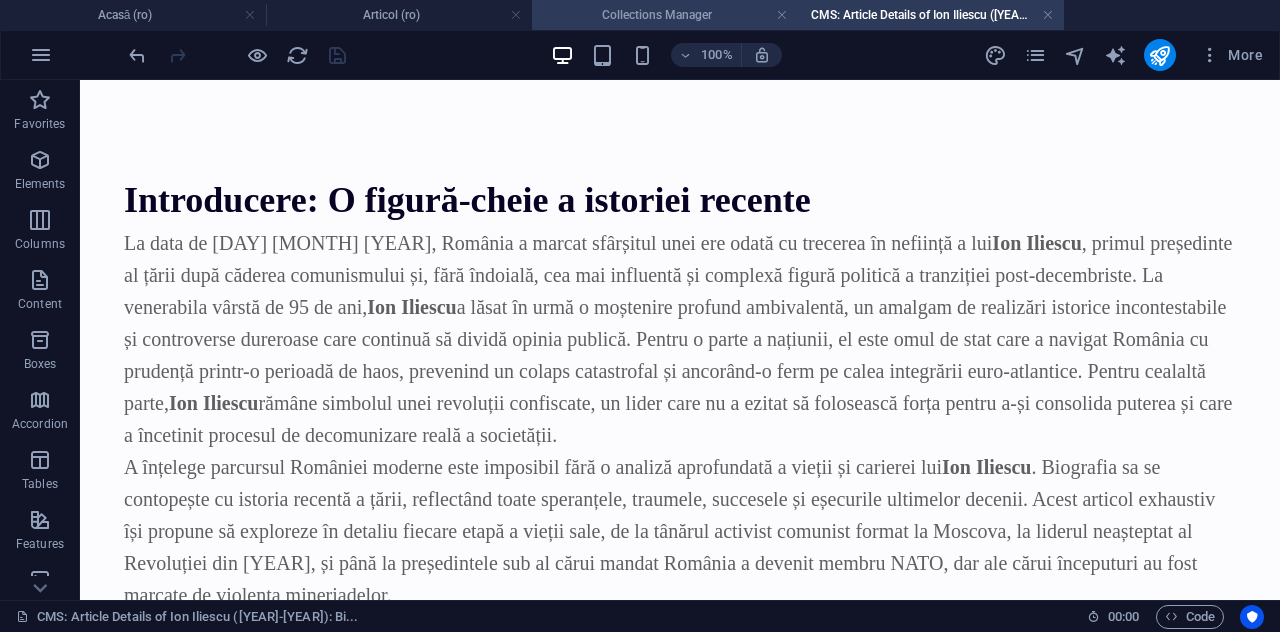 click on "Collections Manager" at bounding box center [665, 15] 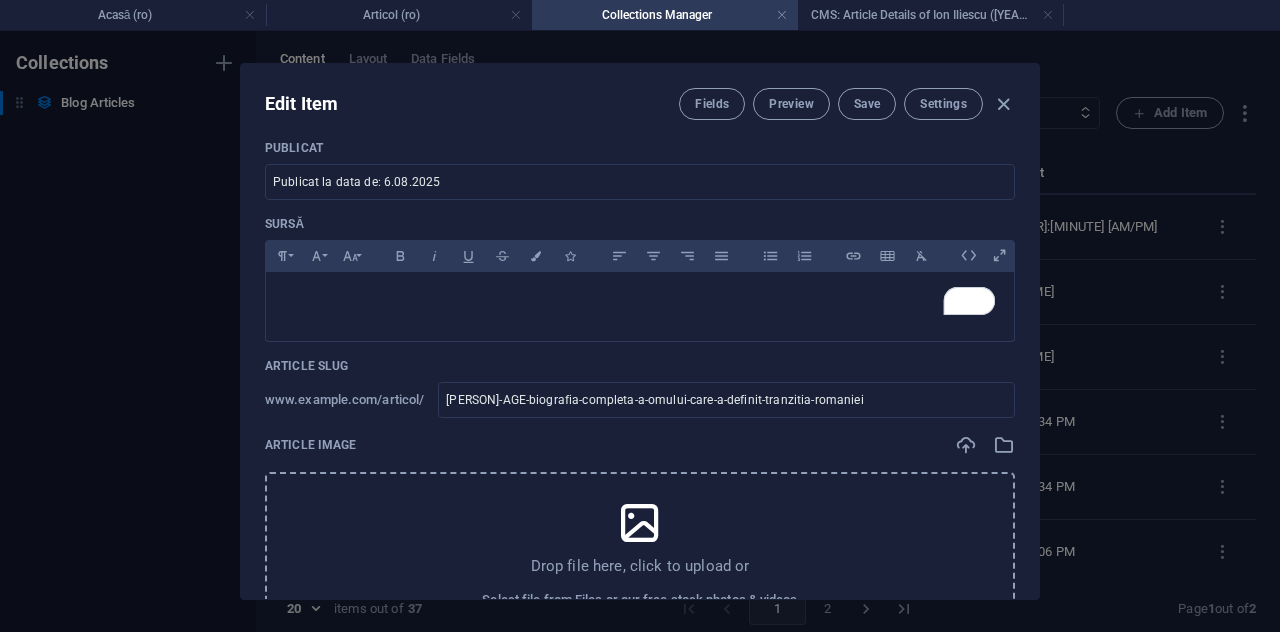 scroll, scrollTop: 200, scrollLeft: 0, axis: vertical 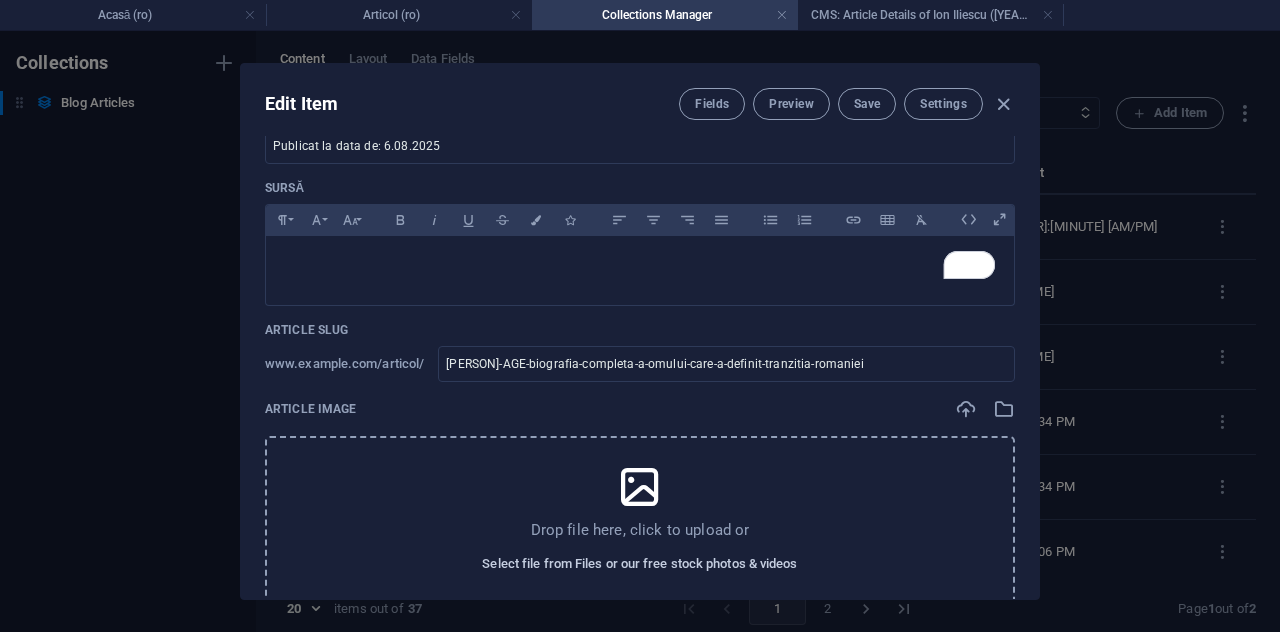 click on "Select file from Files or our free stock photos & videos" at bounding box center [639, 564] 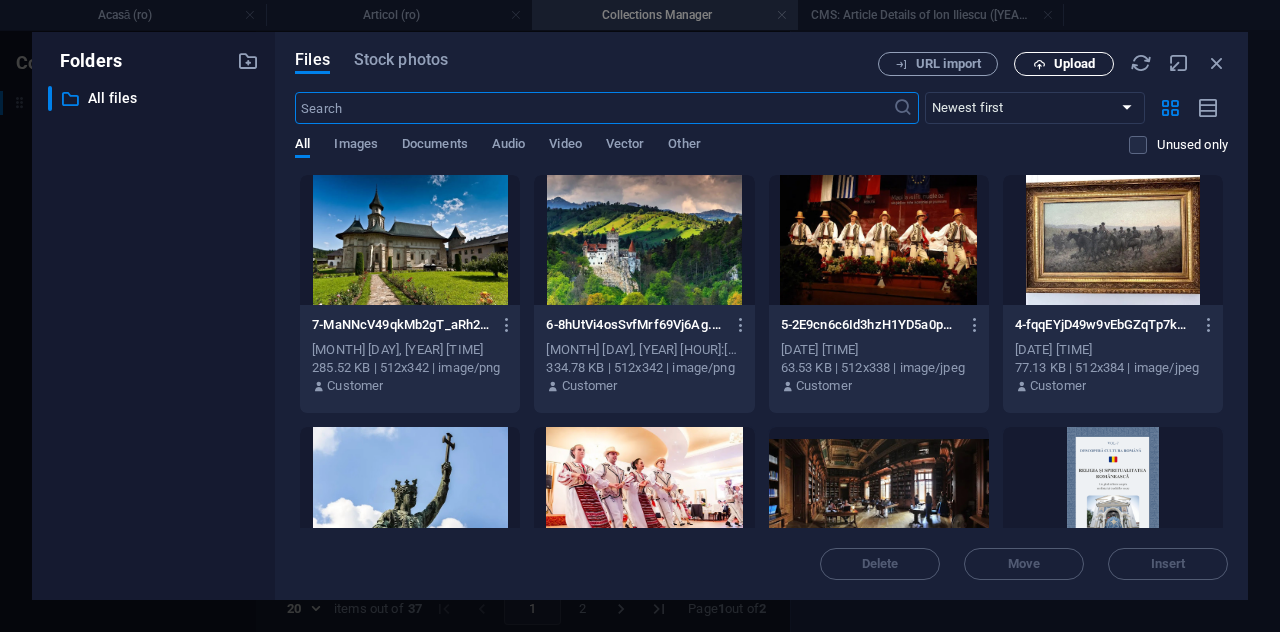 click on "Upload" at bounding box center (1064, 64) 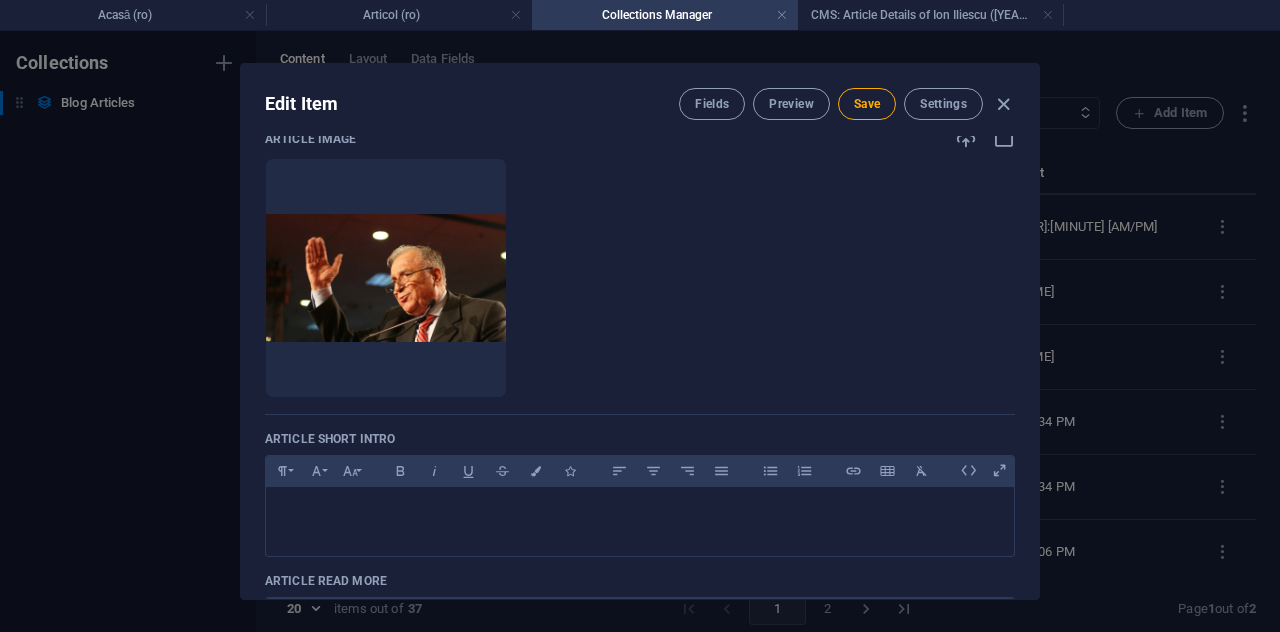 scroll, scrollTop: 600, scrollLeft: 0, axis: vertical 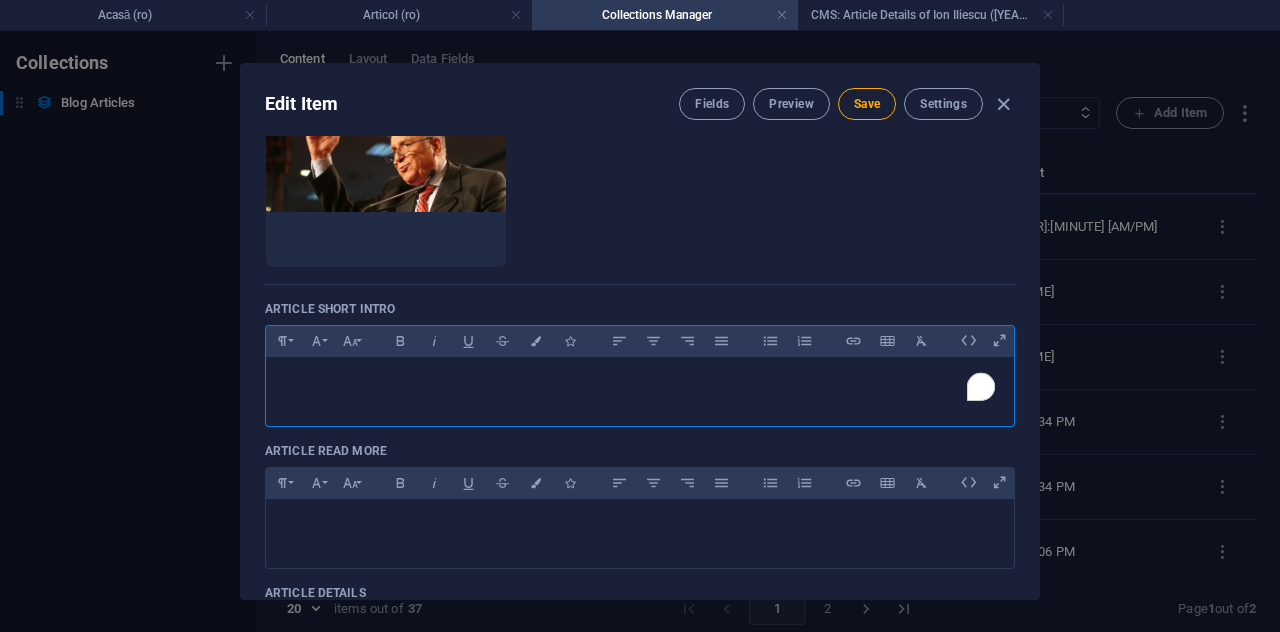 click at bounding box center (640, 387) 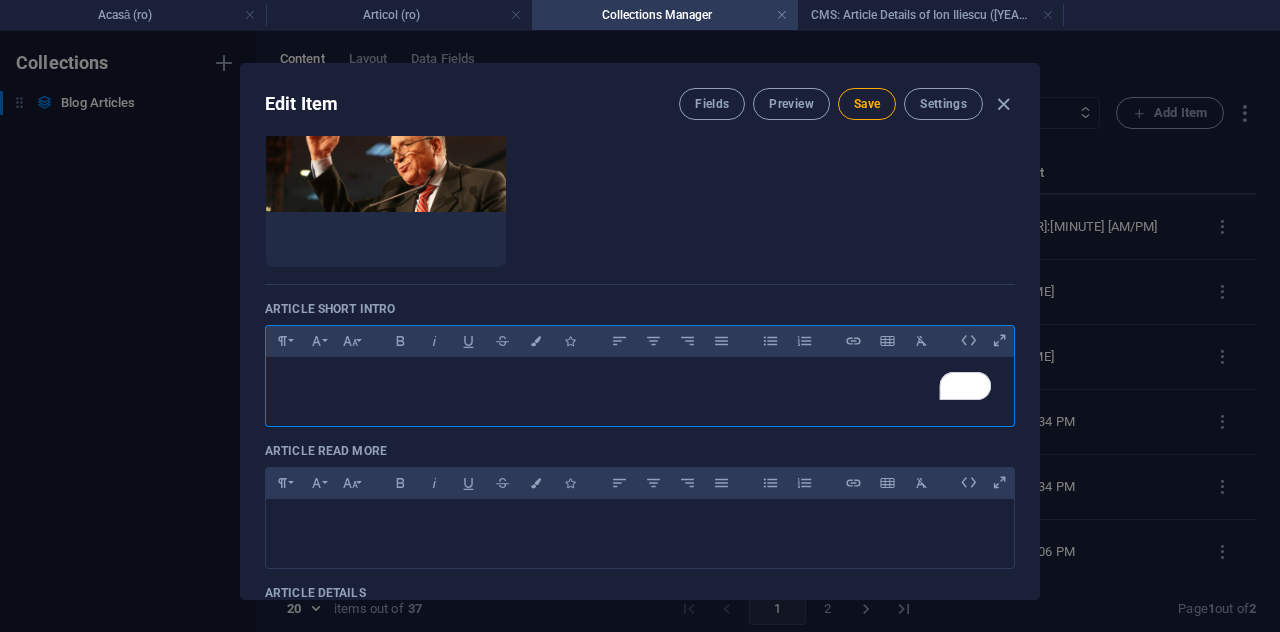 scroll, scrollTop: 660, scrollLeft: 0, axis: vertical 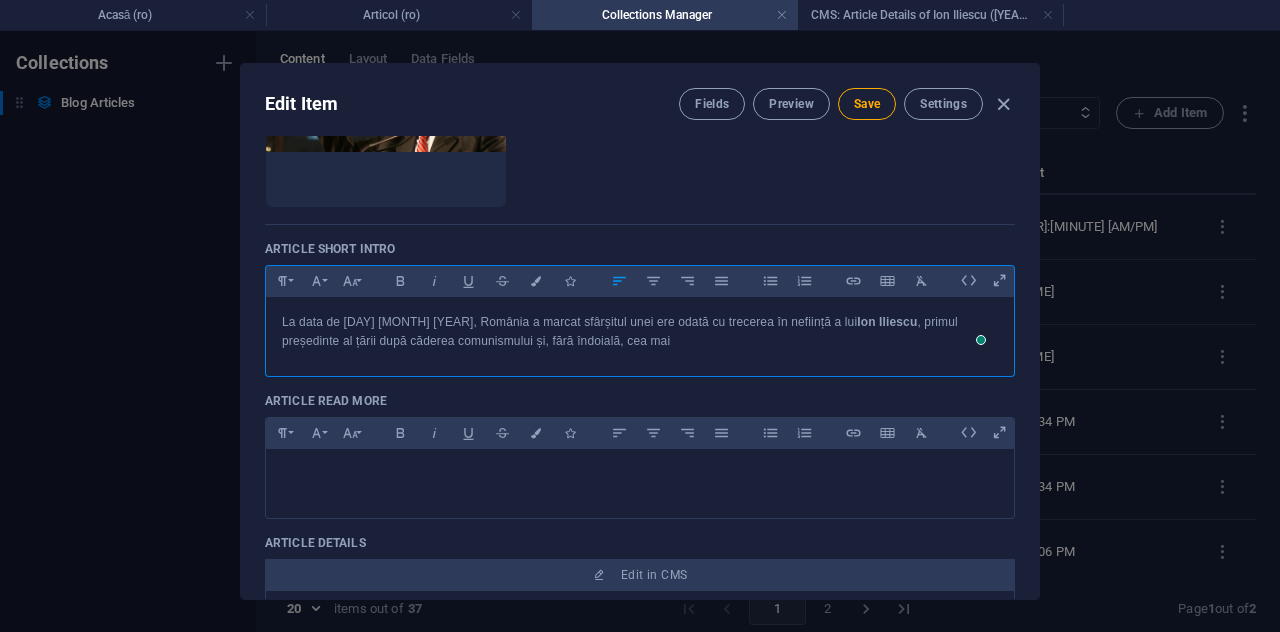 type 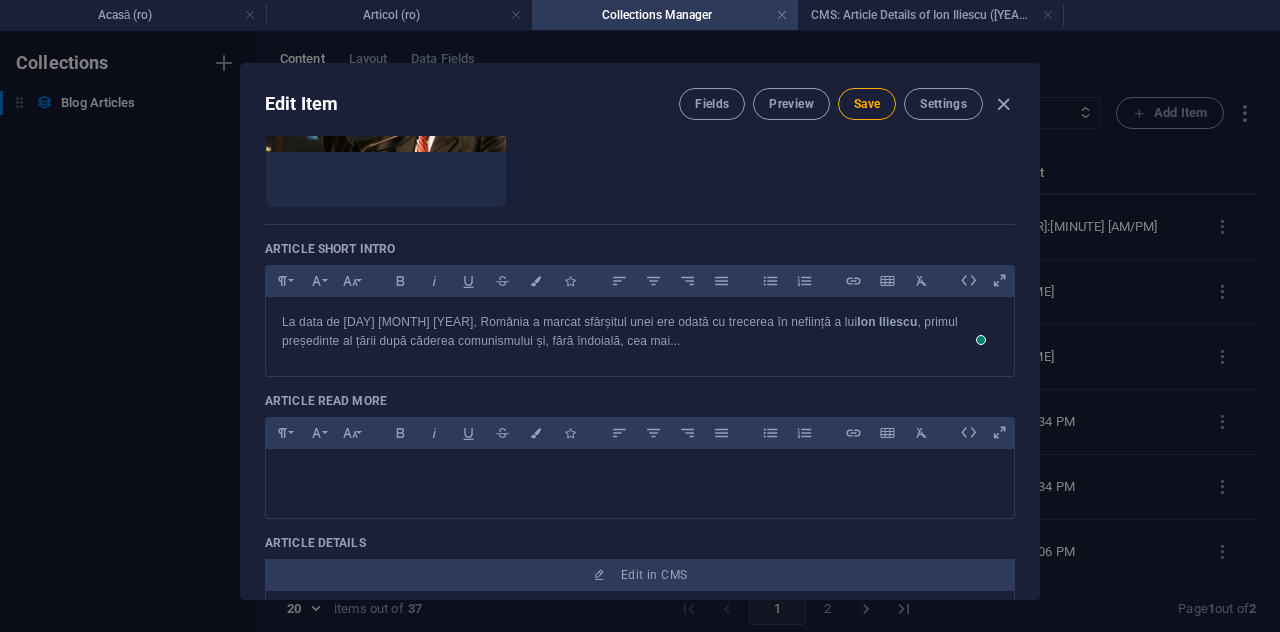 click on "Edit Item Fields Preview Save Settings Article Title [PERSON_NAME] ([YEAR]-[YEAR]): Biografia Completă a Omului care a Definit Tranziția României ​ Article Date [YEAR]-[MONTH]-[DAY] ​ Publicat Publicat la data de: [DAY].[MONTH].[YEAR] ​ Sursă Paragraph Format Normal Heading 1 Heading 2 Heading 3 Heading 4 Heading 5 Heading 6 Code Font Family Arial Georgia Impact Tahoma Times New Roman Verdana Font Size 8 9 10 11 12 14 18 24 30 36 48 60 72 96 Bold Italic Underline Strikethrough Colors Icons Align Left Align Center Align Right Align Justify Unordered List Ordered List Insert Link Insert Table Clear Formatting Article Slug www.example.com/articol/ [PERSON_NAME]-[YEAR]-[YEAR]-biografia-completa-a-omului-care-a-definit-tranzitia-romaniei ​ Article Image Drop files here to upload them instantly Article Short Intro Paragraph Format Normal Heading 1 Heading 2 Heading 3 Heading 4 Heading 5 Heading 6 Code Font Family Arial Georgia Impact Tahoma Times New Roman Verdana Font Size 8 9 10 11 12 14 18 24 30 36 48 60 72 96 Bold Italic Underline" at bounding box center (640, 331) 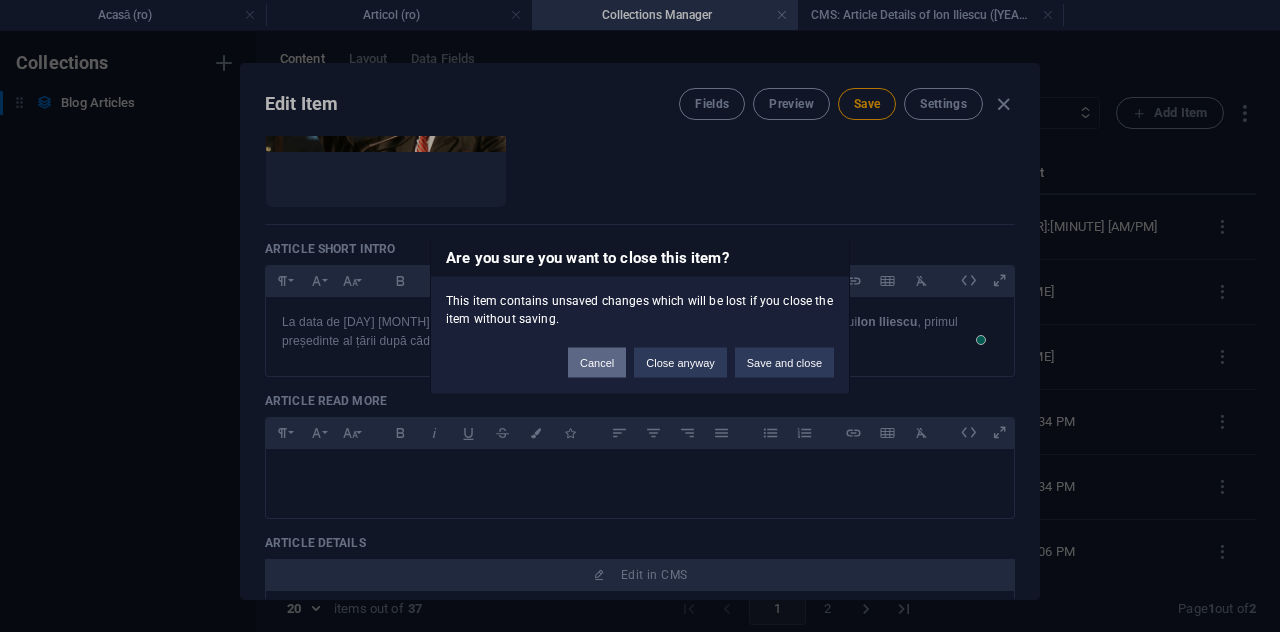 click on "Cancel" at bounding box center [597, 363] 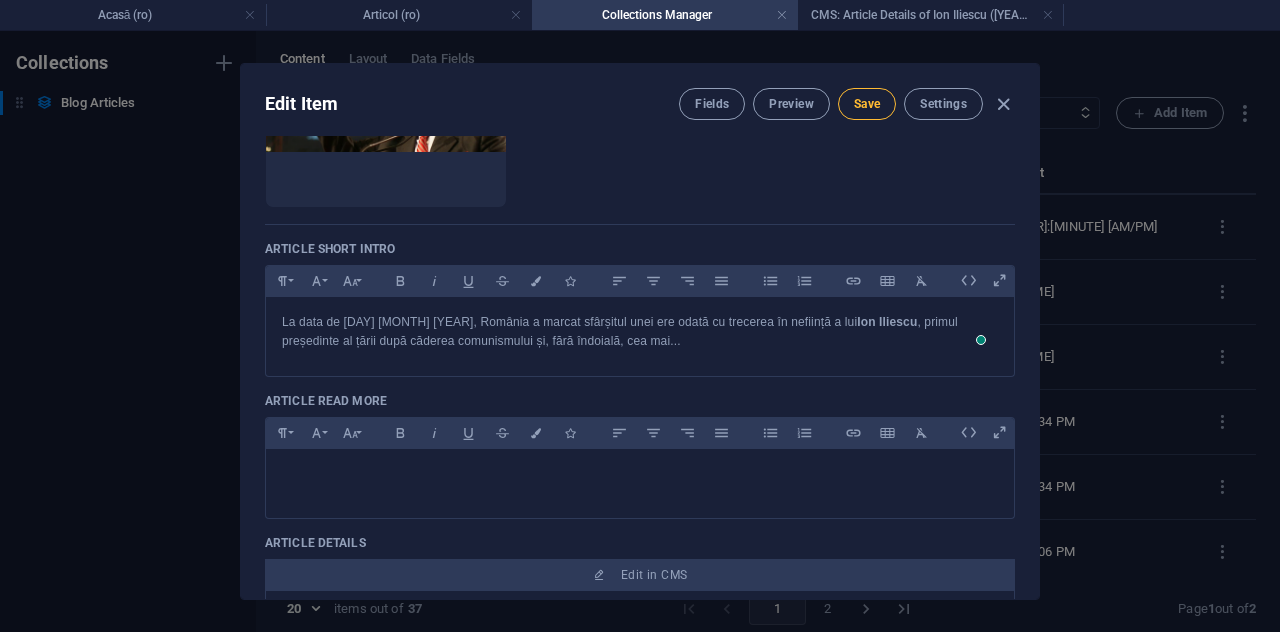 click on "Save" at bounding box center (867, 104) 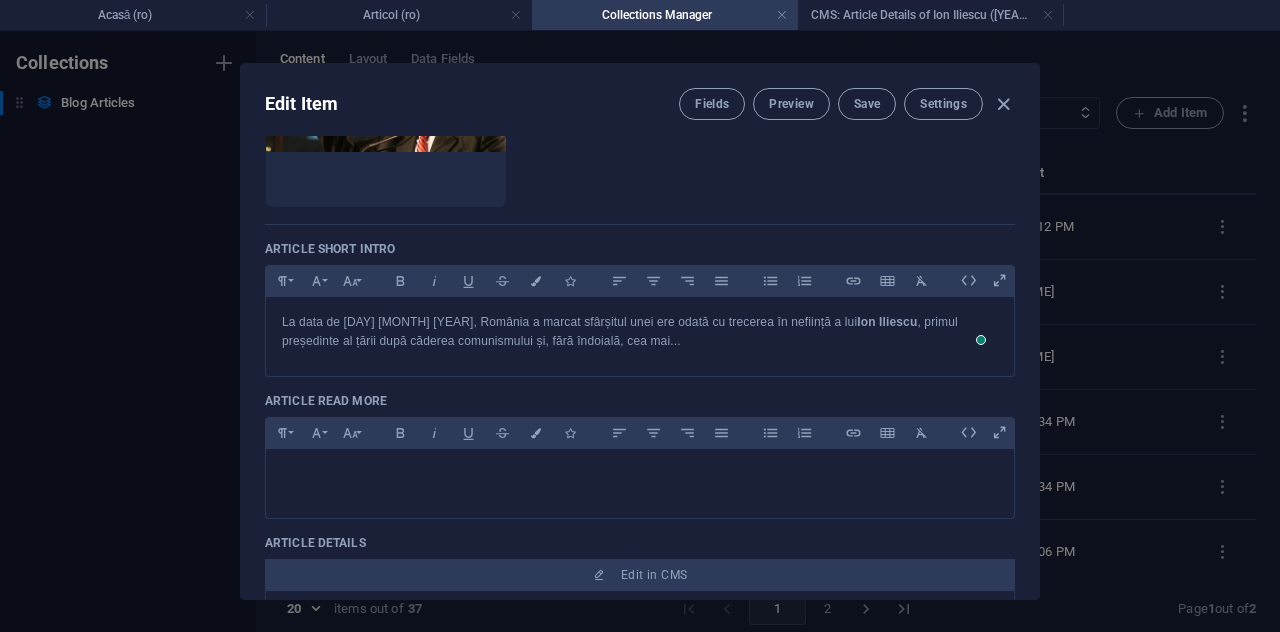 scroll, scrollTop: 543, scrollLeft: 0, axis: vertical 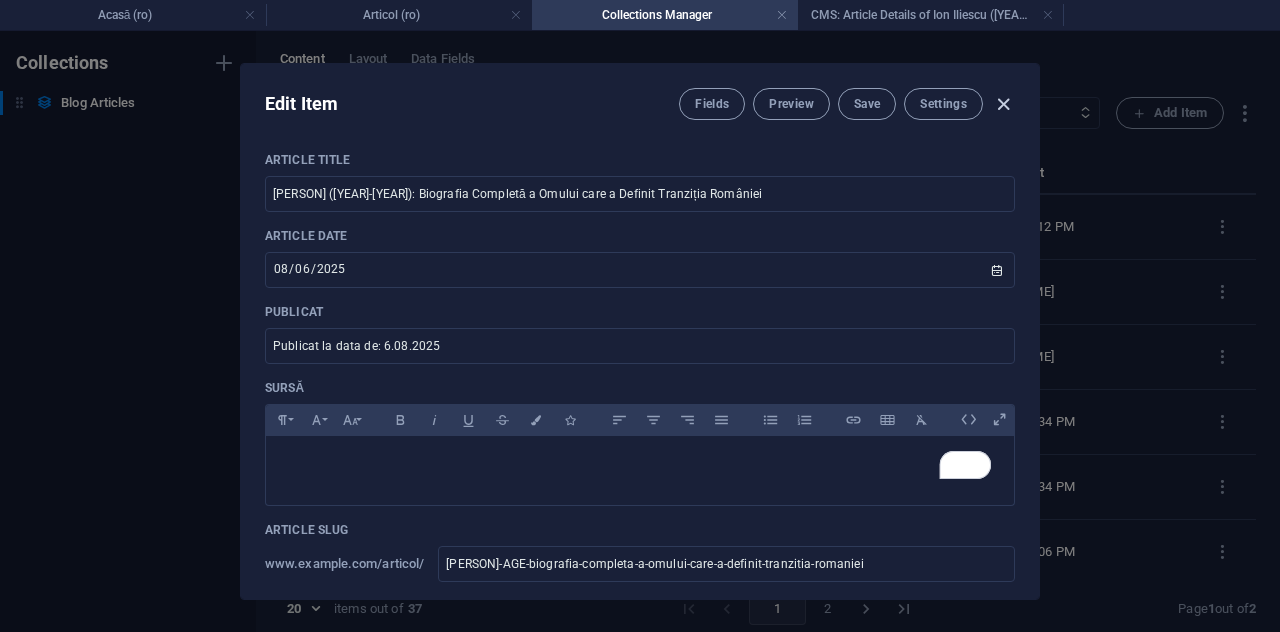 click at bounding box center (1003, 104) 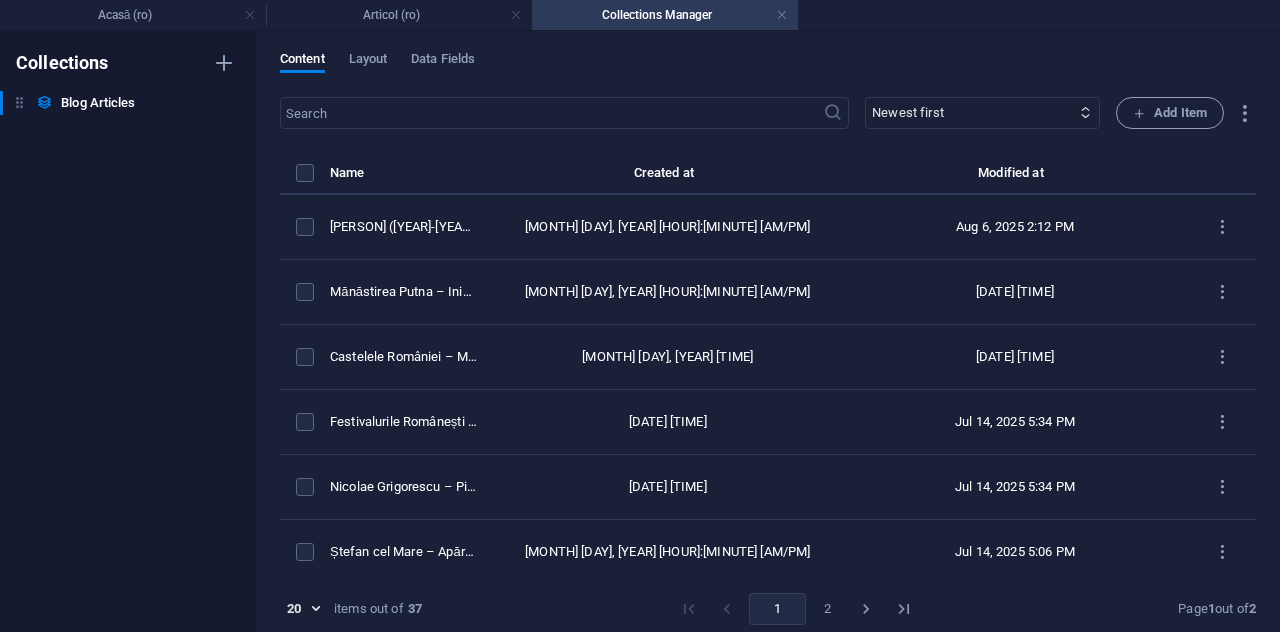 type on "[PERSON]-AGE-biografia-completa-a-omului-care-a-definit-tranzitia-romaniei" 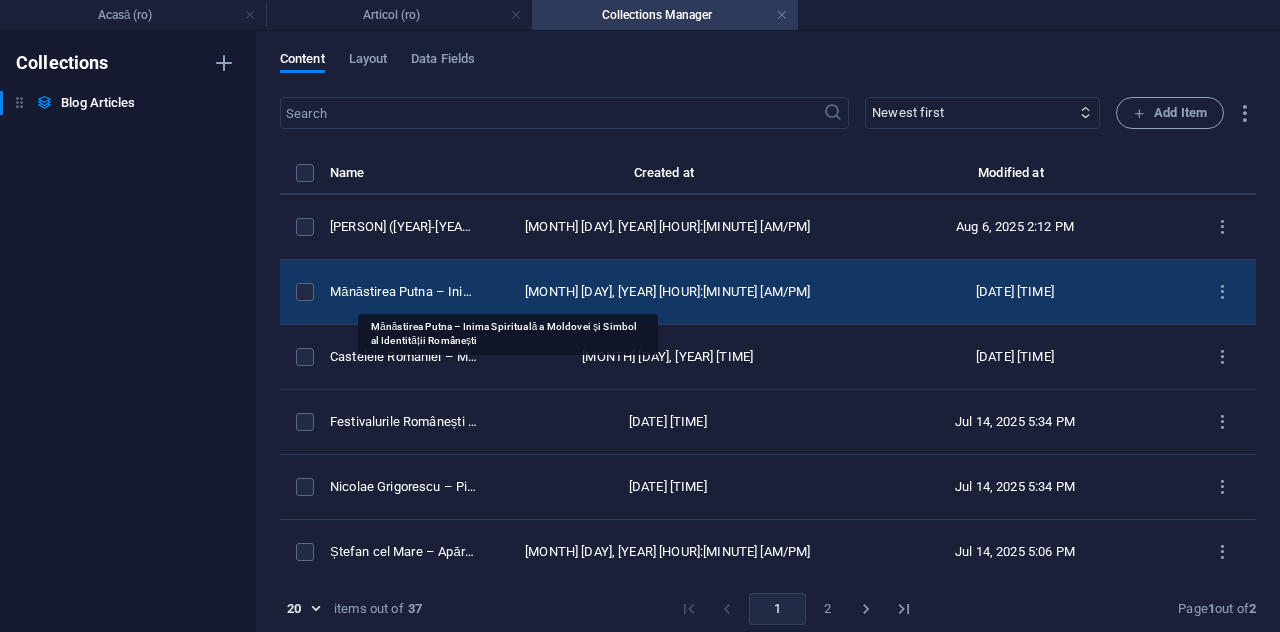 click on "Mănăstirea Putna – Inima Spirituală a Moldovei și Simbol al Identității Românești" at bounding box center (404, 292) 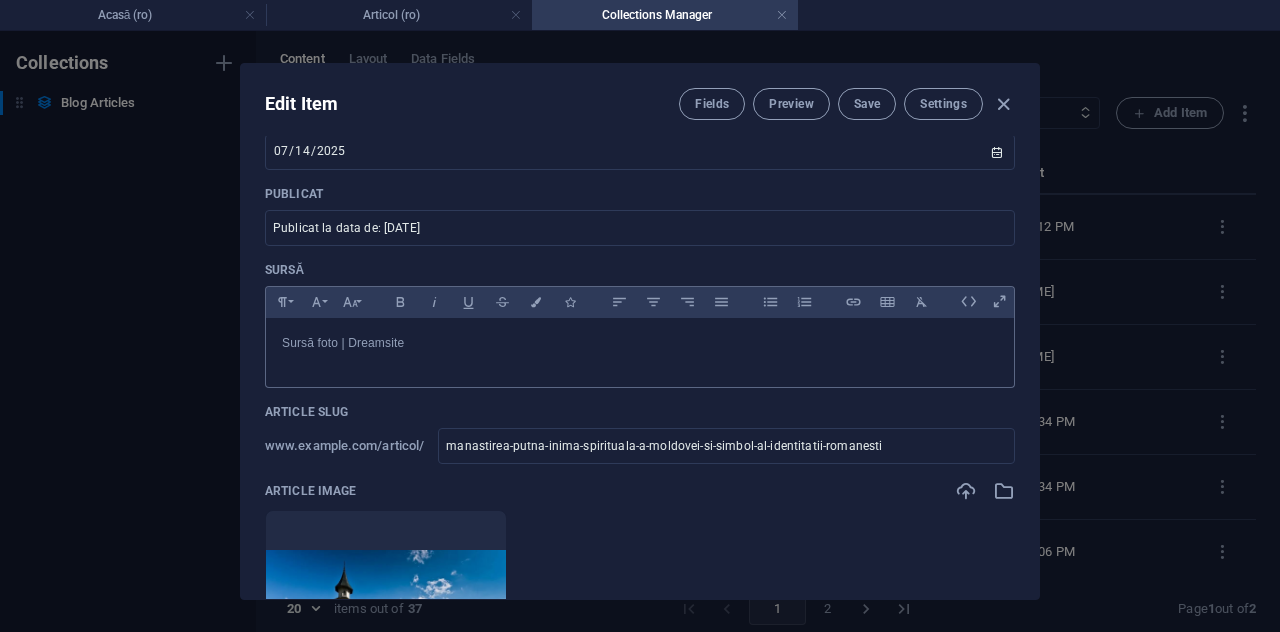 scroll, scrollTop: 100, scrollLeft: 0, axis: vertical 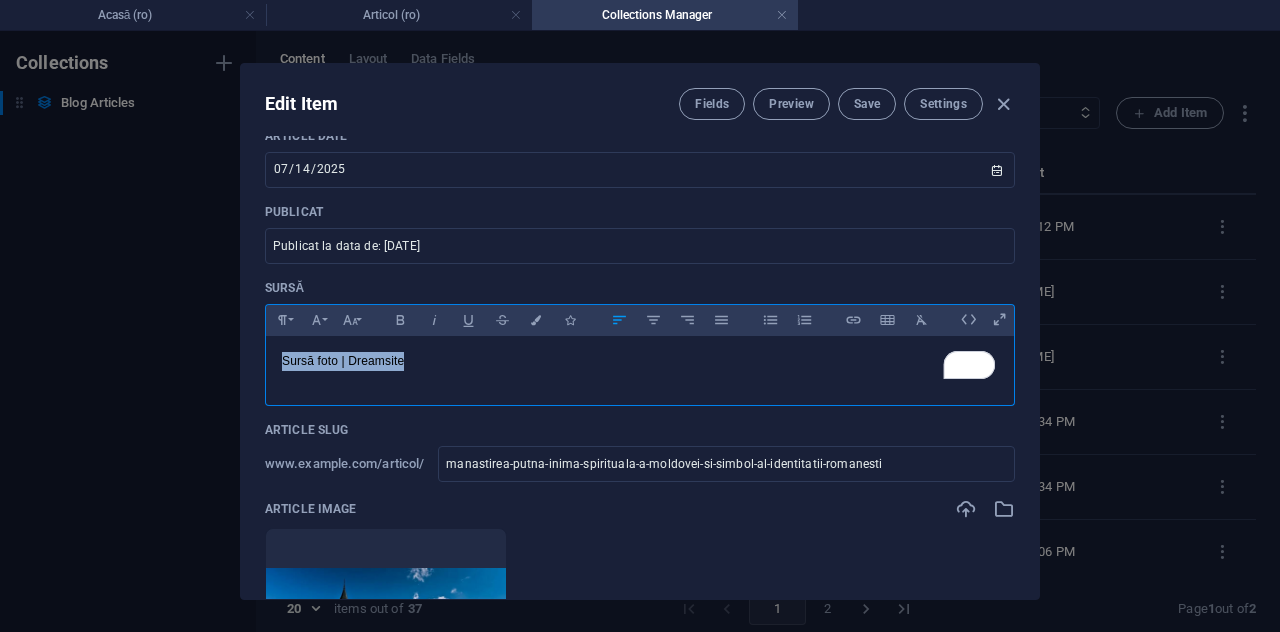 drag, startPoint x: 410, startPoint y: 365, endPoint x: 277, endPoint y: 371, distance: 133.13527 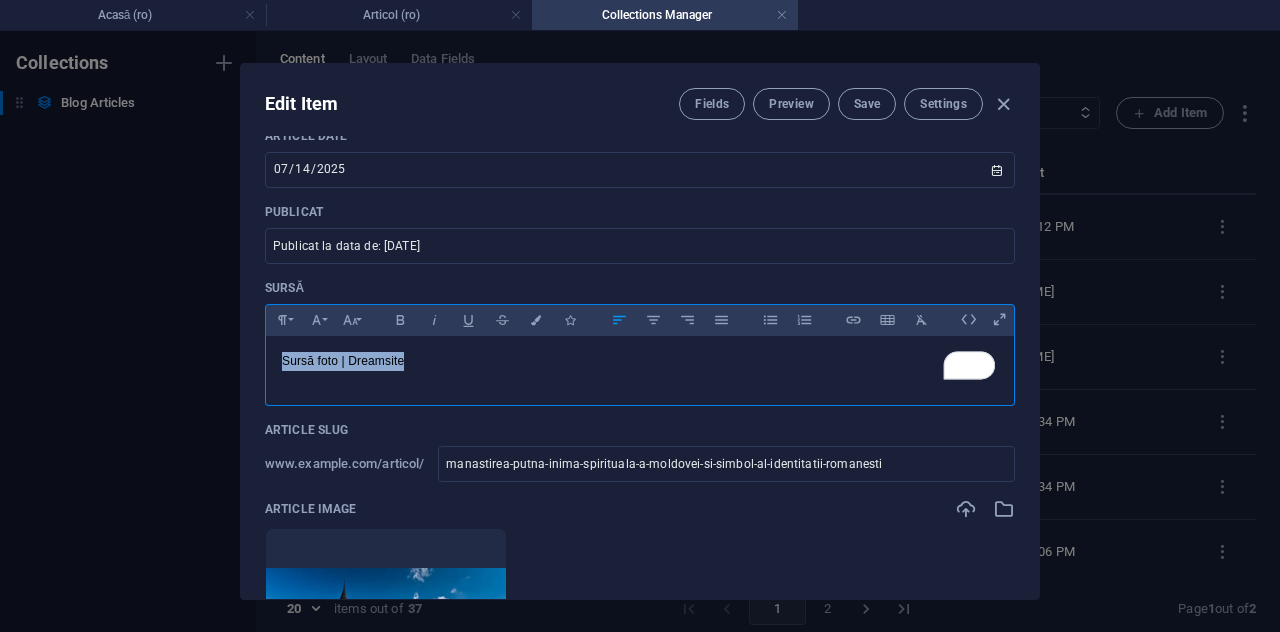 copy on "Sursă foto | Dreamsite" 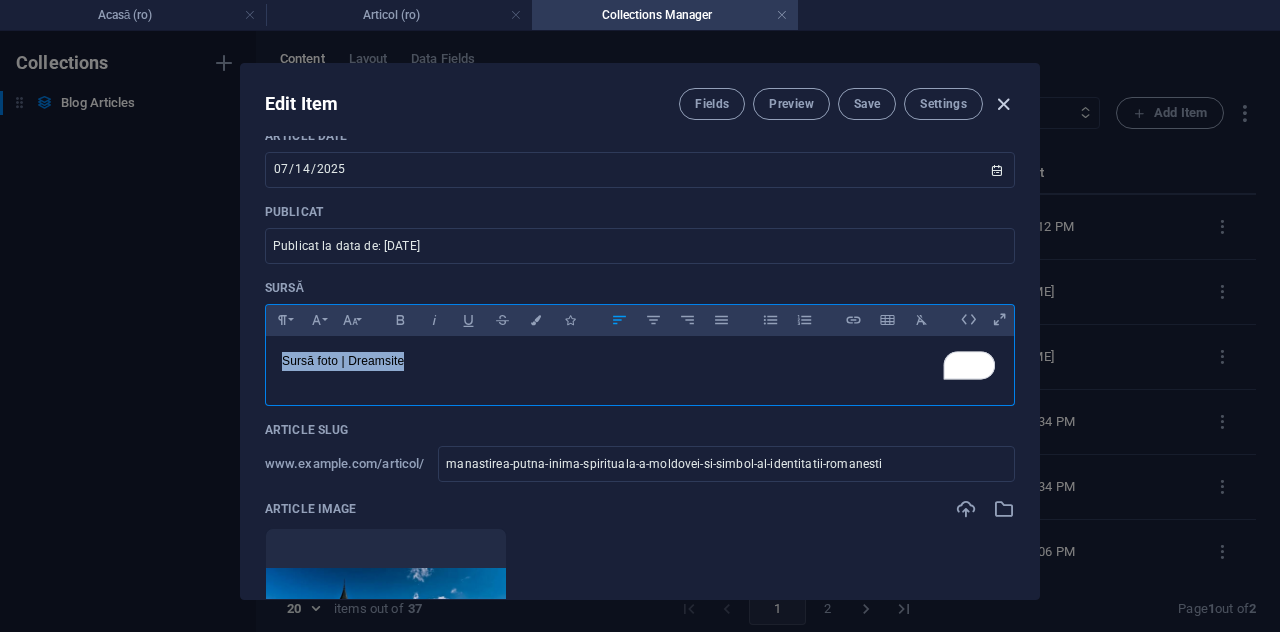 click at bounding box center [1003, 104] 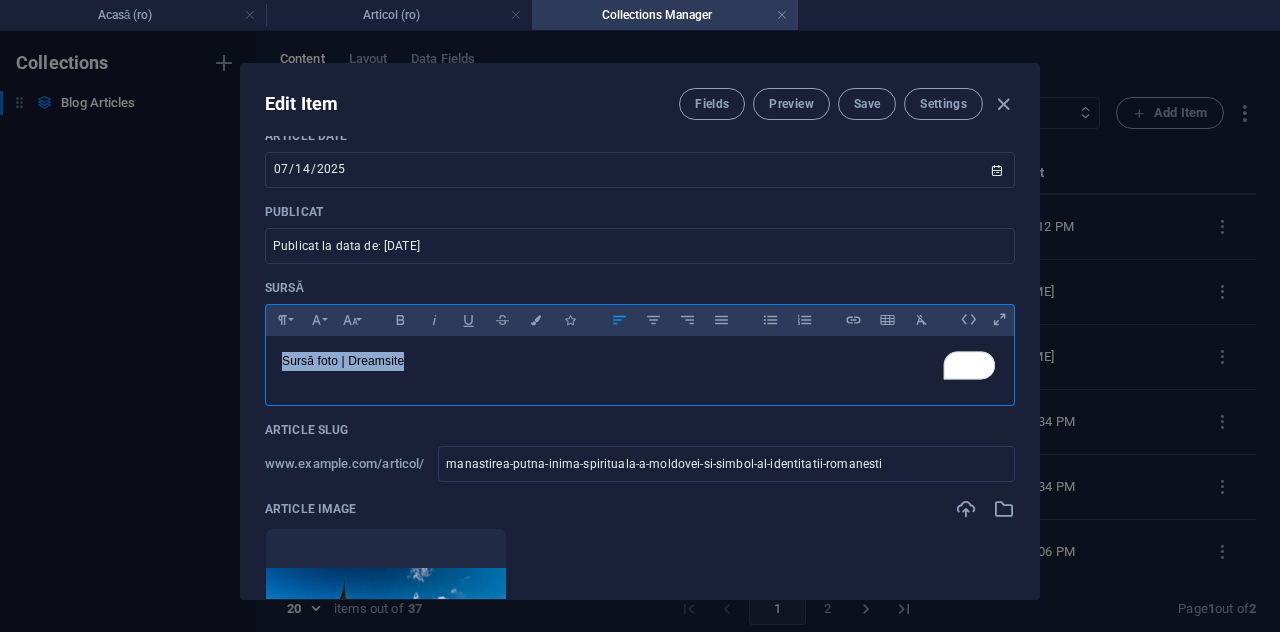 type on "2025-08-06" 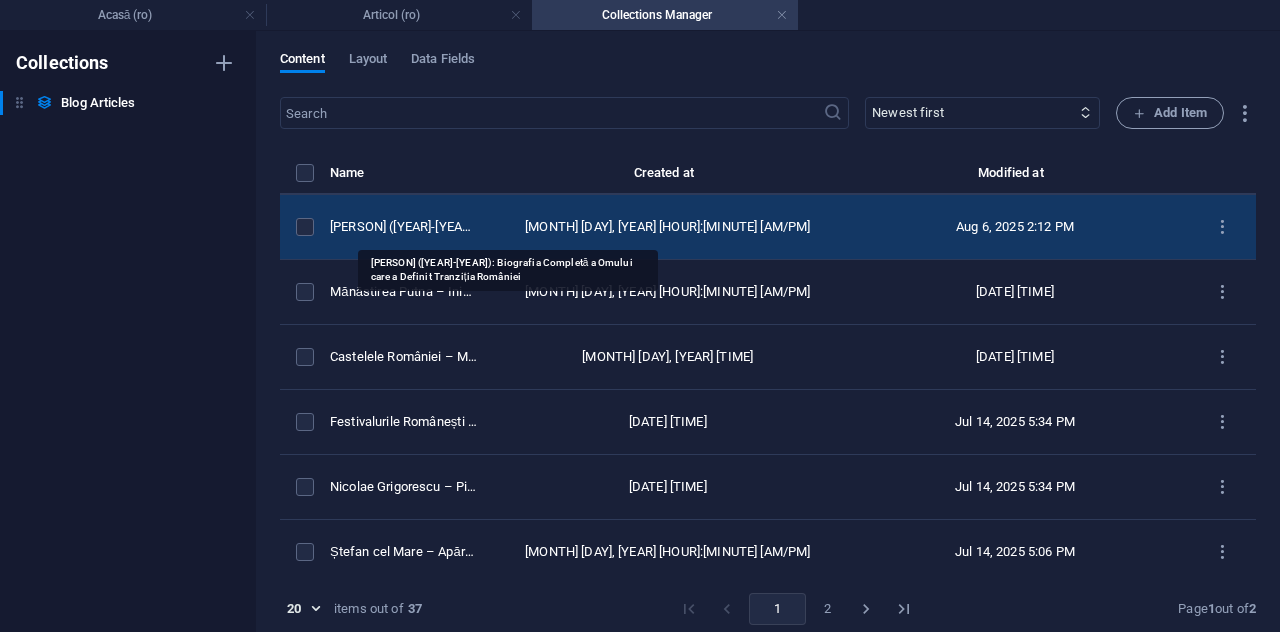 click on "[PERSON] ([YEAR]-[YEAR]): Biografia Completă a Omului care a Definit Tranziția României" at bounding box center (404, 227) 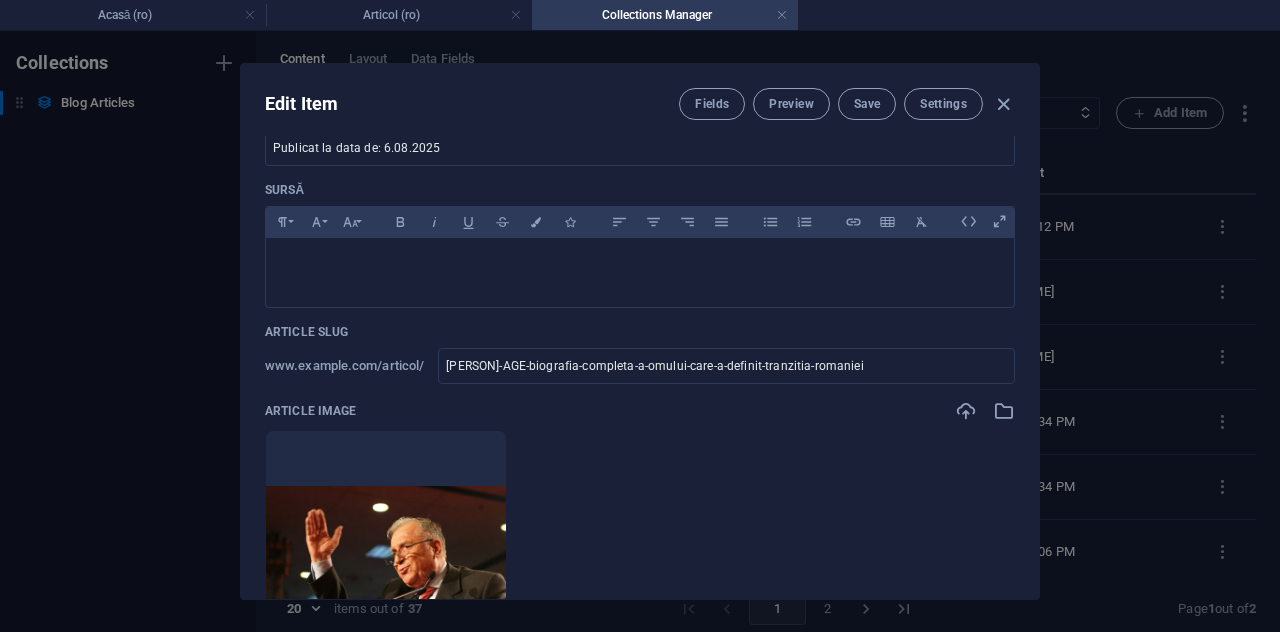 scroll, scrollTop: 200, scrollLeft: 0, axis: vertical 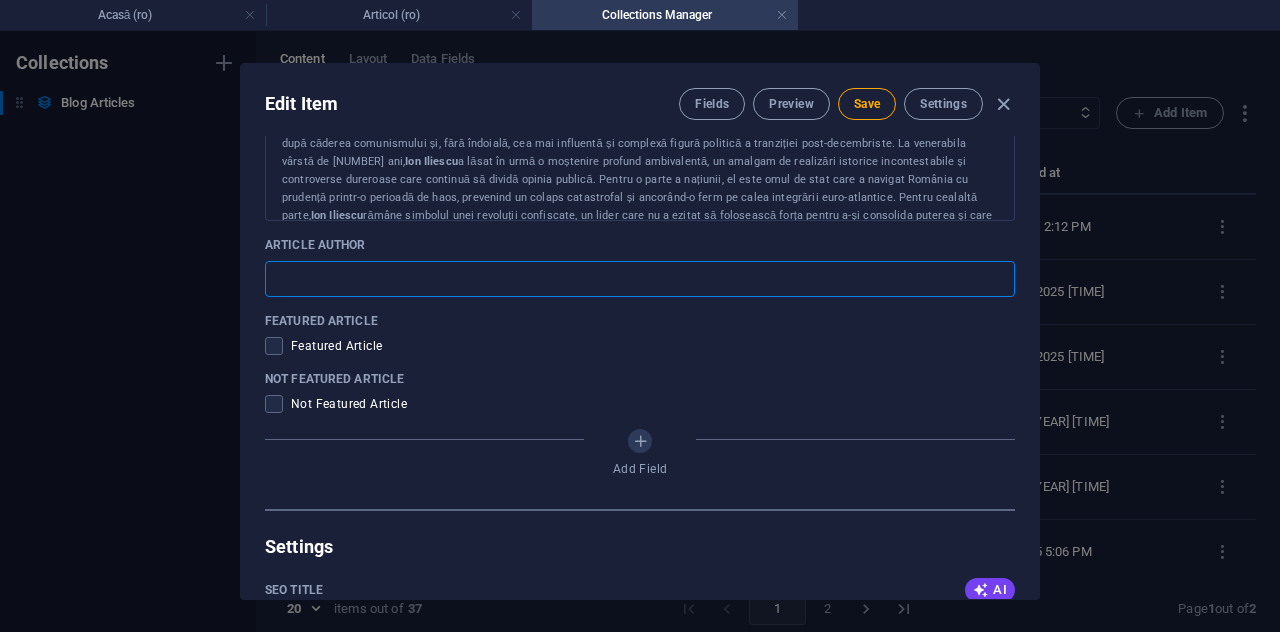 type on "Autor: [PERSON]" 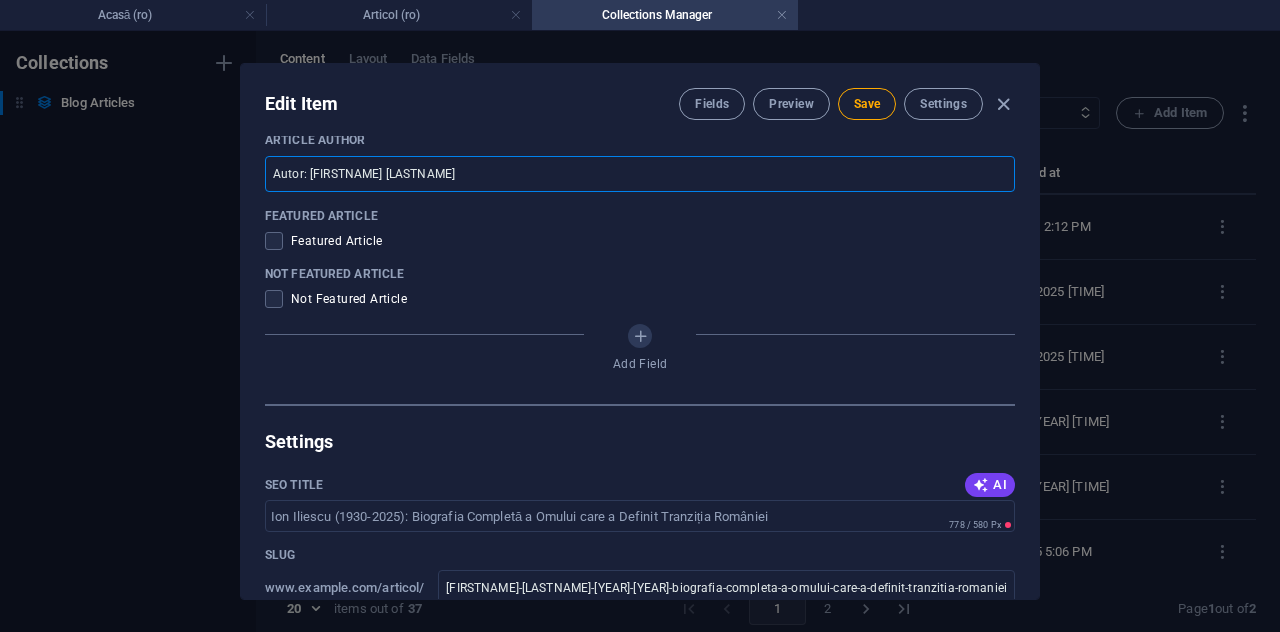 scroll, scrollTop: 1375, scrollLeft: 0, axis: vertical 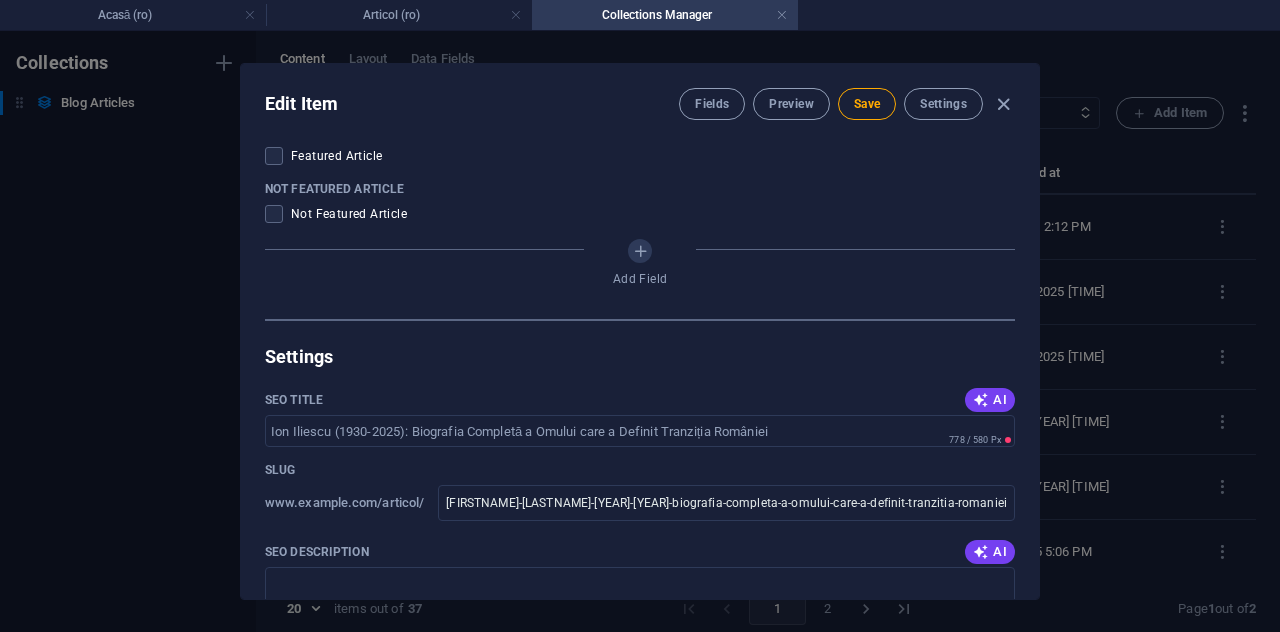 click on "Not Featured Article" at bounding box center (349, 214) 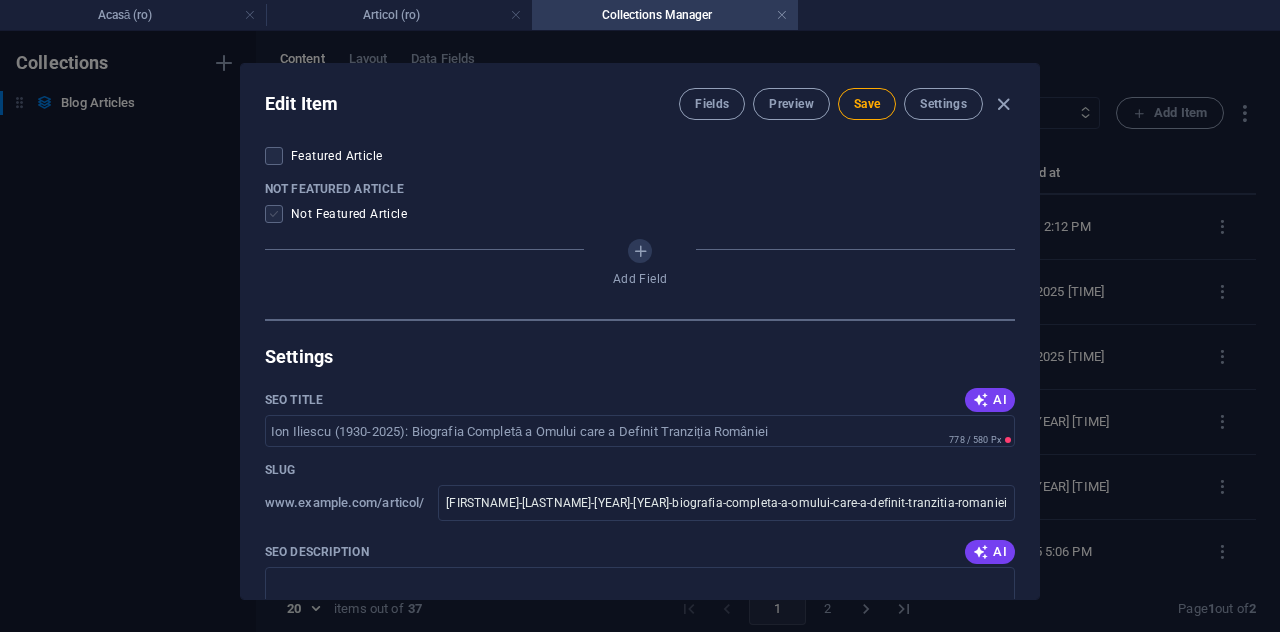 click at bounding box center [274, 214] 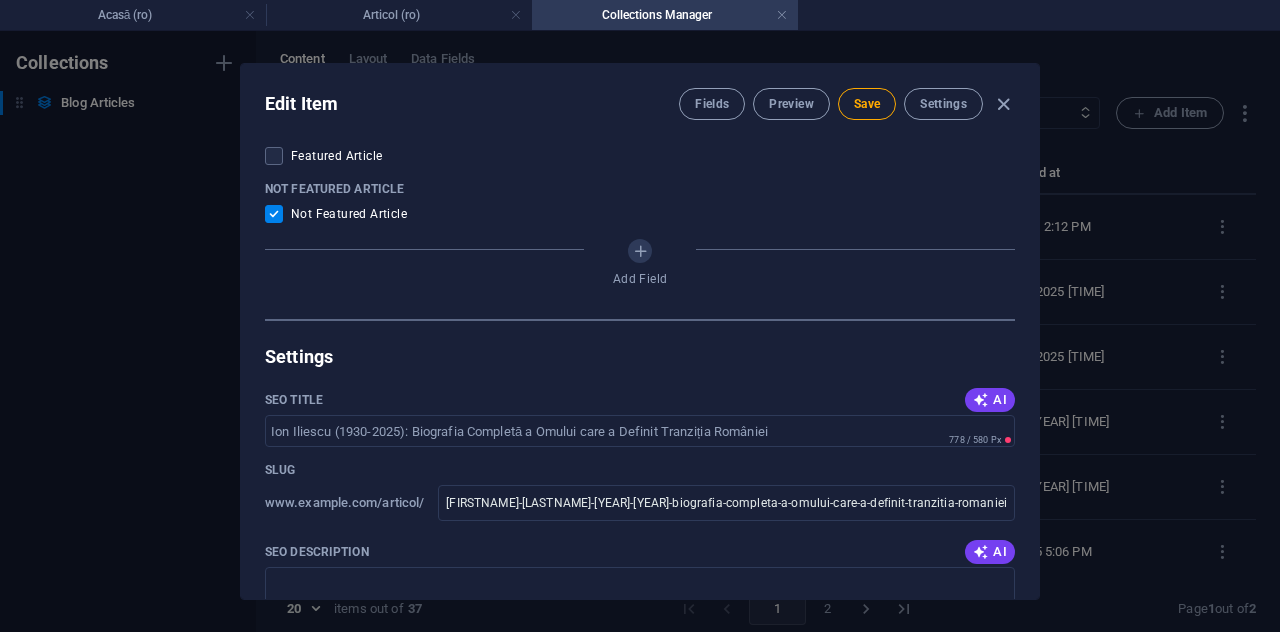 scroll, scrollTop: 1590, scrollLeft: 0, axis: vertical 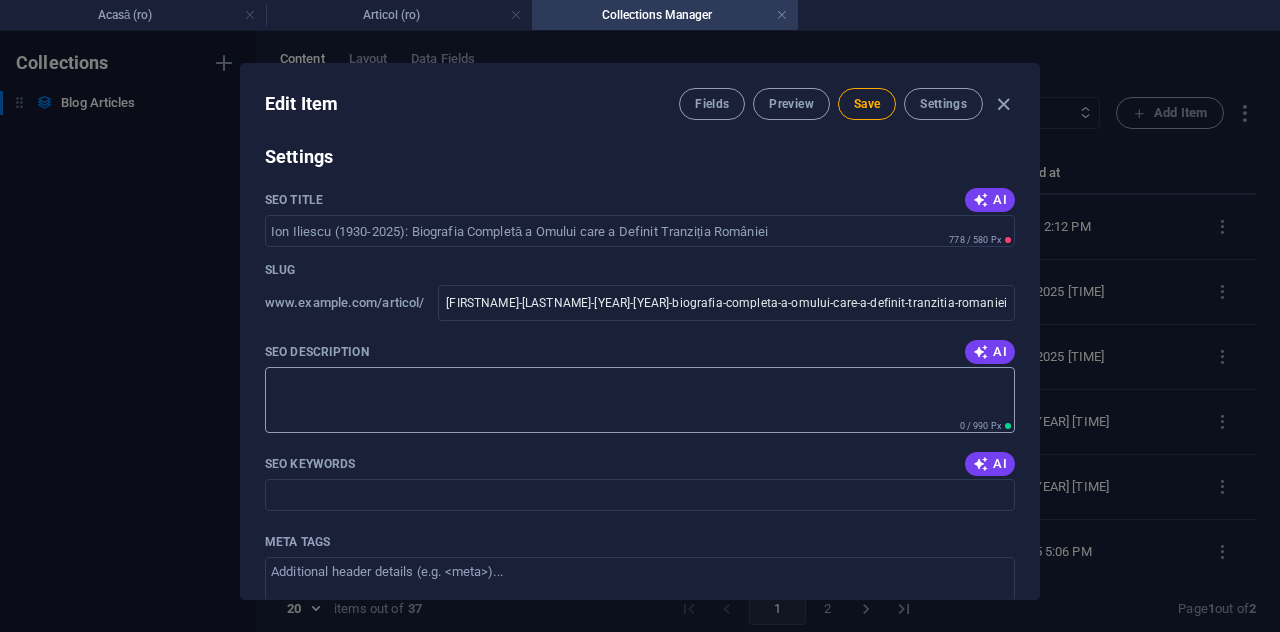 click on "SEO Description" at bounding box center [640, 399] 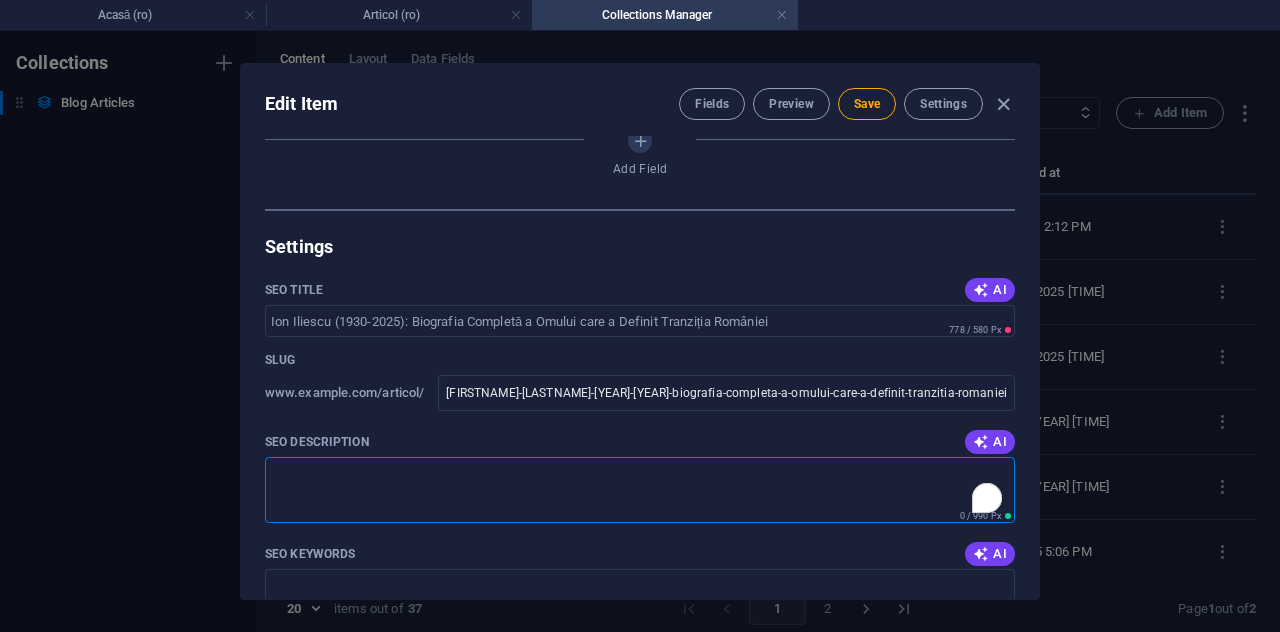 scroll, scrollTop: 1590, scrollLeft: 0, axis: vertical 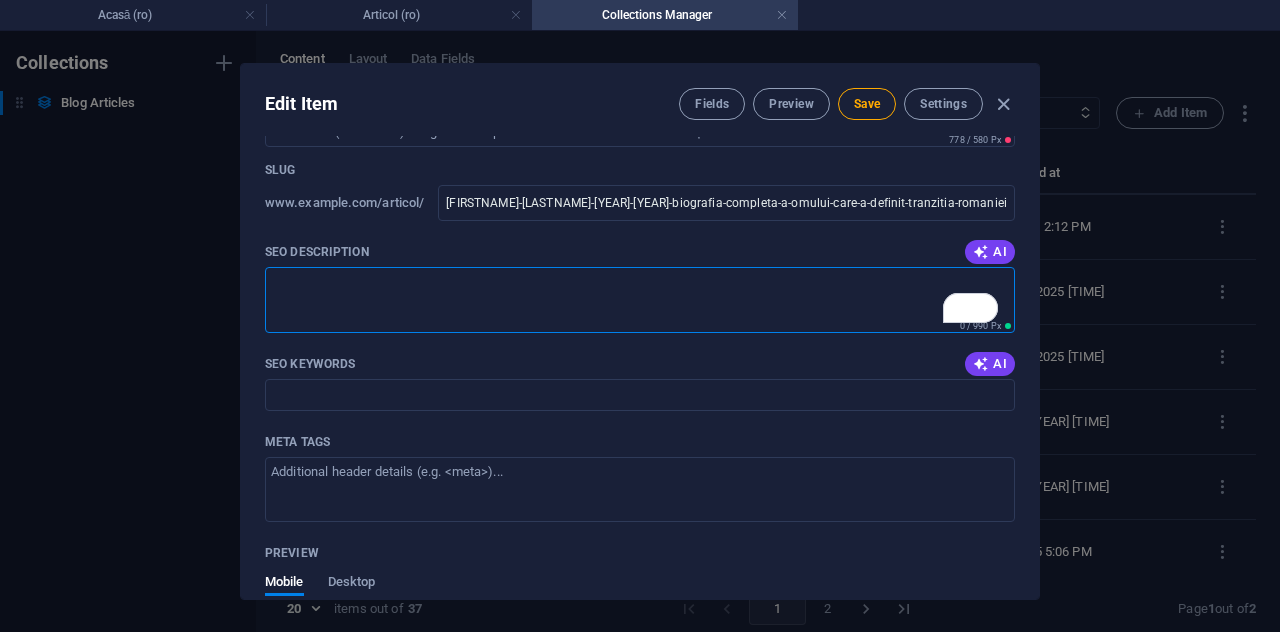paste on "La data de 5 august 2025, România a marcat sfârșitul unei ere odată cu trecerea în neființă a lui Ion Iliescu, primul președinte al țării după căderea comunismului și, fără îndoială, cea mai influentă și complexă figură politică a tranziției post-decembriste." 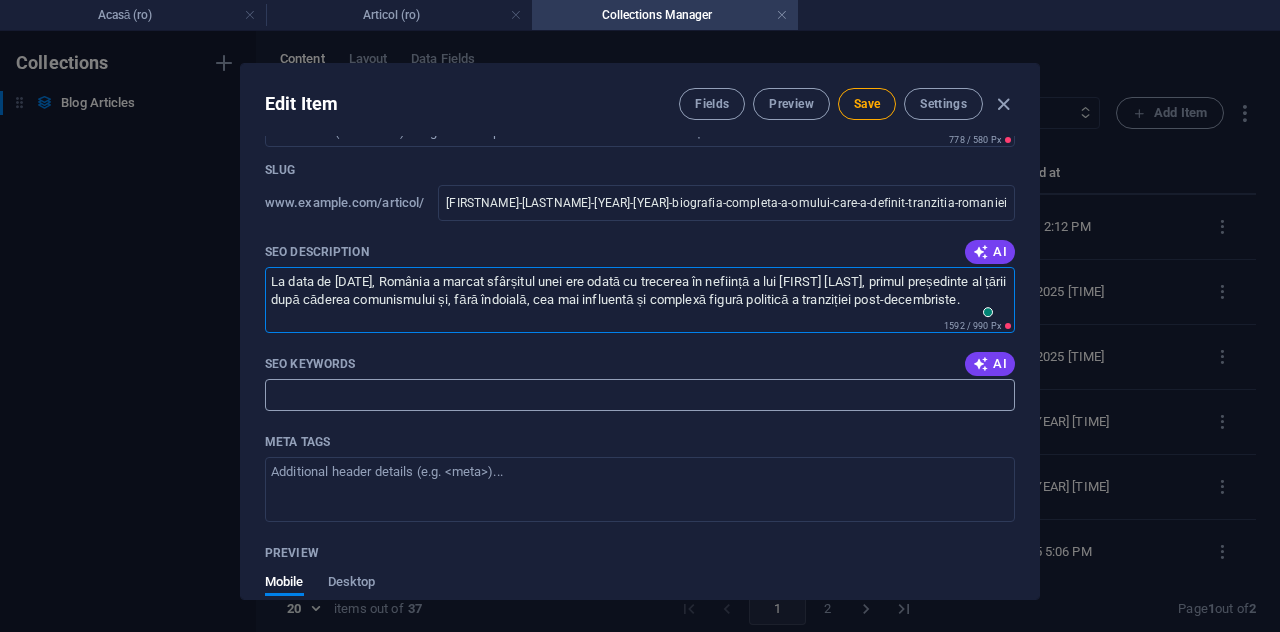 type on "La data de 5 august 2025, România a marcat sfârșitul unei ere odată cu trecerea în neființă a lui Ion Iliescu, primul președinte al țării după căderea comunismului și, fără îndoială, cea mai influentă și complexă figură politică a tranziției post-decembriste." 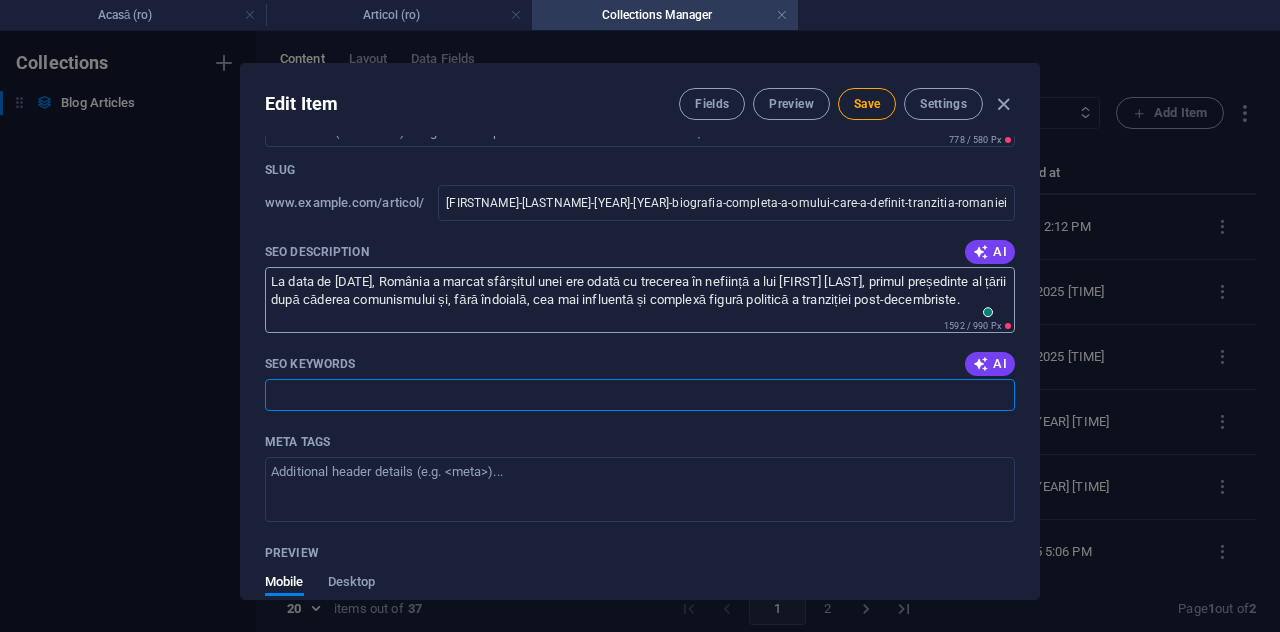 click on "La data de 5 august 2025, România a marcat sfârșitul unei ere odată cu trecerea în neființă a lui Ion Iliescu, primul președinte al țării după căderea comunismului și, fără îndoială, cea mai influentă și complexă figură politică a tranziției post-decembriste." at bounding box center [640, 299] 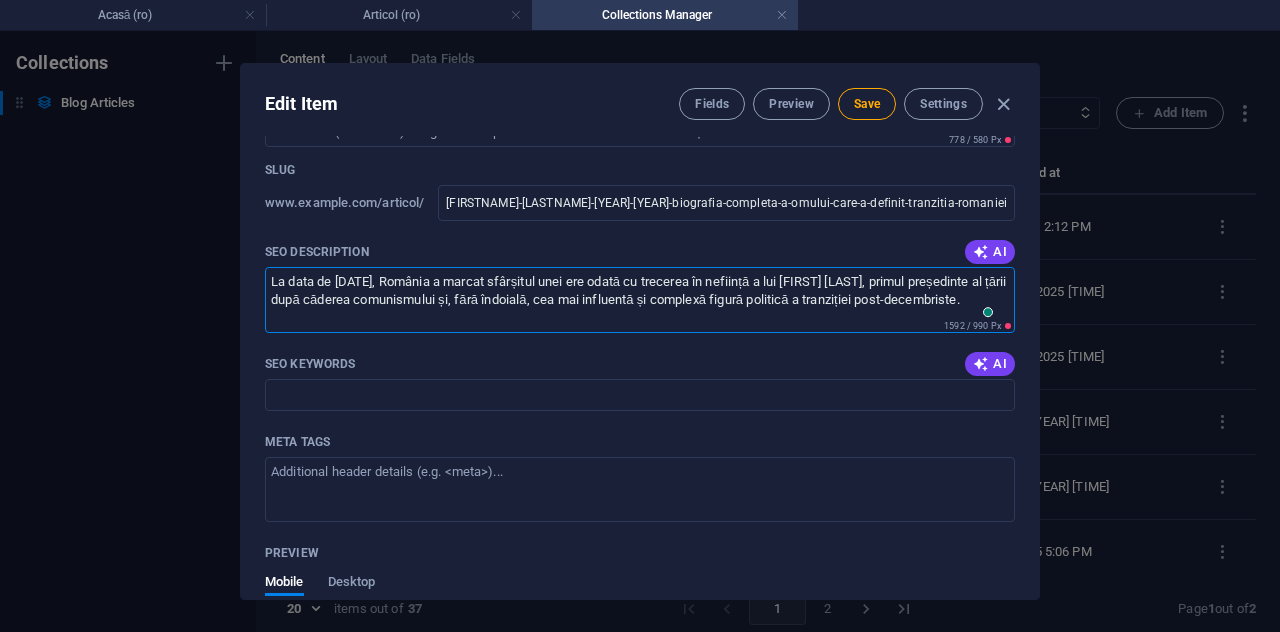 drag, startPoint x: 835, startPoint y: 366, endPoint x: 892, endPoint y: 369, distance: 57.07889 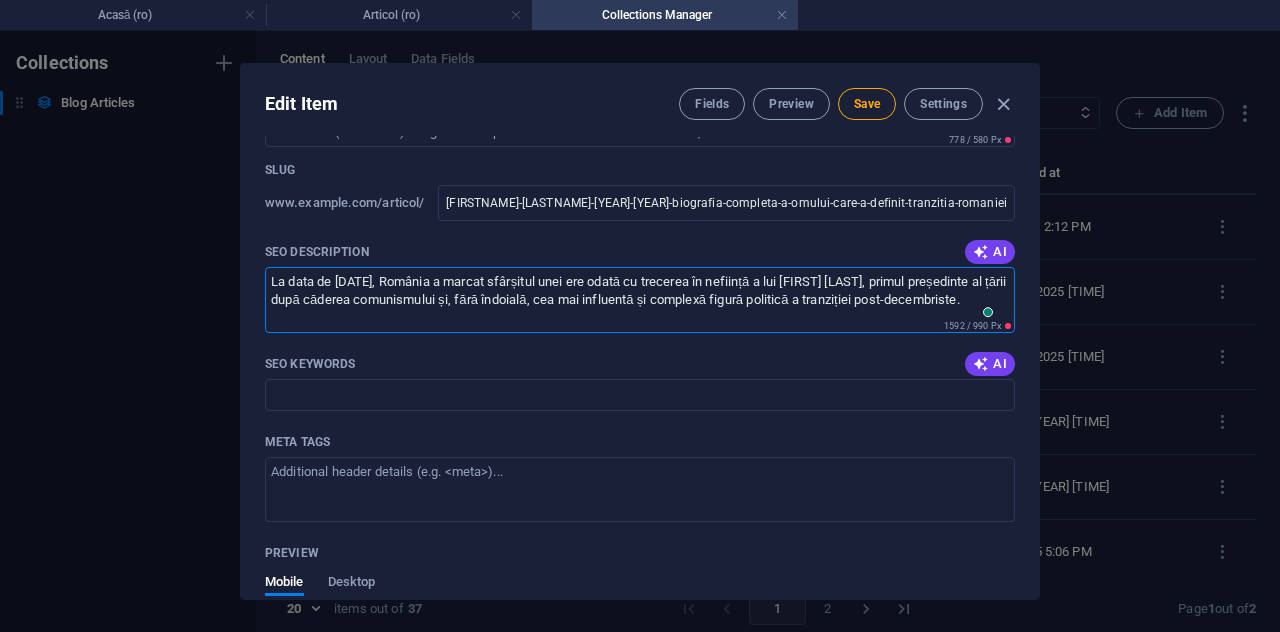 click on "La data de 5 august 2025, România a marcat sfârșitul unei ere odată cu trecerea în neființă a lui Ion Iliescu, primul președinte al țării după căderea comunismului și, fără îndoială, cea mai influentă și complexă figură politică a tranziției post-decembriste." at bounding box center (640, 299) 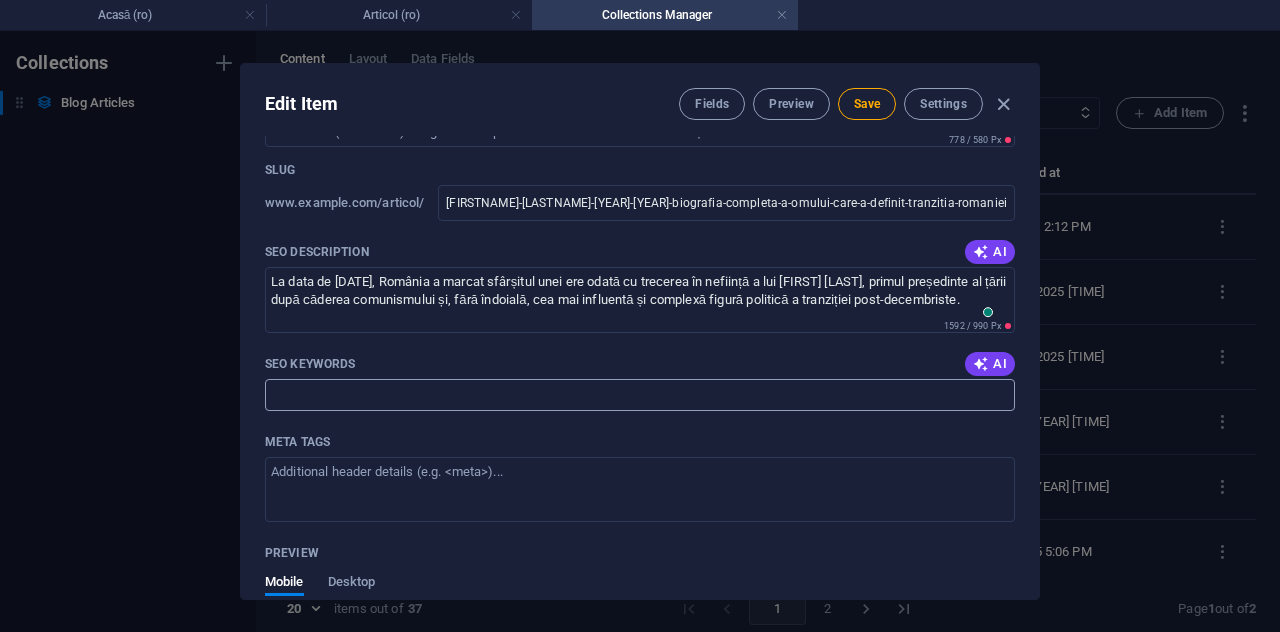 click on "SEO Keywords" at bounding box center [640, 395] 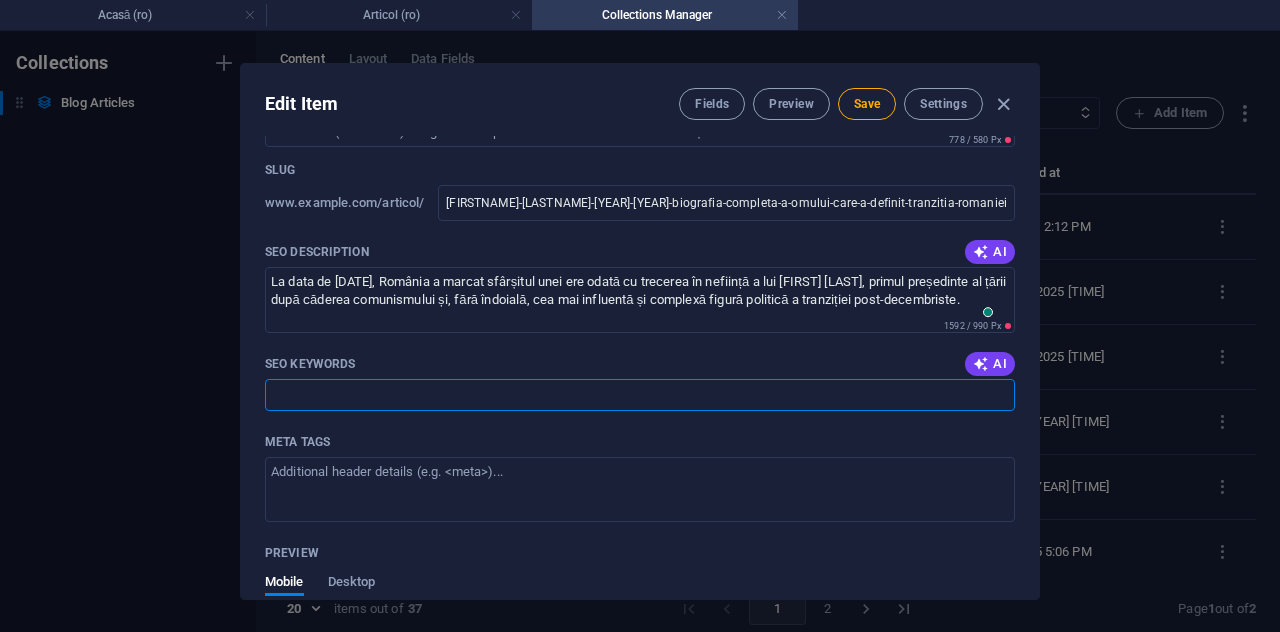 paste on "Ion Iliescu" 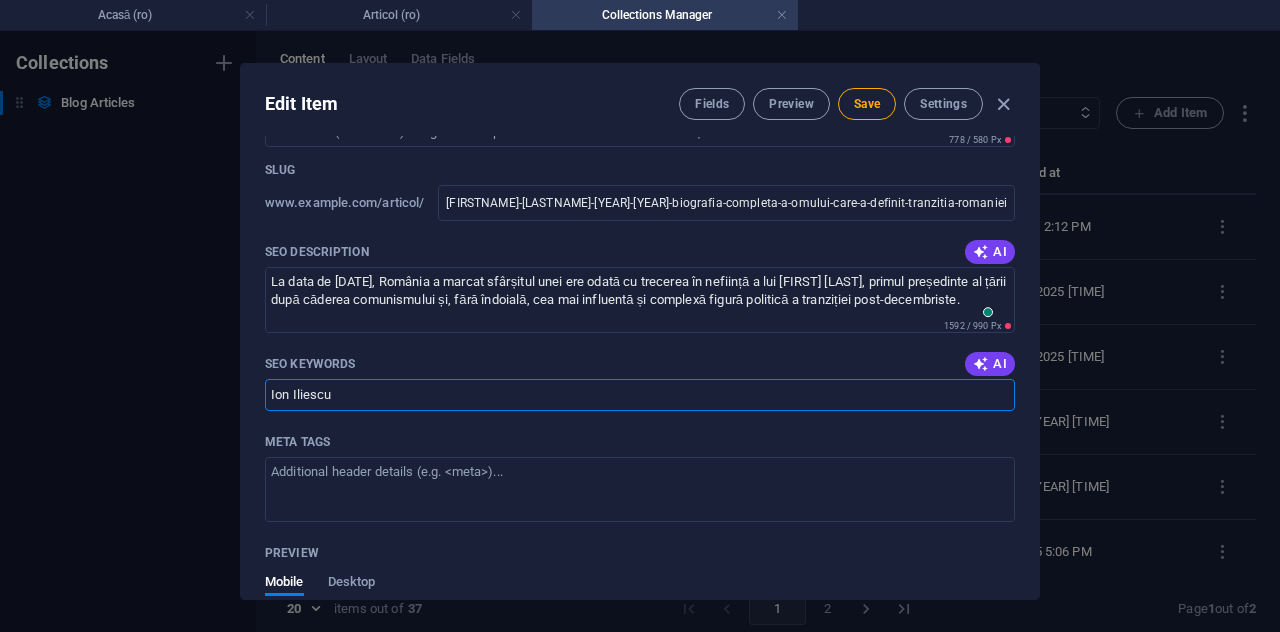 type on "Ion Iliescu" 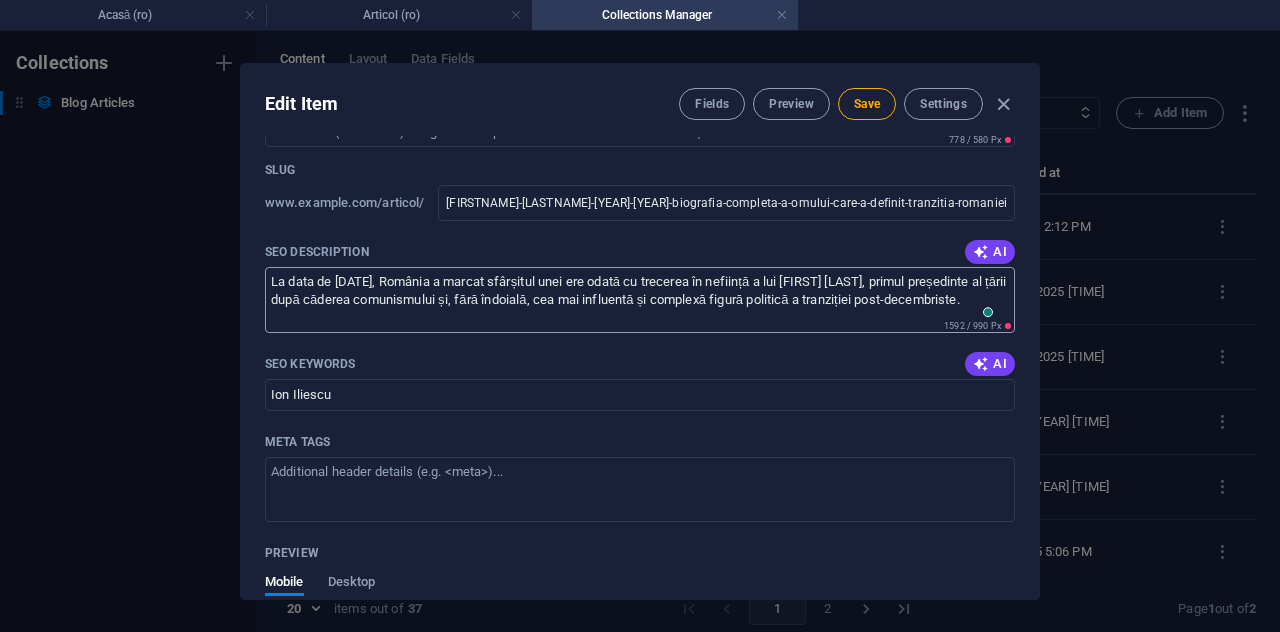 scroll, scrollTop: 1762, scrollLeft: 0, axis: vertical 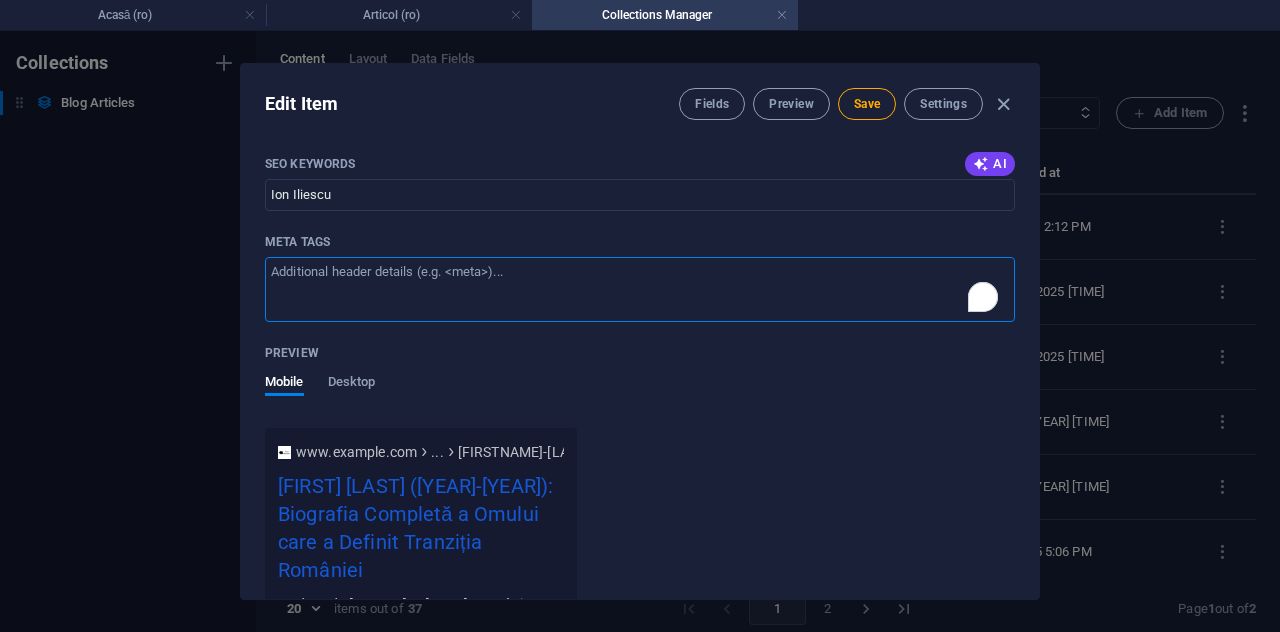 click on "Meta tags ​" at bounding box center [640, 289] 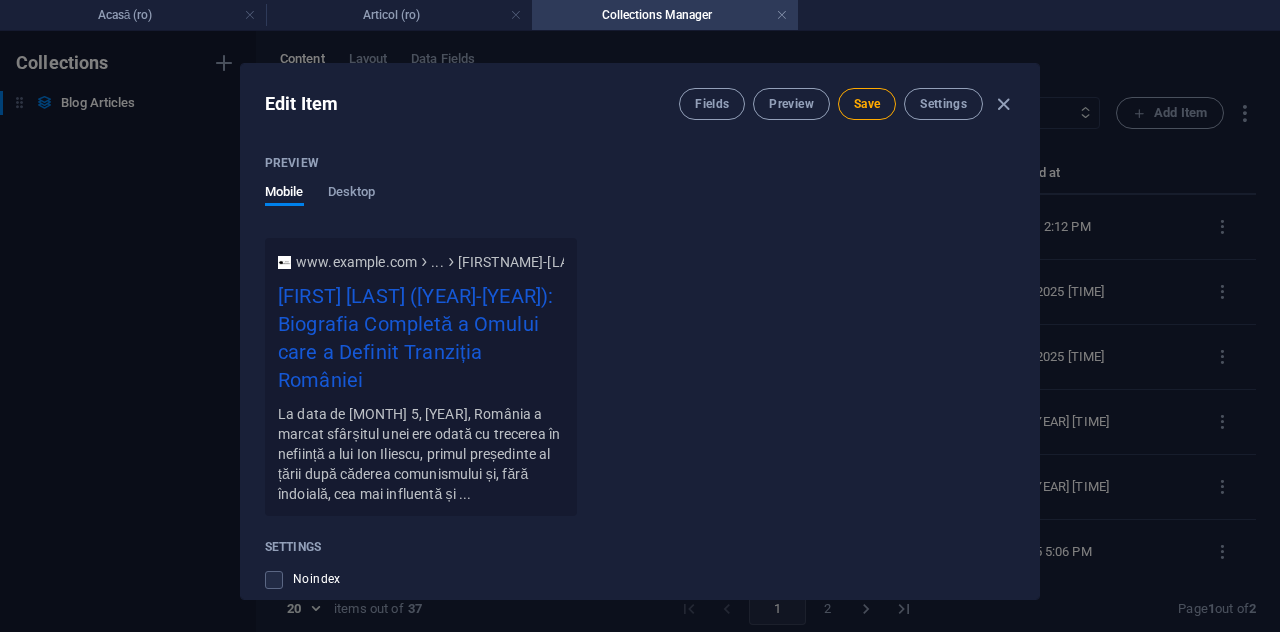scroll, scrollTop: 2090, scrollLeft: 0, axis: vertical 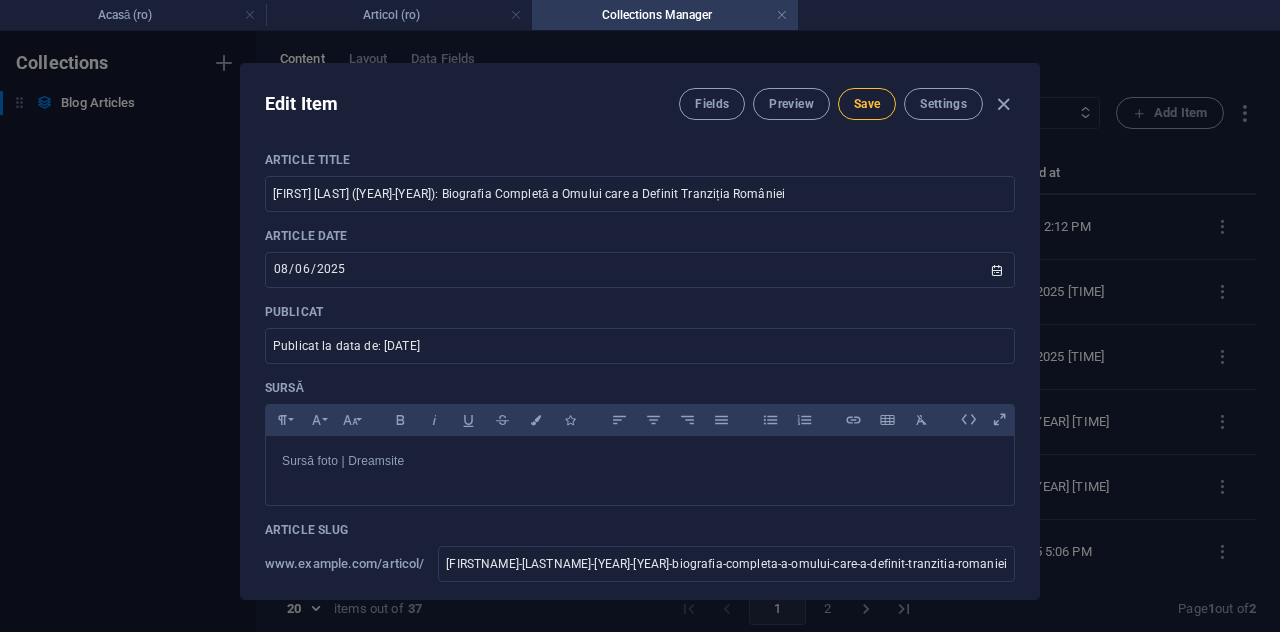 click on "Save" at bounding box center (867, 104) 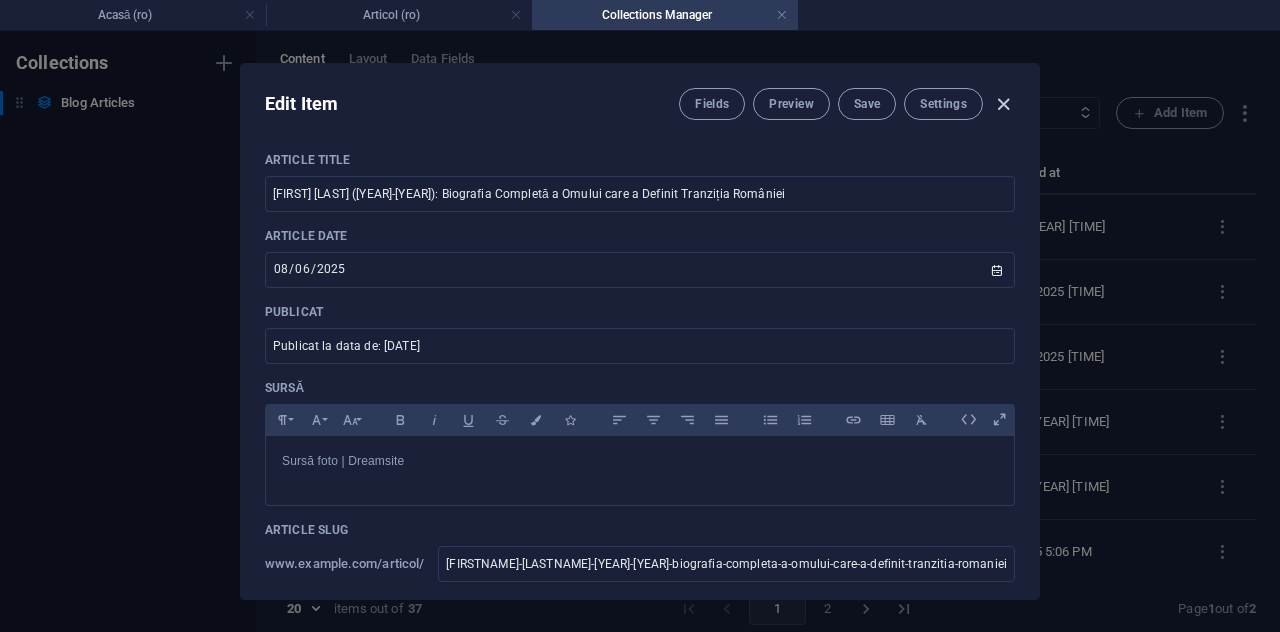 click at bounding box center [1003, 104] 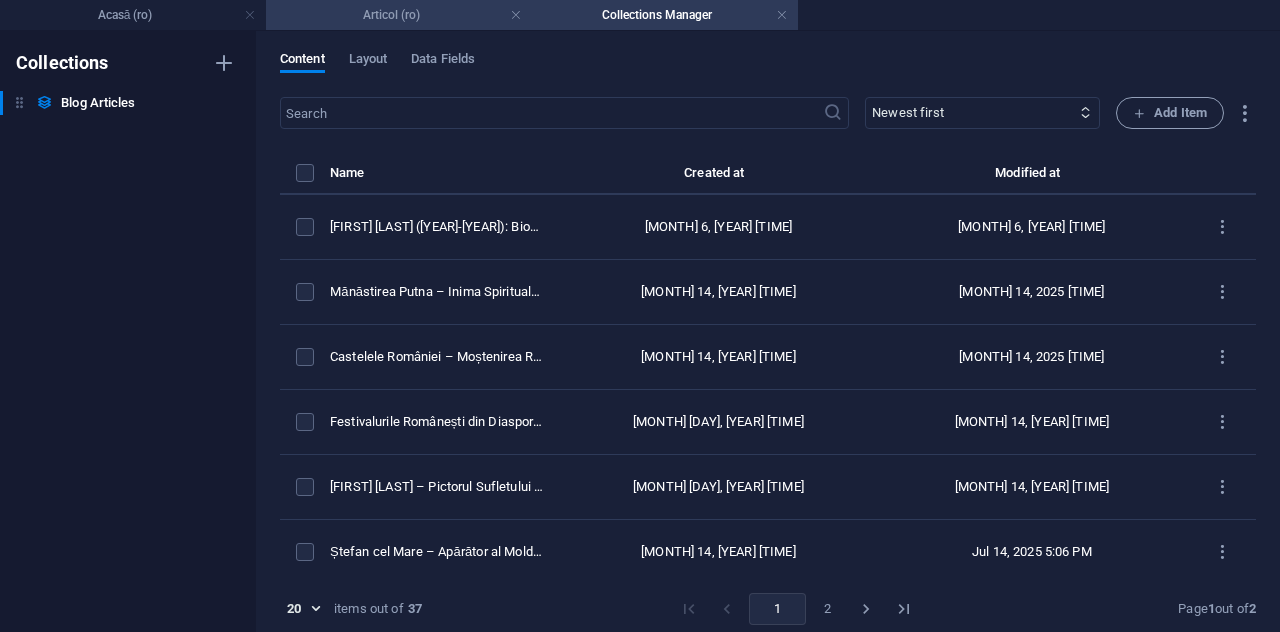 click on "Articol (ro)" at bounding box center (399, 15) 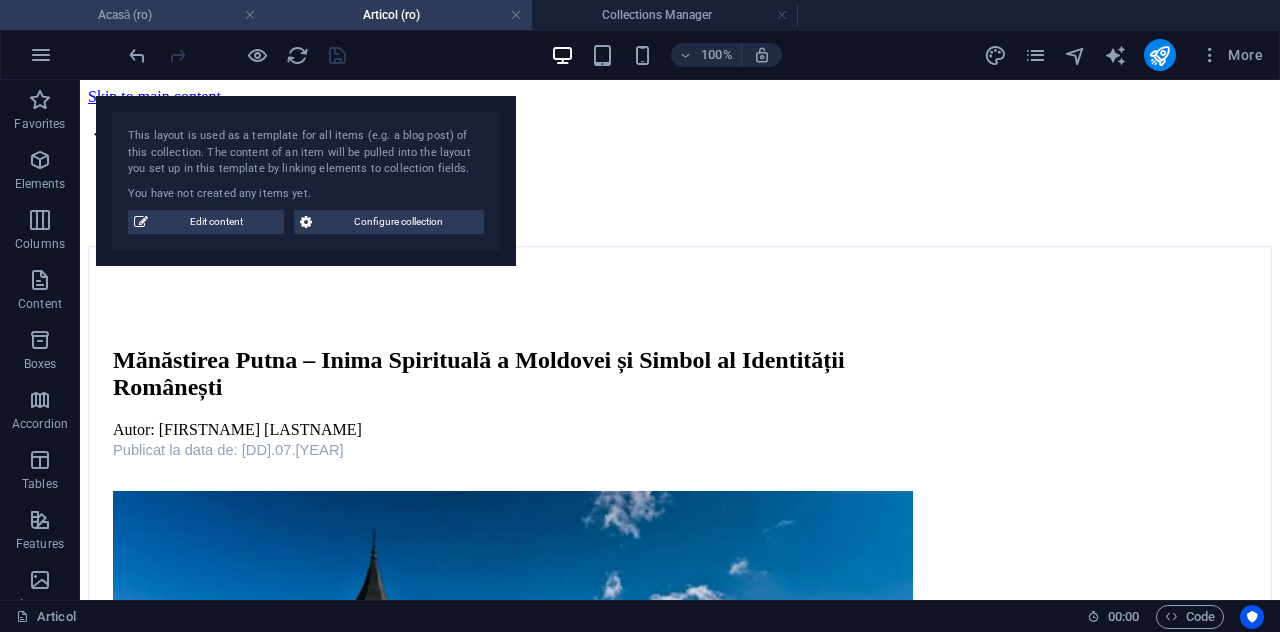 click on "Acasă (ro)" at bounding box center (133, 15) 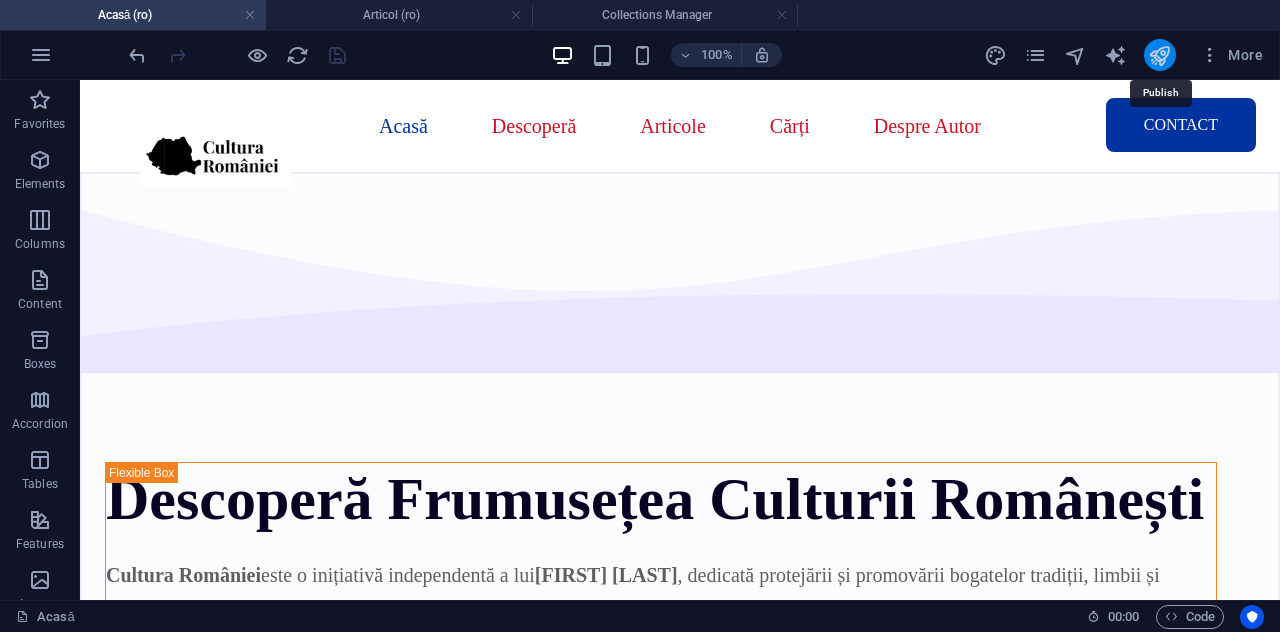 click at bounding box center (1159, 55) 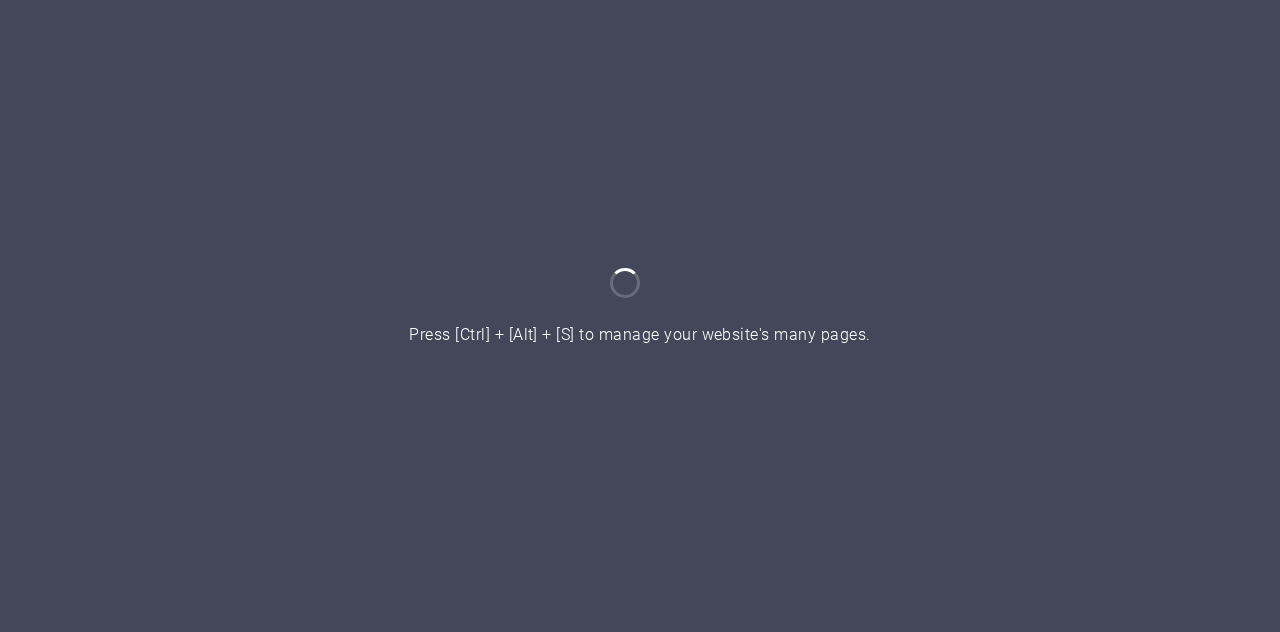 scroll, scrollTop: 0, scrollLeft: 0, axis: both 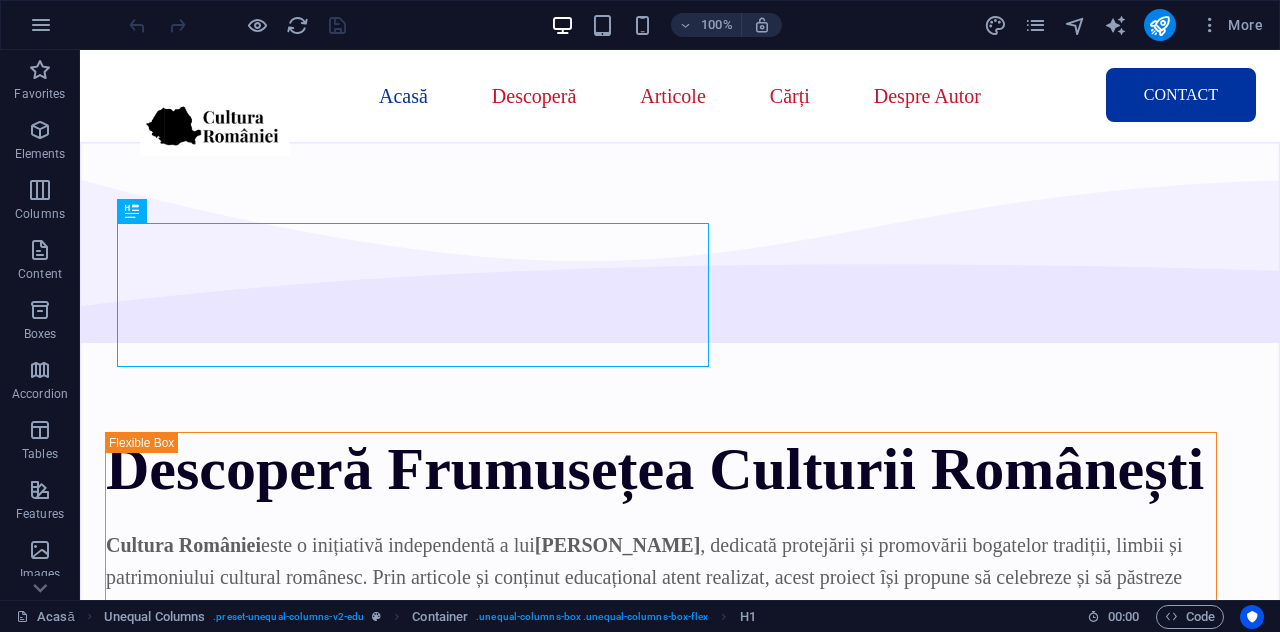 click on "More" at bounding box center [1127, 25] 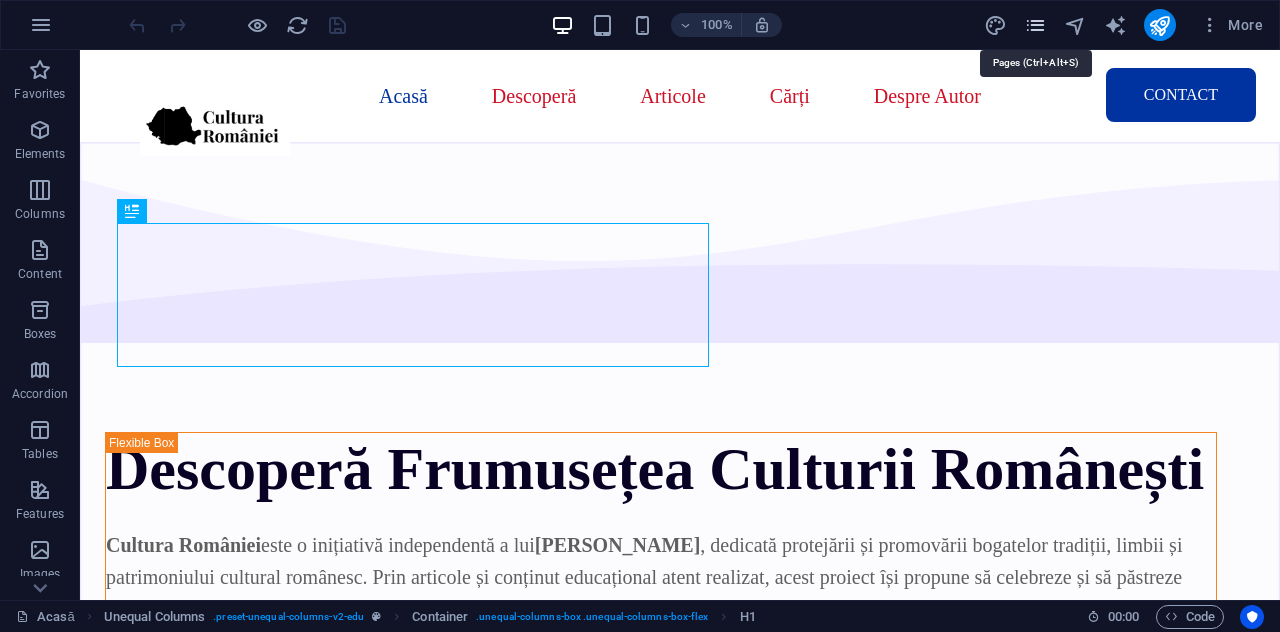 click at bounding box center (1035, 25) 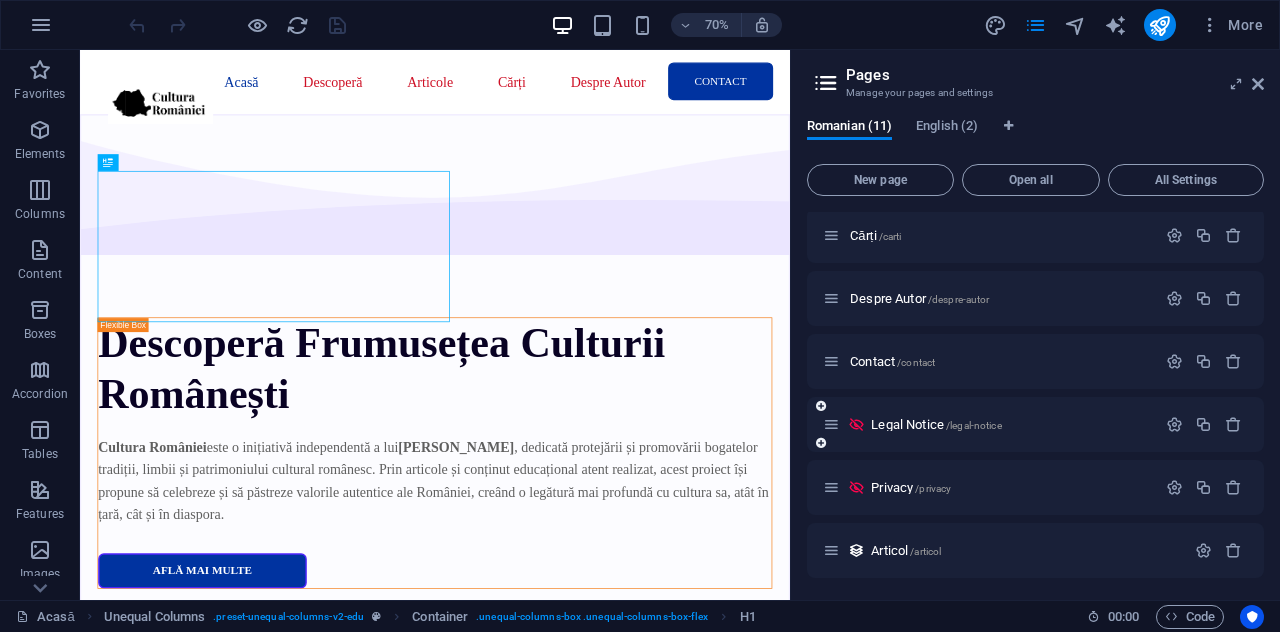 scroll, scrollTop: 321, scrollLeft: 0, axis: vertical 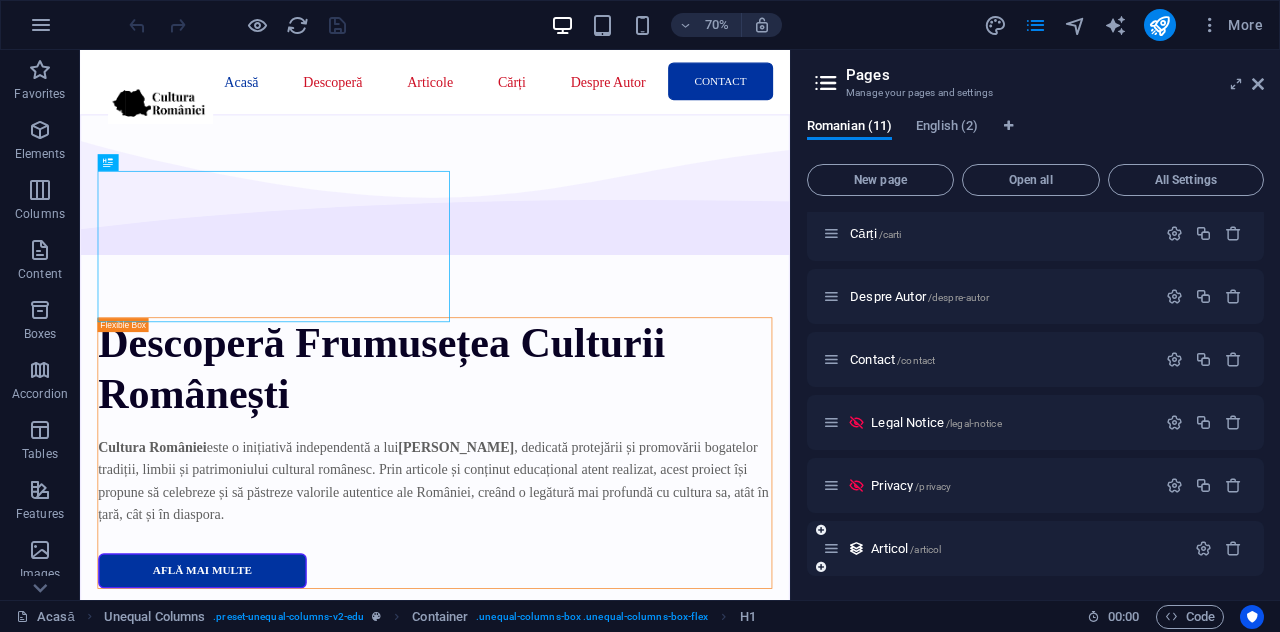 click on "Articol /articol" at bounding box center [1035, 548] 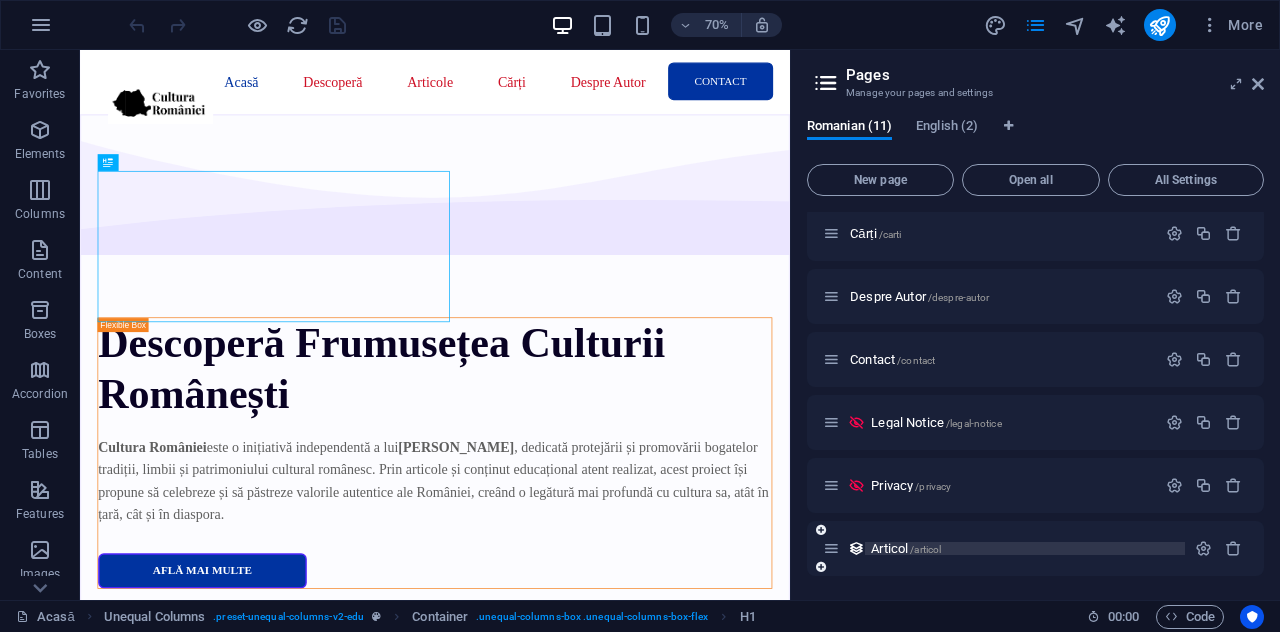 click on "/articol" at bounding box center [925, 549] 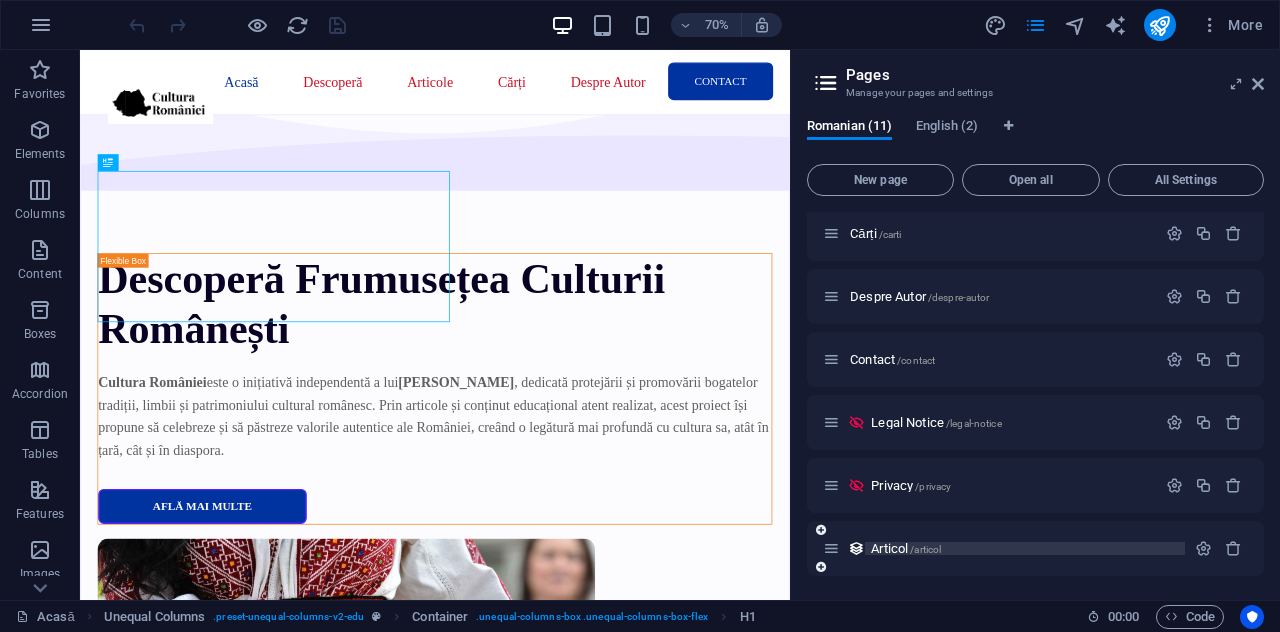 scroll, scrollTop: 270, scrollLeft: 0, axis: vertical 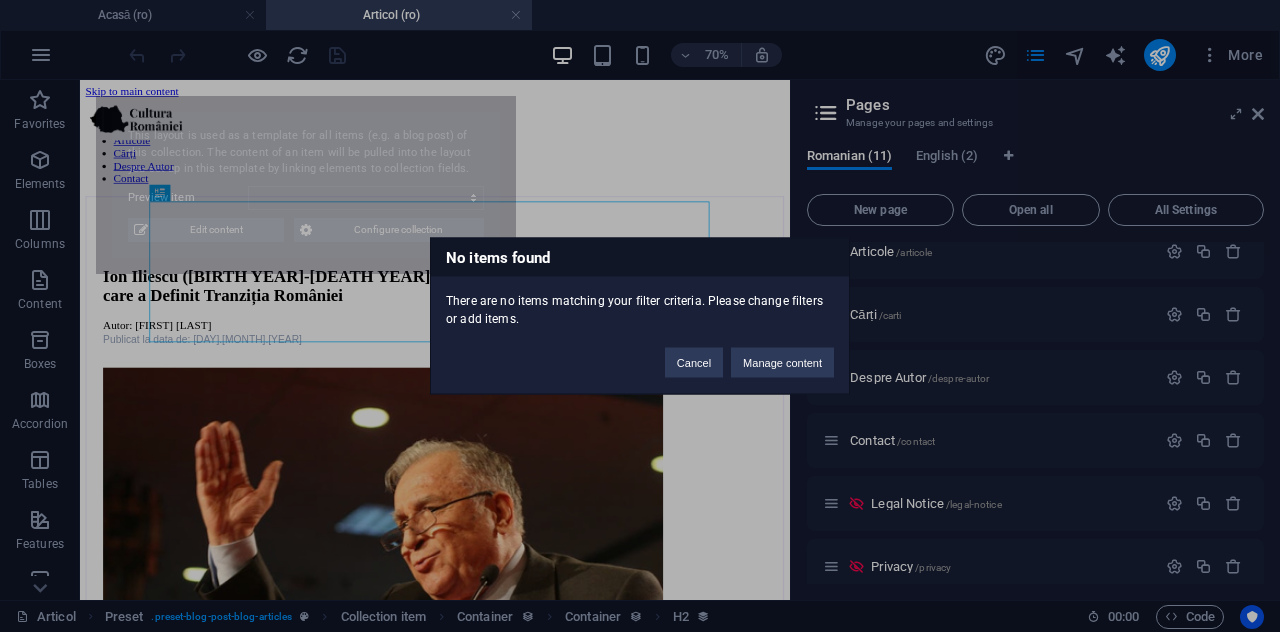 click on "No items found There are no items matching your filter criteria. Please change filters or add items. Cancel Manage content" at bounding box center (640, 316) 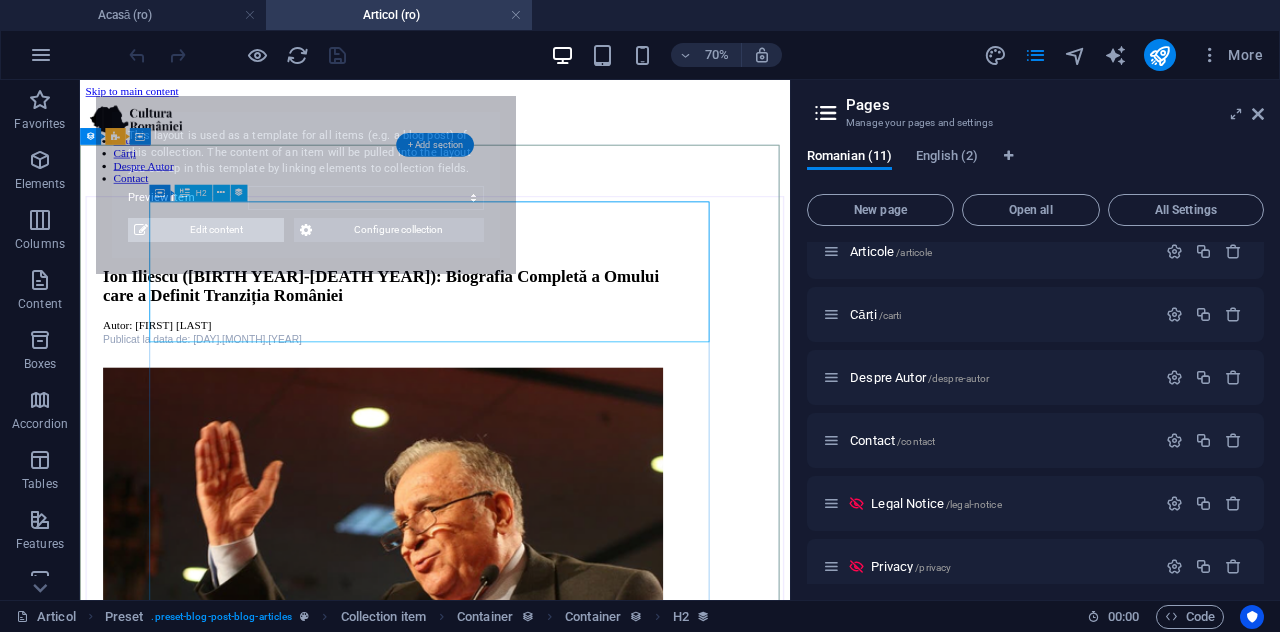 select on "689335348e1de0719505320b" 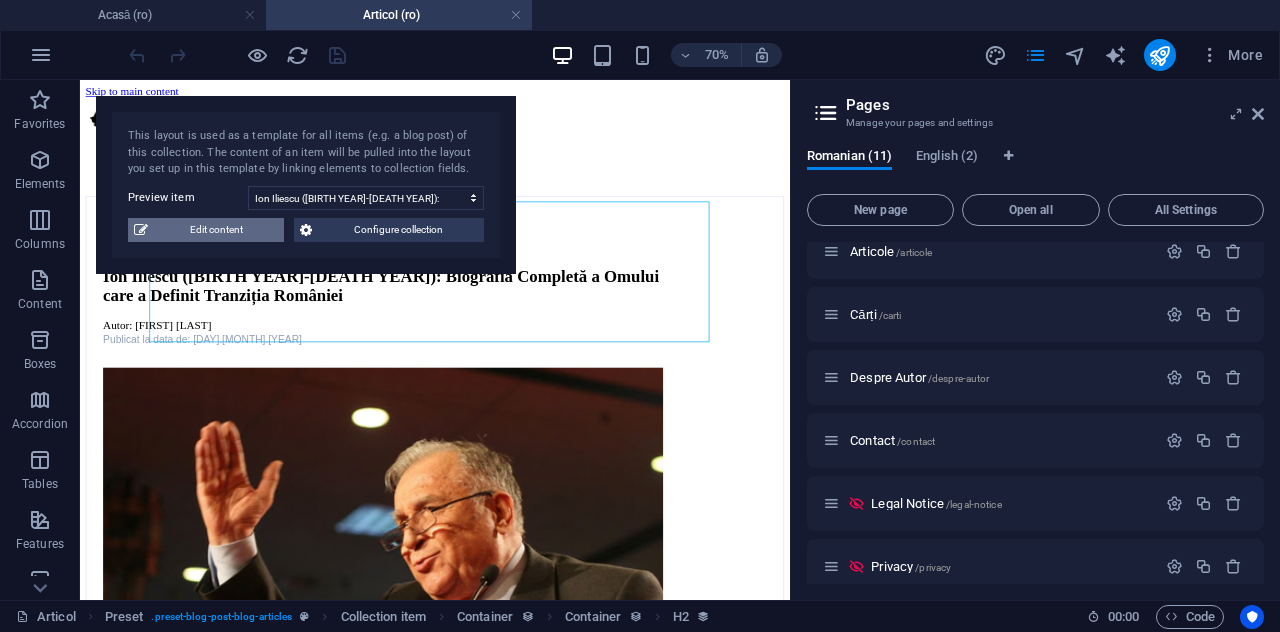 click on "Edit content" at bounding box center (216, 230) 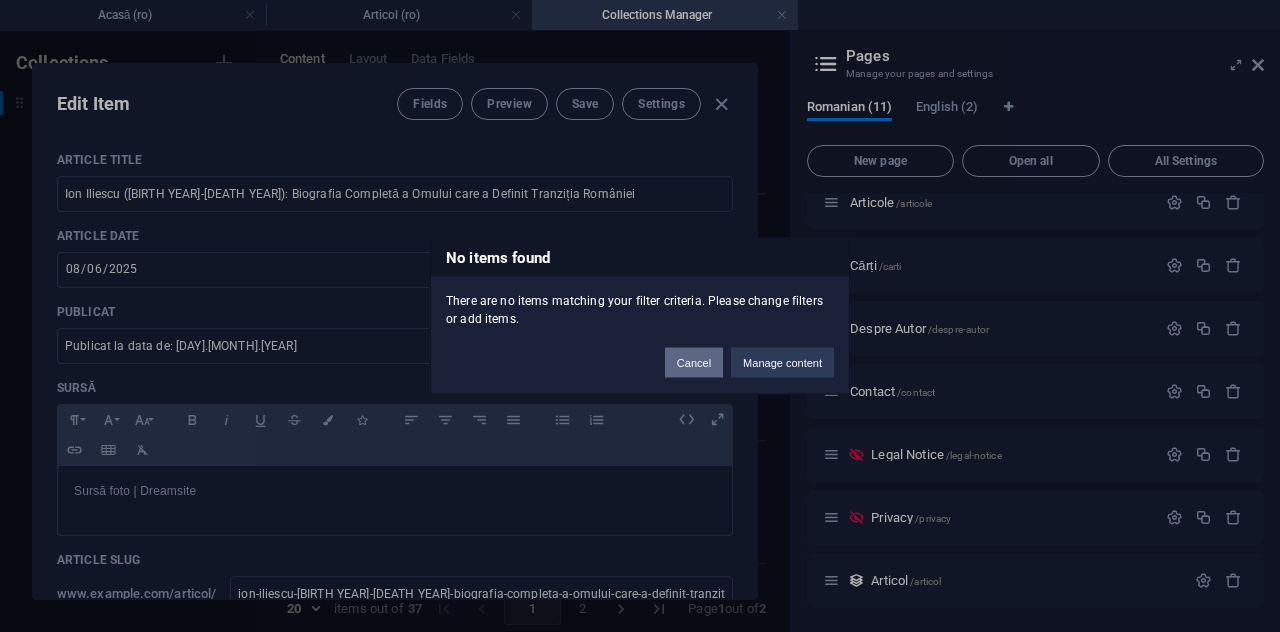 click on "Cancel" at bounding box center (694, 363) 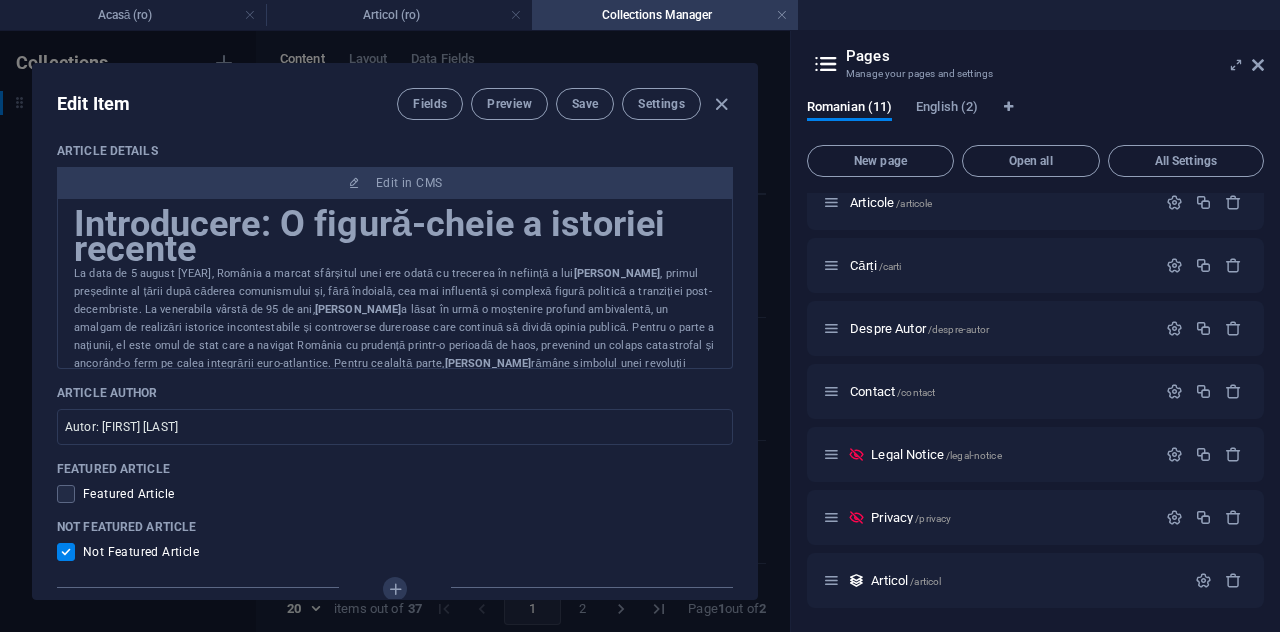 scroll, scrollTop: 1200, scrollLeft: 0, axis: vertical 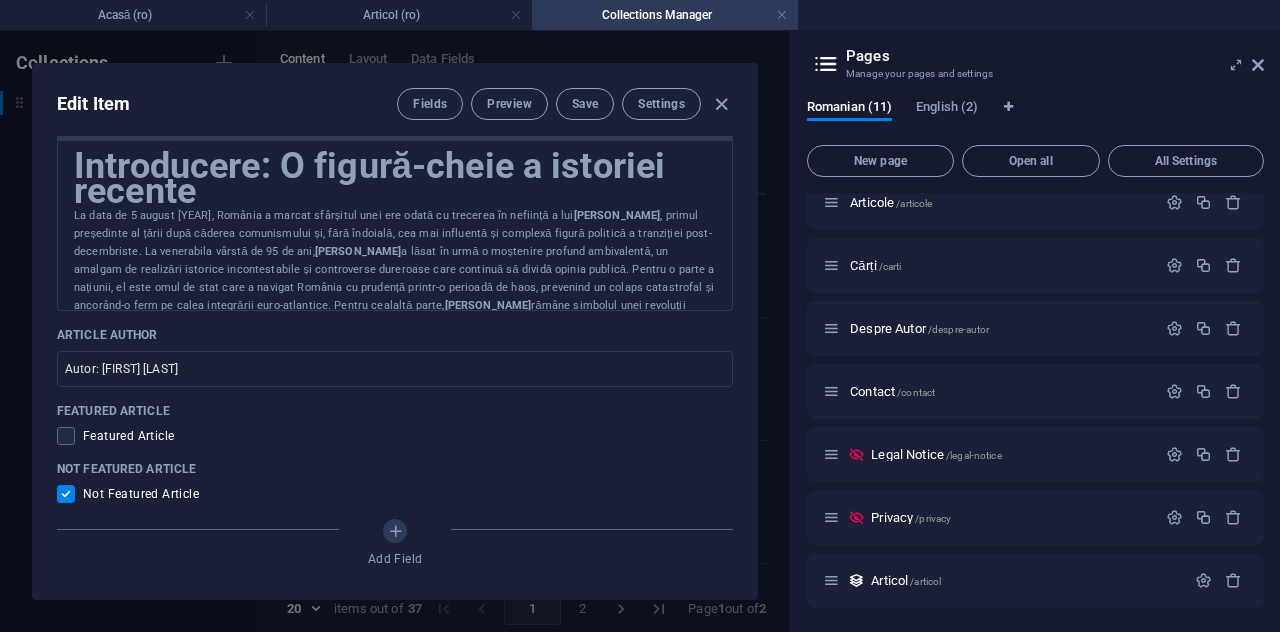 click on "La data de 5 august 2025, România a marcat sfârșitul unei ere odată cu trecerea în neființă a lui  Ion Iliescu , primul președinte al țării după căderea comunismului și, fără îndoială, cea mai influentă și complexă figură politică a tranziției post-decembriste. La venerabila vârstă de 95 de ani,  Ion Iliescu  a lăsat în urmă o moștenire profund ambivalentă, un amalgam de realizări istorice incontestabile și controverse dureroase care continuă să dividă opinia publică. Pentru o parte a națiunii, el este omul de stat care a navigat România cu prudență printr-o perioadă de haos, prevenind un colaps catastrofal și ancorând-o ferm pe calea integrării euro-atlantice. Pentru cealaltă parte,  Ion Iliescu  rămâne simbolul unei revoluții confiscate, un lider care nu a ezitat să folosească forța pentru a-și consolida puterea și care a încetinit procesul de decomunizare reală a societății." at bounding box center (395, 279) 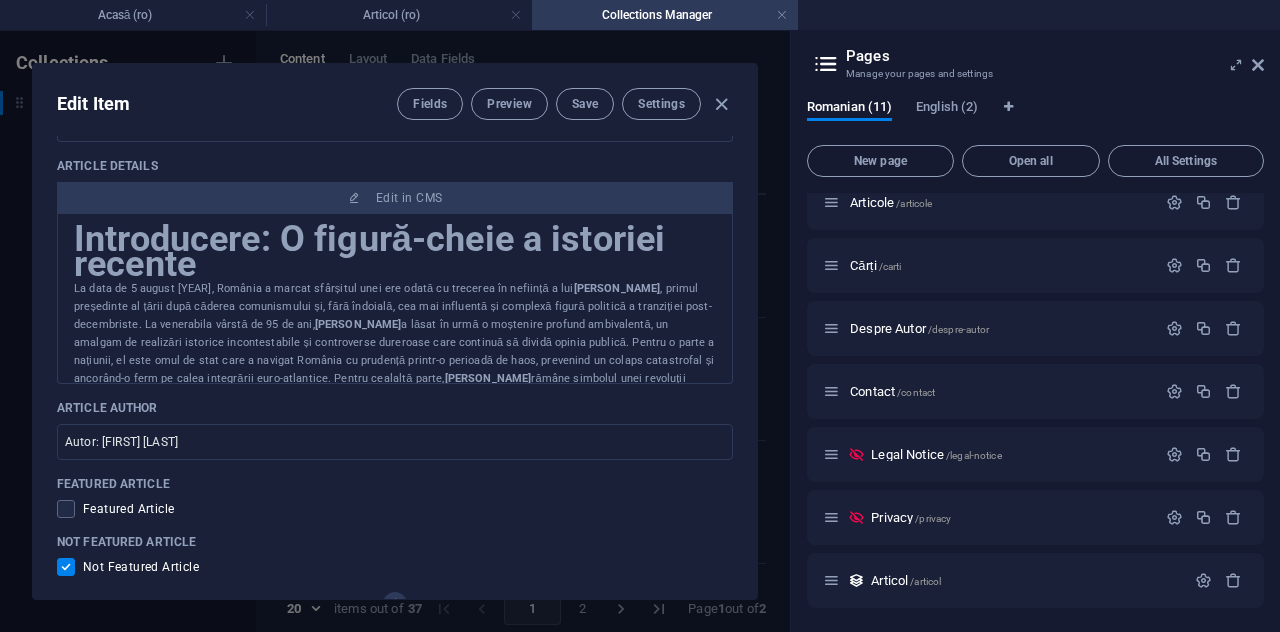 scroll, scrollTop: 1100, scrollLeft: 0, axis: vertical 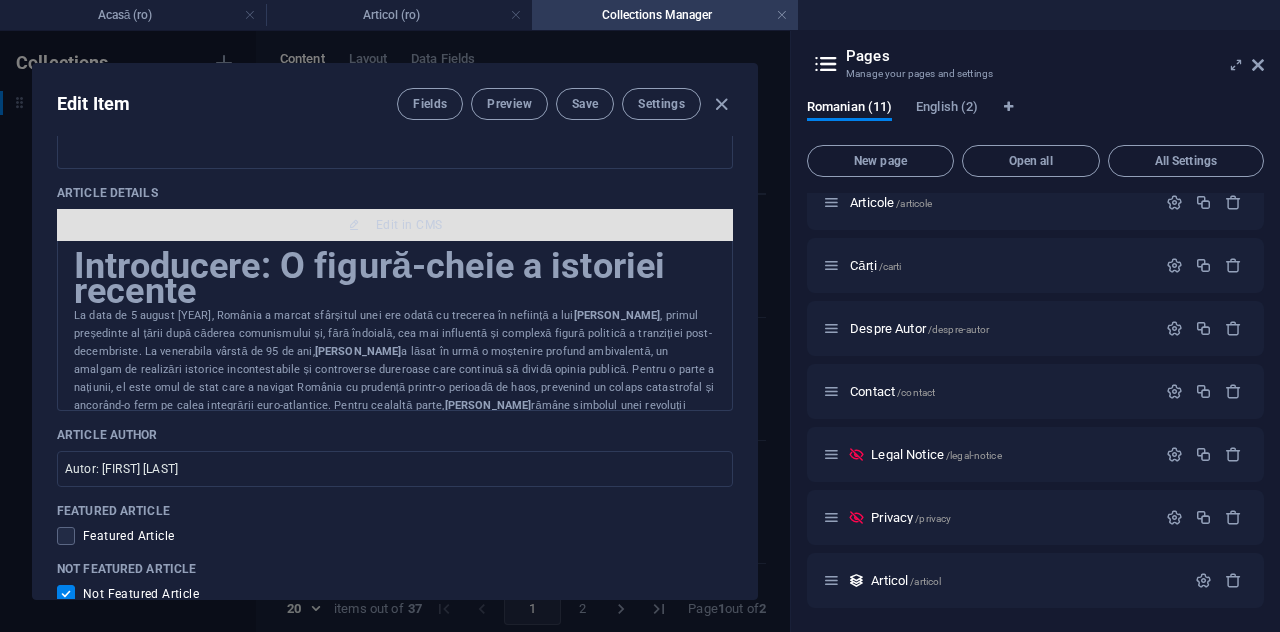 click on "Edit in CMS" at bounding box center (395, 225) 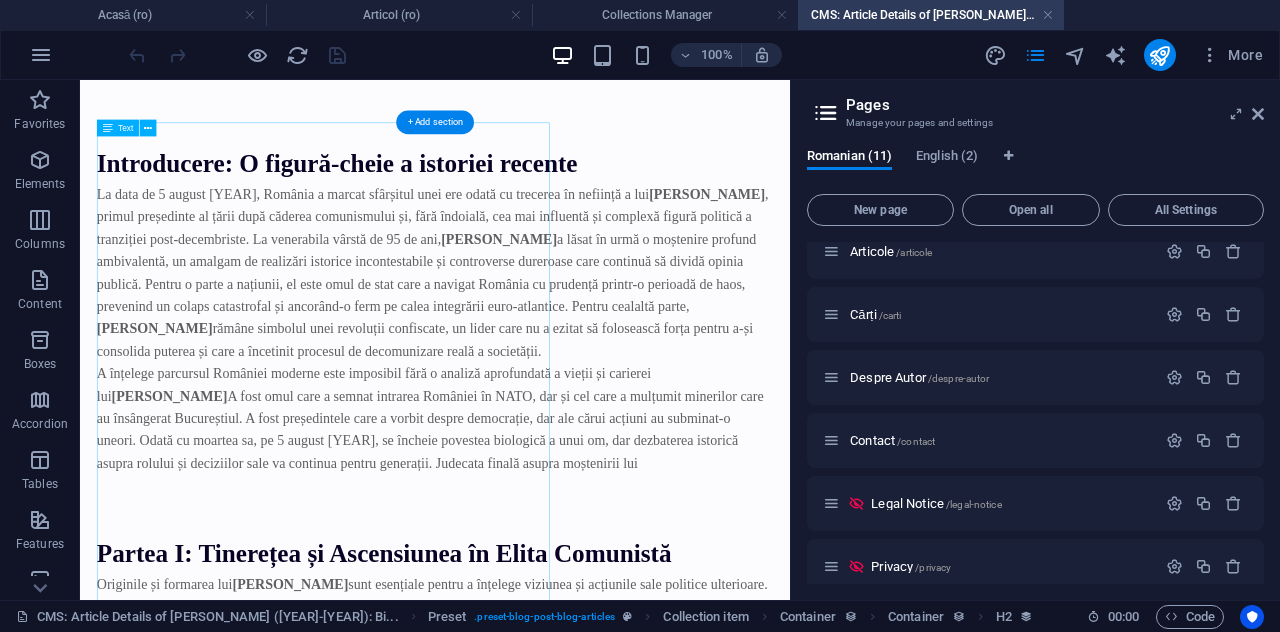 scroll, scrollTop: 0, scrollLeft: 0, axis: both 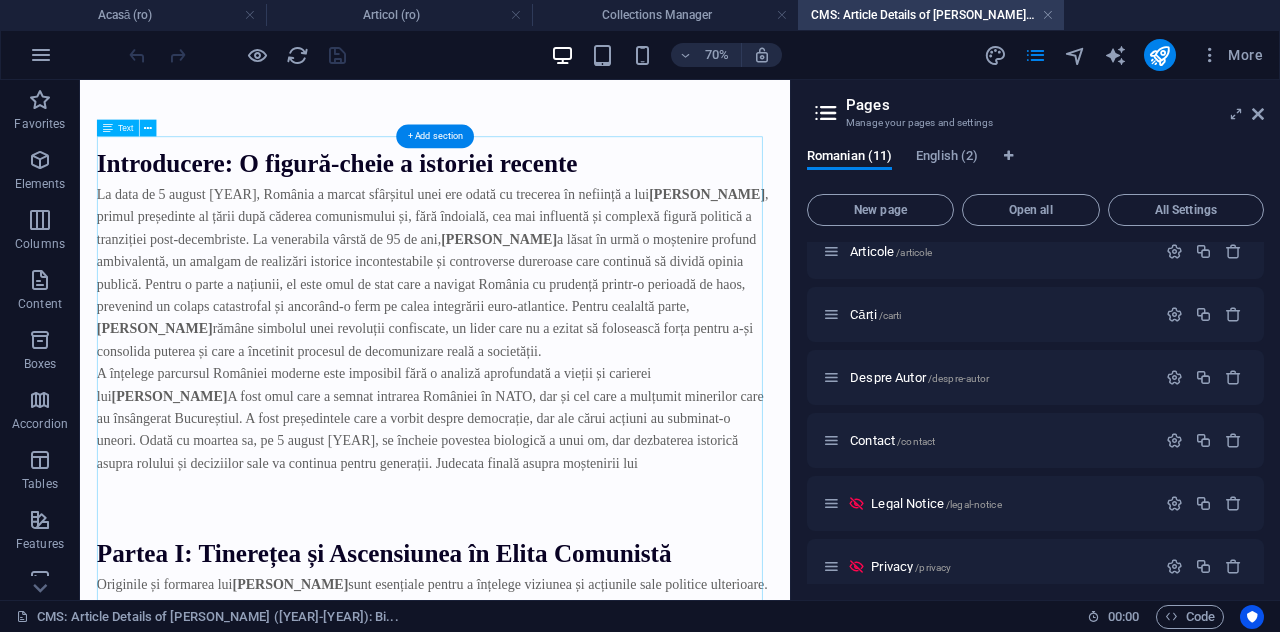 click on "Introducere: O figură-cheie a istoriei recente La data de [MONTH] [DAY], [YEAR], România a marcat sfârșitul unei ere odată cu trecerea în neființă a lui [PERSON], primul președinte al țării după căderea comunismului și, fără îndoială, cea mai influentă și complexă figură politică a tranziției post-decembriste. La venerabila vârstă de 95 de ani, [PERSON] a lăsat în urmă o moștenire profund ambivalentă, un amalgam de realizări istorice incontestabile și controverse dureroase care continuă să dividă opinia publică. Pentru o parte a națiunii, el este omul de stat care a navigat România cu prudență printr-o perioadă de haos, prevenind un colaps catastrofal și ancorând-o ferm pe calea integrării euro-atlantice. Pentru cealaltă parte, [PERSON] rămâne simbolul unei revoluții confiscate, un lider care nu a ezitat să folosească forța pentru a-și consolida puterea și care a încetinit procesul de decomunizare reală a societății. [PERSON] [PERSON]" at bounding box center (587, 4070) 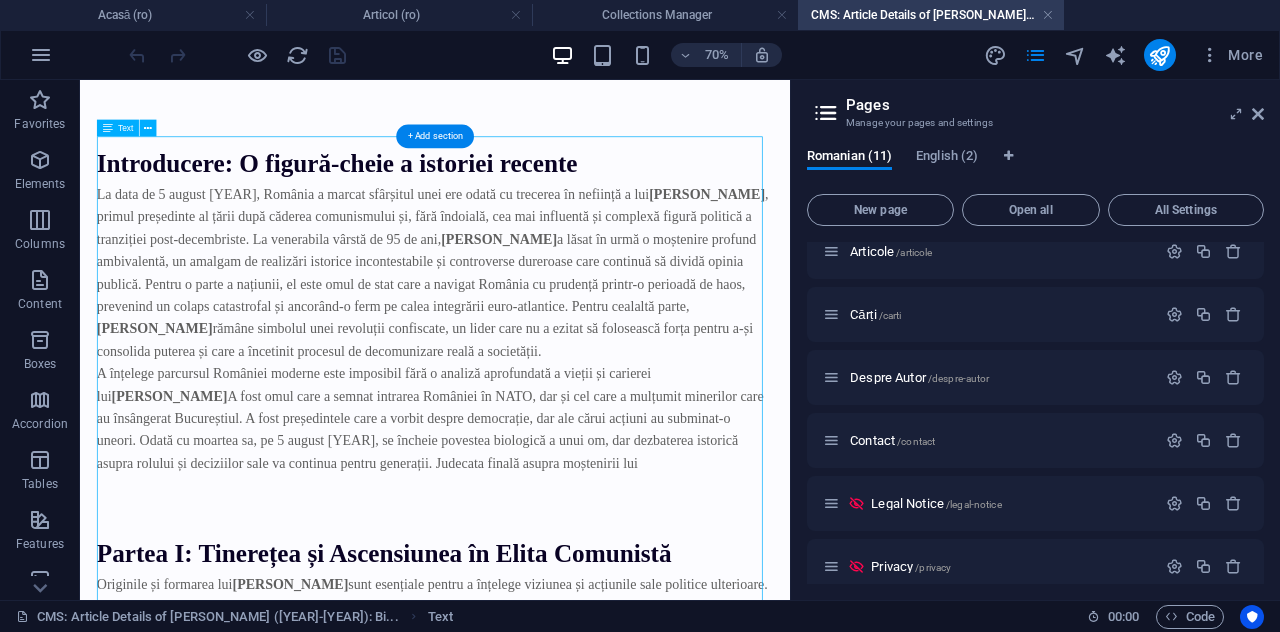 click on "Introducere: O figură-cheie a istoriei recente La data de [MONTH] [DAY], [YEAR], România a marcat sfârșitul unei ere odată cu trecerea în neființă a lui [PERSON], primul președinte al țării după căderea comunismului și, fără îndoială, cea mai influentă și complexă figură politică a tranziției post-decembriste. La venerabila vârstă de 95 de ani, [PERSON] a lăsat în urmă o moștenire profund ambivalentă, un amalgam de realizări istorice incontestabile și controverse dureroase care continuă să dividă opinia publică. Pentru o parte a națiunii, el este omul de stat care a navigat România cu prudență printr-o perioadă de haos, prevenind un colaps catastrofal și ancorând-o ferm pe calea integrării euro-atlantice. Pentru cealaltă parte, [PERSON] rămâne simbolul unei revoluții confiscate, un lider care nu a ezitat să folosească forța pentru a-și consolida puterea și care a încetinit procesul de decomunizare reală a societății. [PERSON] [PERSON]" at bounding box center [587, 4070] 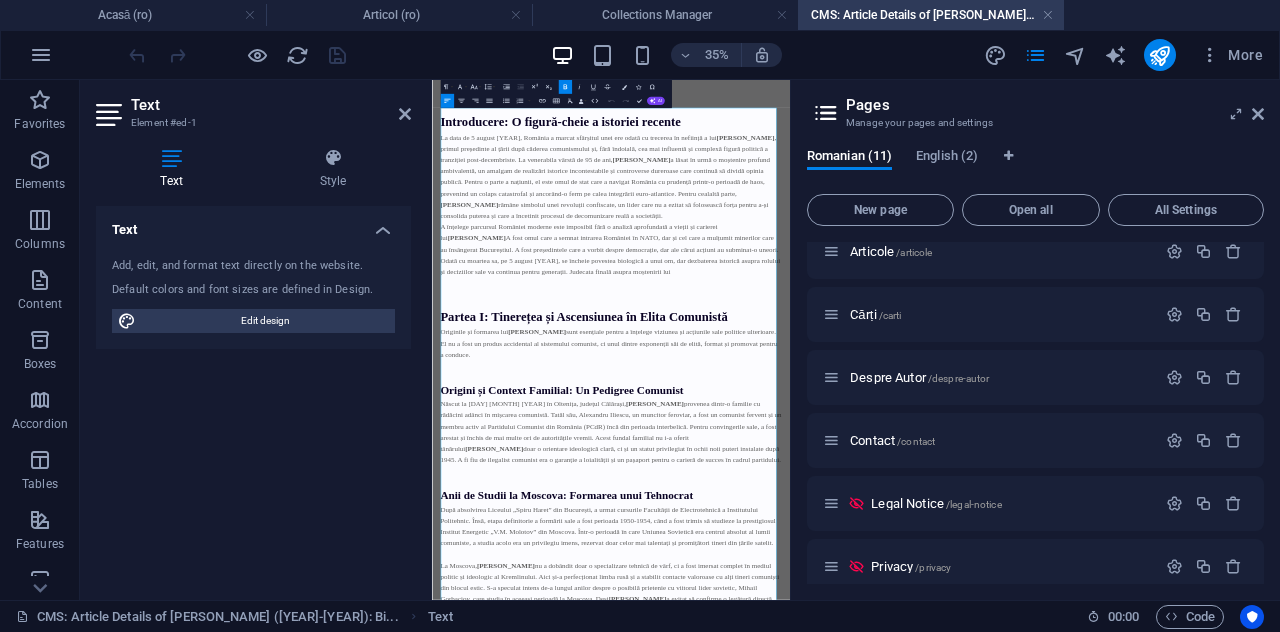 click on "A înțelege parcursul României moderne este imposibil fără o analiză aprofundată a vieții și carierei lui [PERSON_NAME]. Biografia sa se contopește cu istoria recentă a țării, reflectând toate speranțele, traumele, succesele și eșecurile ultimelor decenii. Acest articol exhaustiv își propune să exploreze în detaliu fiecare etapă a vieții sale, de la tânărul activist comunist format la Moscova, la liderul neașteptat al Revoluției din [YEAR], și până la președintele sub al cărui mandat România a devenit membru NATO, dar ale cărui începuturi au fost marcate de violența mineriadelor." at bounding box center [943, 563] 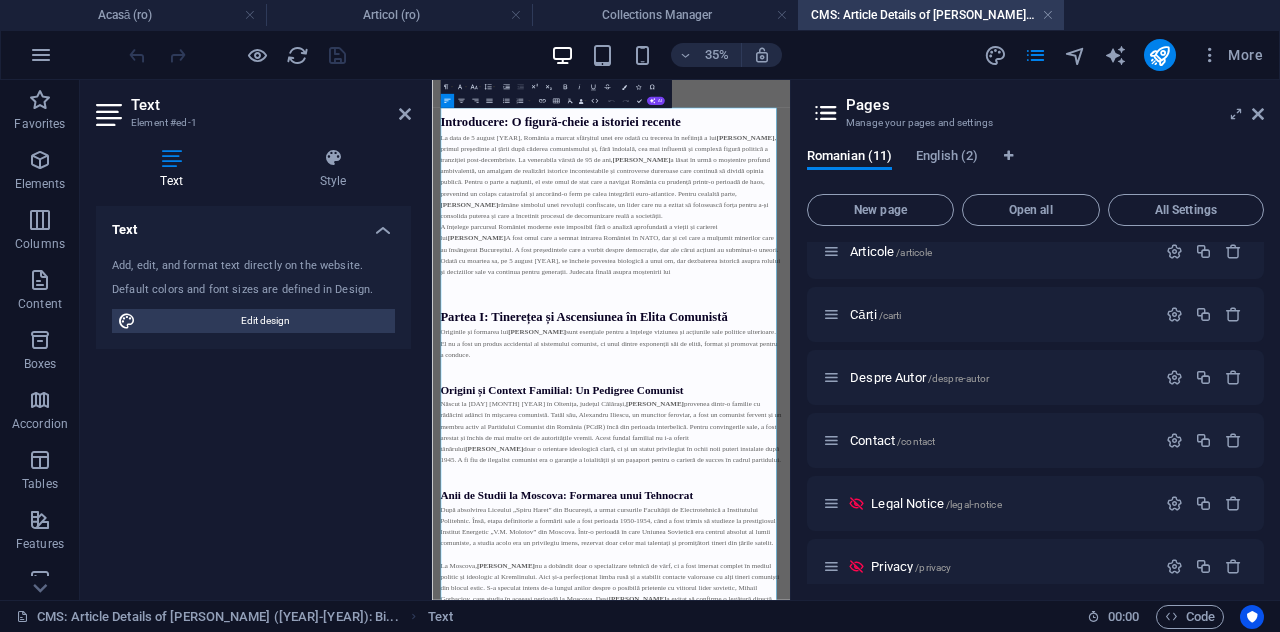 click on "La data de 5 august 2025, România a marcat sfârșitul unei ere odată cu trecerea în neființă a lui  Ion Iliescu , primul președinte al țării după căderea comunismului și, fără îndoială, cea mai influentă și complexă figură politică a tranziției post-decembriste. La venerabila vârstă de 95 de ani,  Ion Iliescu  a lăsat în urmă o moștenire profund ambivalentă, un amalgam de realizări istorice incontestabile și controverse dureroase care continuă să dividă opinia publică. Pentru o parte a națiunii, el este omul de stat care a navigat România cu prudență printr-o perioadă de haos, prevenind un colaps catastrofal și ancorând-o ferm pe calea integrării euro-atlantice. Pentru cealaltă parte,  Ion Iliescu  rămâne simbolul unei revoluții confiscate, un lider care nu a ezitat să folosească forța pentru a-și consolida puterea și care a încetinit procesul de decomunizare reală a societății." at bounding box center [943, 355] 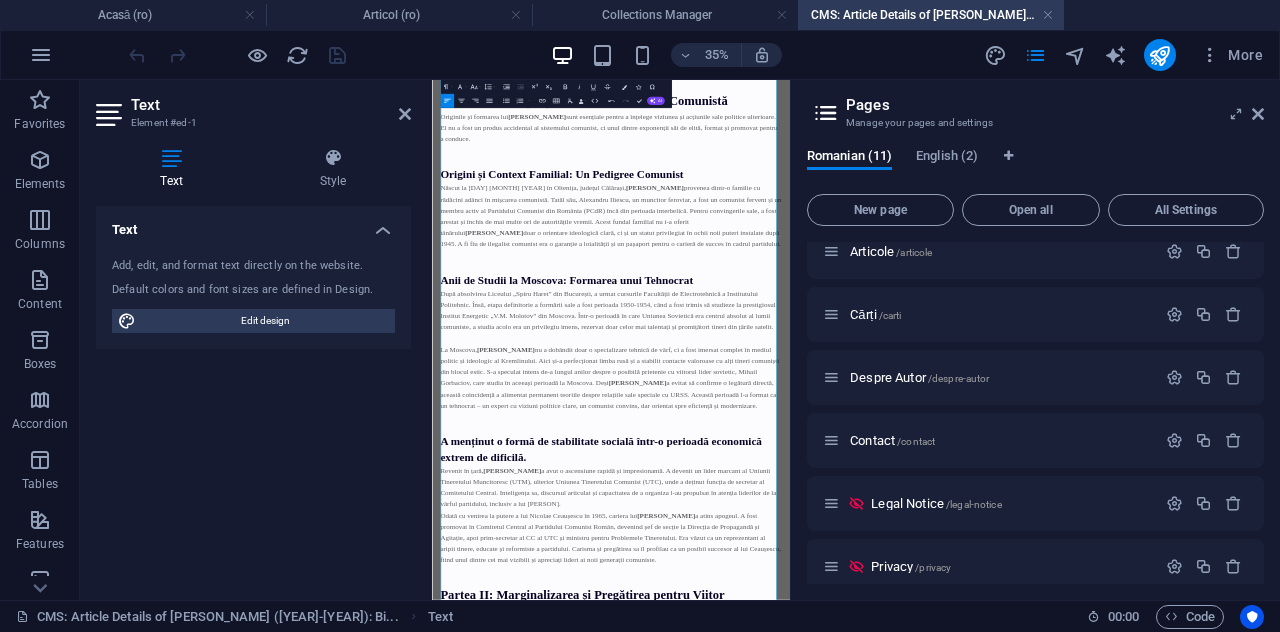 scroll, scrollTop: 800, scrollLeft: 0, axis: vertical 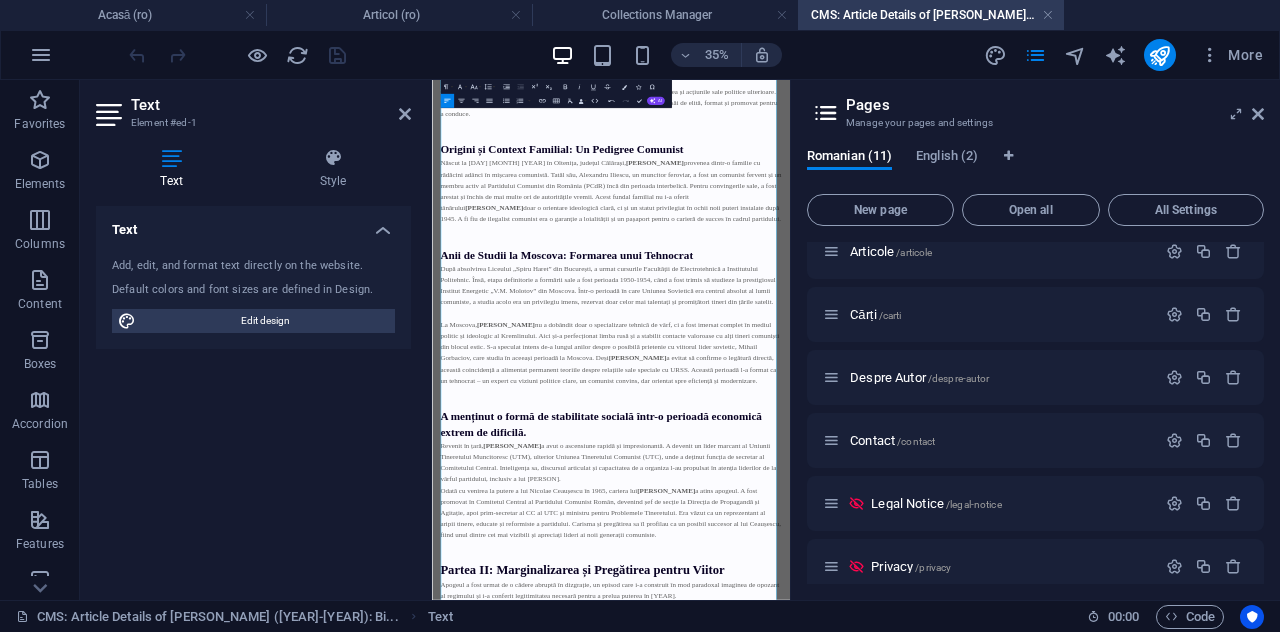 click on "Revenit în țară,  Ion Iliescu  a avut o ascensiune rapidă și impresionantă. A devenit un lider marcant al Uniunii Tineretului Muncitoresc (UTM), ulterior Uniunea Tineretului Comunist (UTC), unde a deținut funcția de secretar al Comitetului Central. Inteligența sa, discursul articulat și capacitatea de a organiza l-au propulsat în atenția liderilor de la vârful partidului, inclusiv a lui Gheorghe Gheorghiu-Dej." at bounding box center (943, 1172) 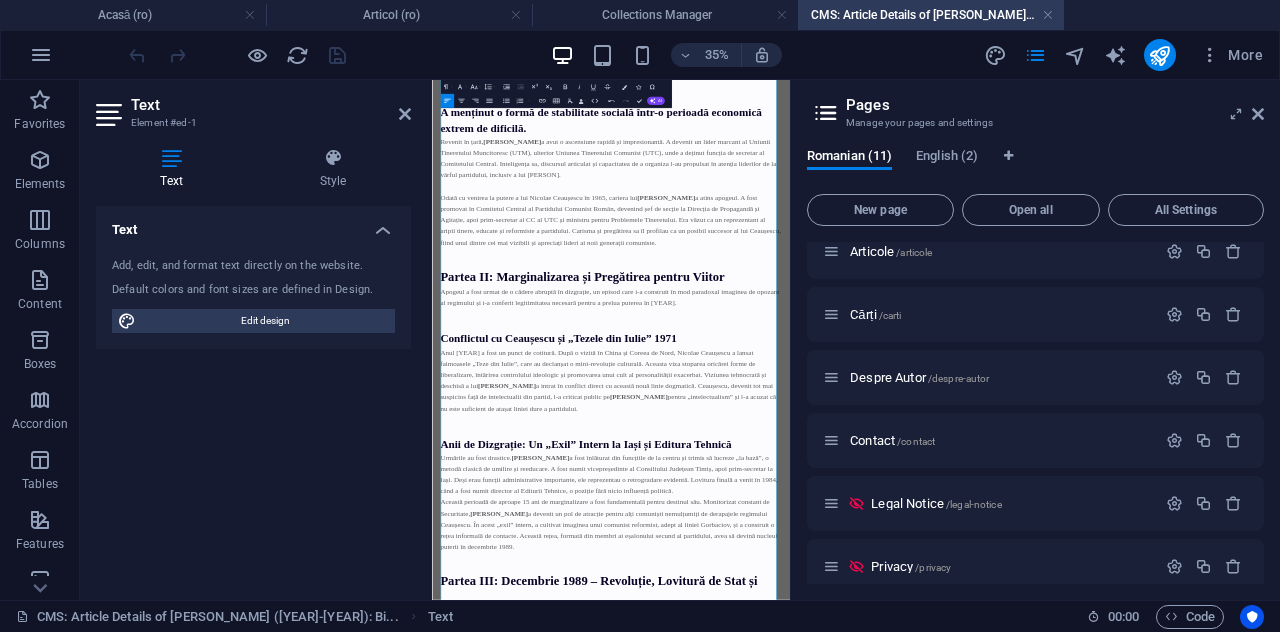 scroll, scrollTop: 1700, scrollLeft: 0, axis: vertical 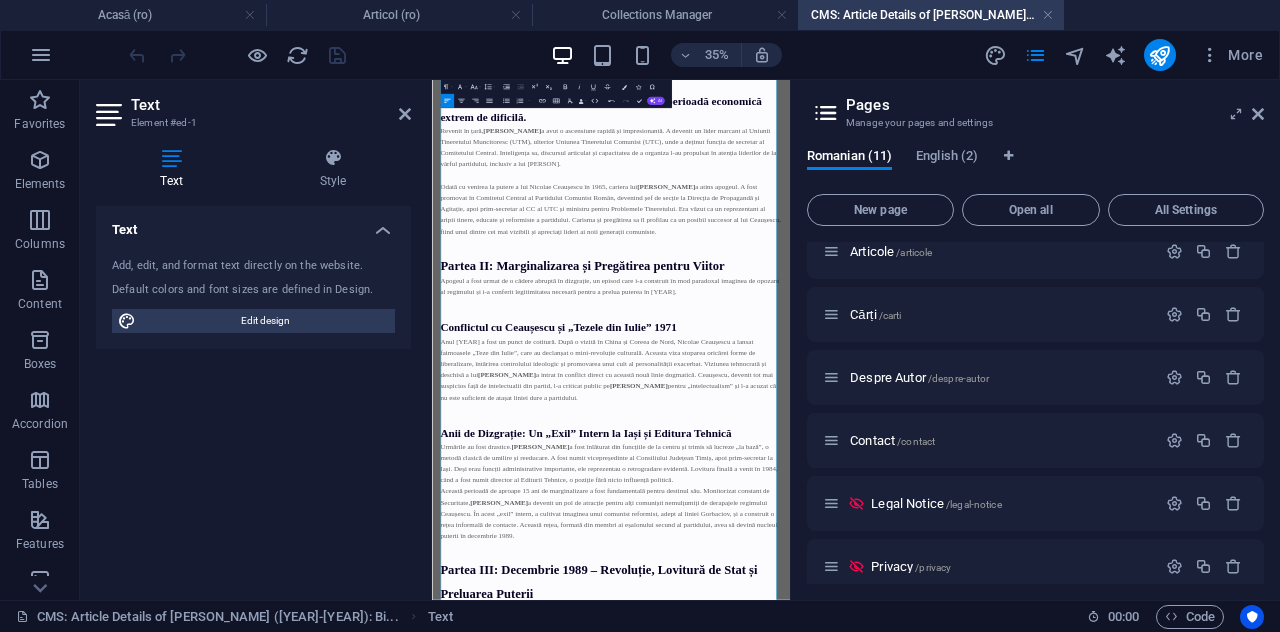 click on "Urmările au fost drastice.  Ion Iliescu  a fost înlăturat din funcțiile de la centru și trimis să lucreze „la bază”, o metodă clasică de umilire și reeducare. A fost numit vicepreședinte al Consiliului Județean Timiș, apoi prim-secretar la Iași. Deși erau funcții administrative importante, ele reprezentau o retrogradare evidentă. Lovitura finală a venit în 1984, când a fost numit director al Editurii Tehnice, o poziție fără nicio influență politică." at bounding box center [943, 1174] 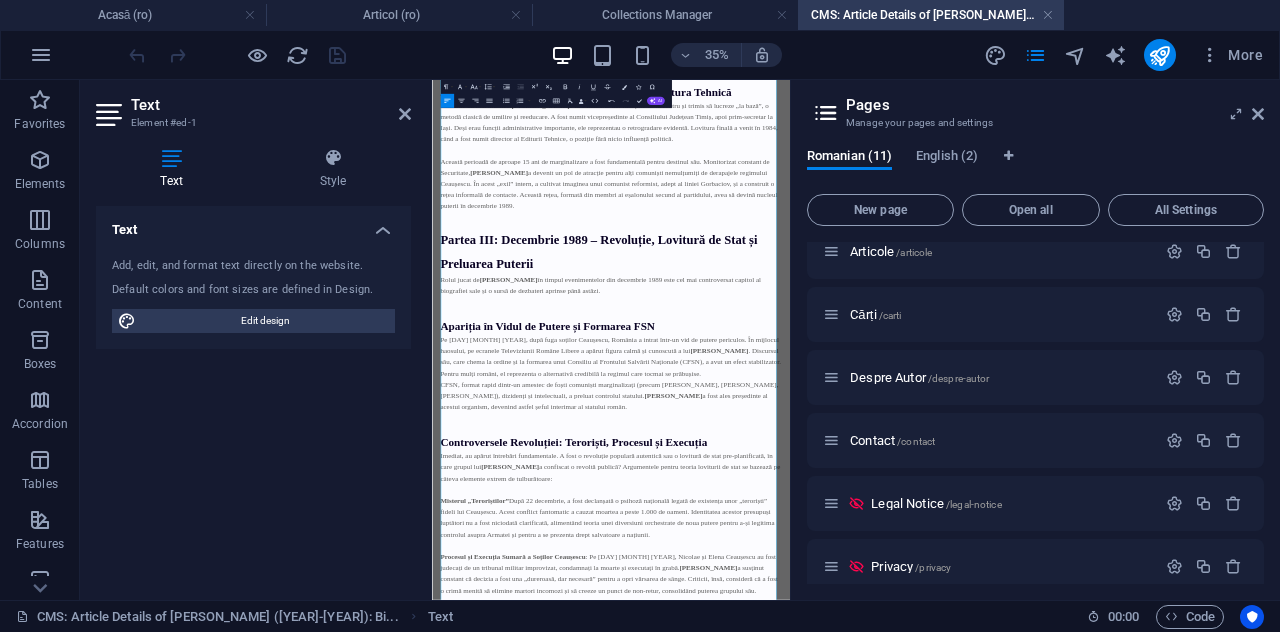 scroll, scrollTop: 2800, scrollLeft: 0, axis: vertical 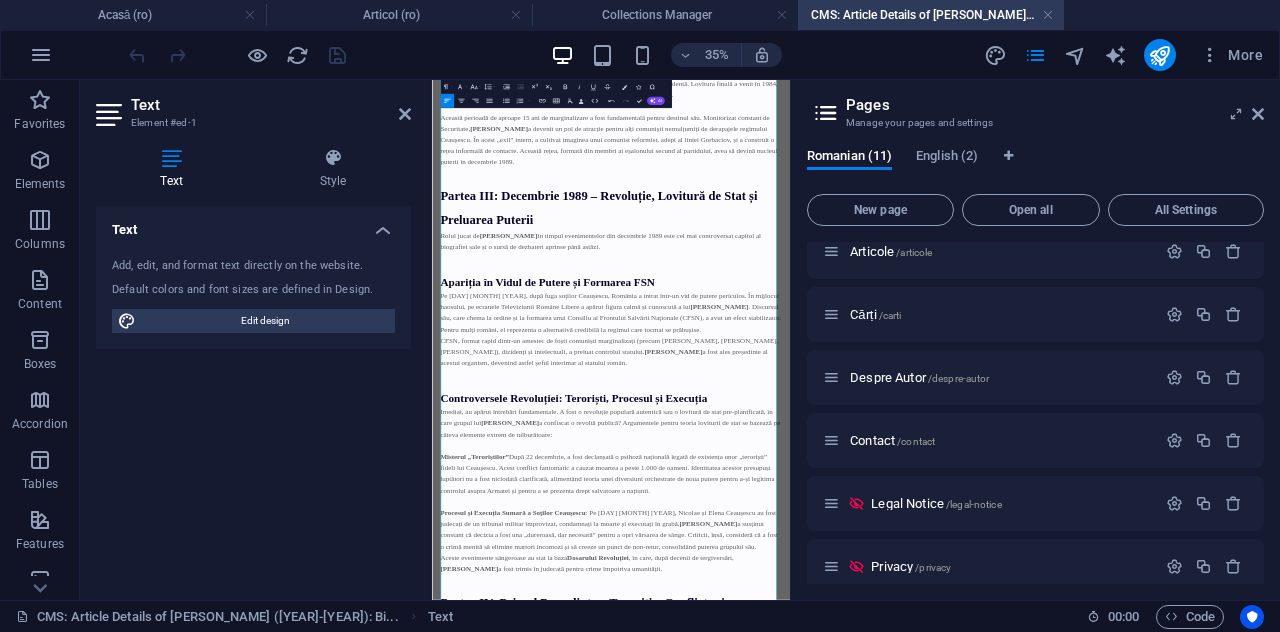 click on "Pe 22 decembrie 1989, după fuga soților Ceaușescu, România a intrat într-un vid de putere periculos. În mijlocul haosului, pe ecranele Televiziunii Române Libere a apărut figura calmă și cunoscută a lui  Ion Iliescu . Discursul său, care chema la ordine și la formarea unui Consiliu al Frontului Salvării Naționale (CFSN), a avut un efect stabilizator. Pentru mulți români, el reprezenta o alternativă credibilă la regimul care tocmai se prăbușise." at bounding box center (943, 744) 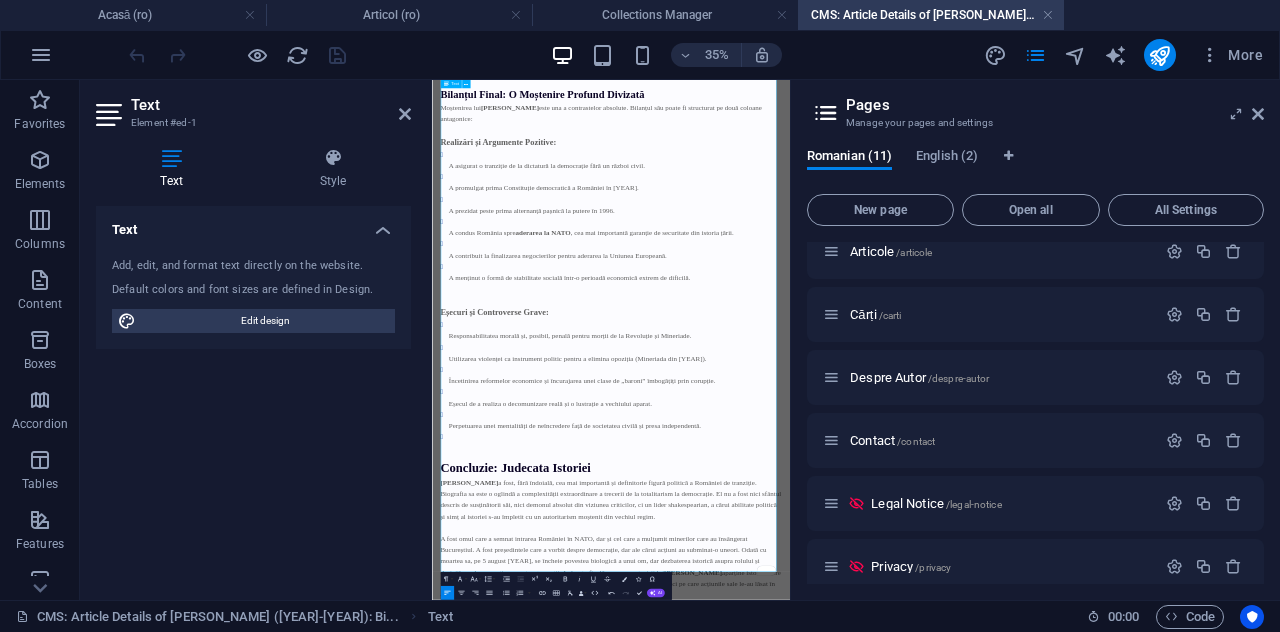 scroll, scrollTop: 6537, scrollLeft: 0, axis: vertical 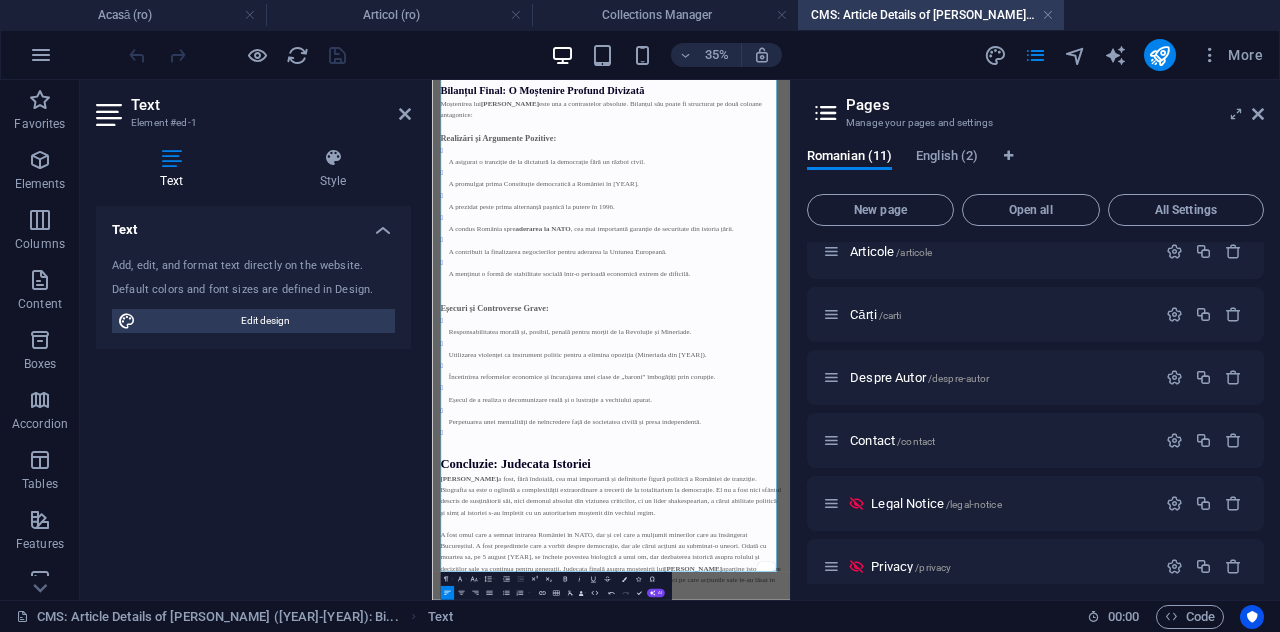 click on "35% More" at bounding box center [698, 55] 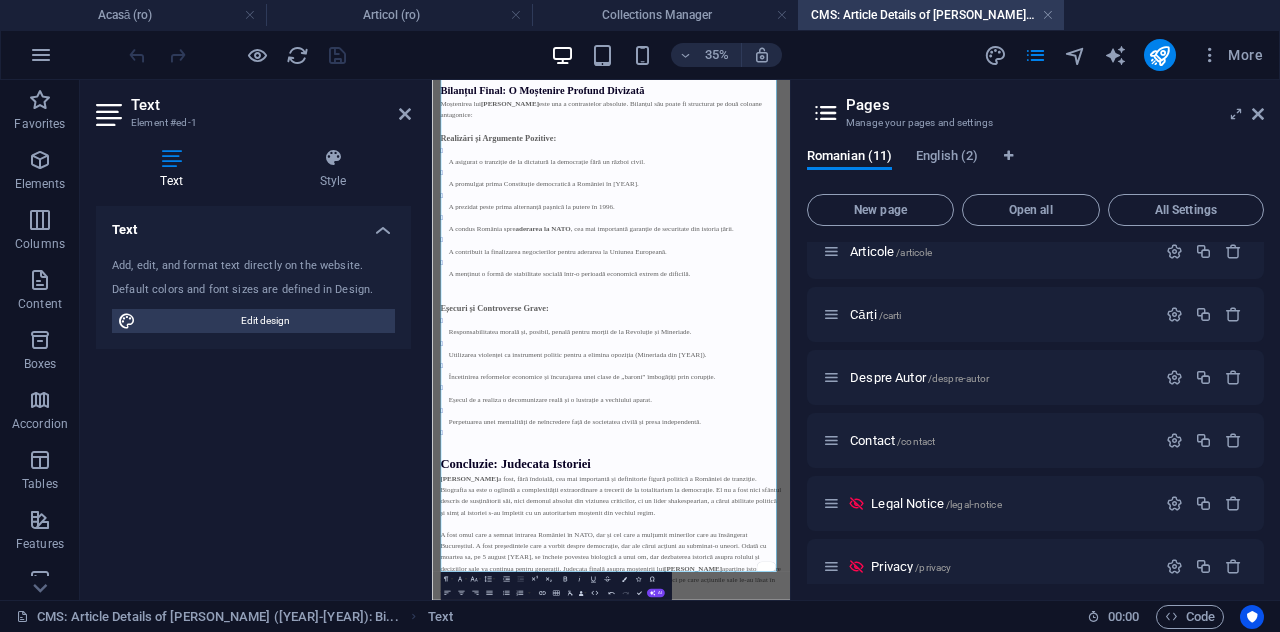 click at bounding box center [237, 55] 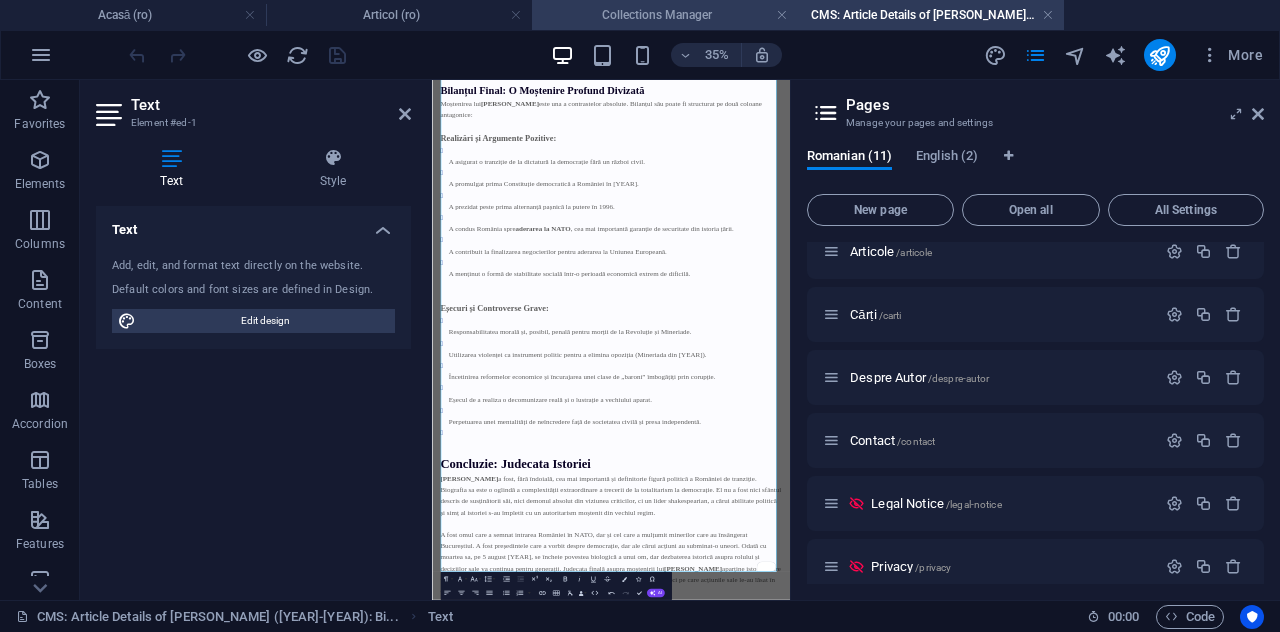 click on "Collections Manager" at bounding box center (665, 15) 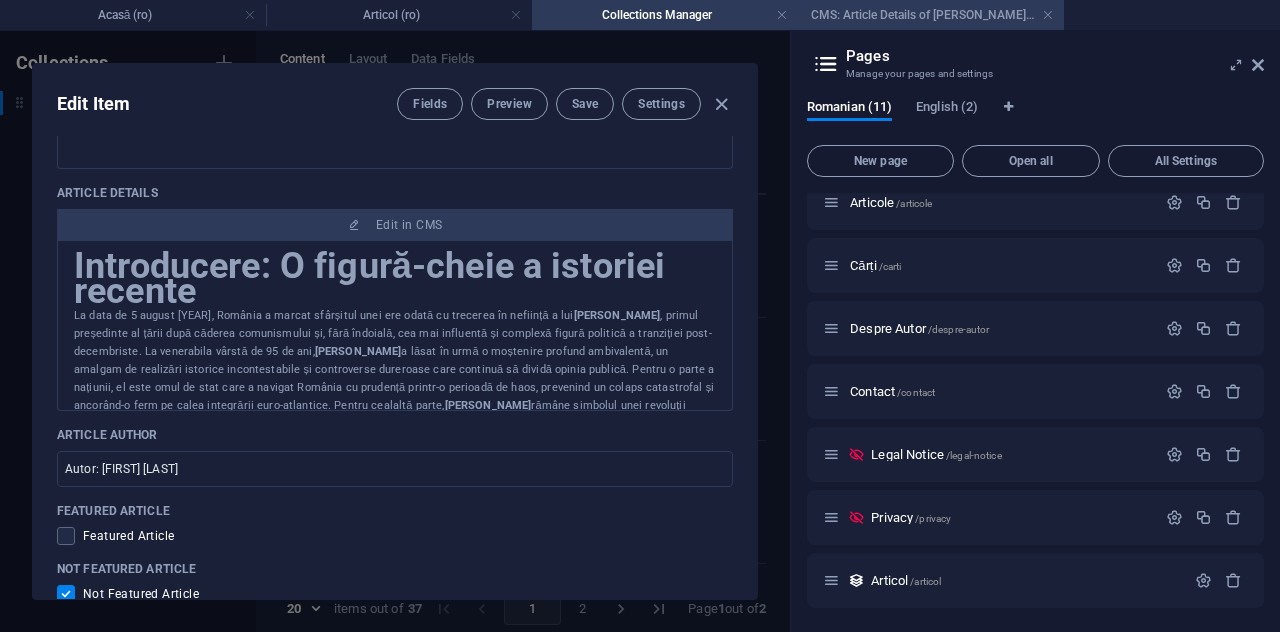 scroll, scrollTop: 0, scrollLeft: 0, axis: both 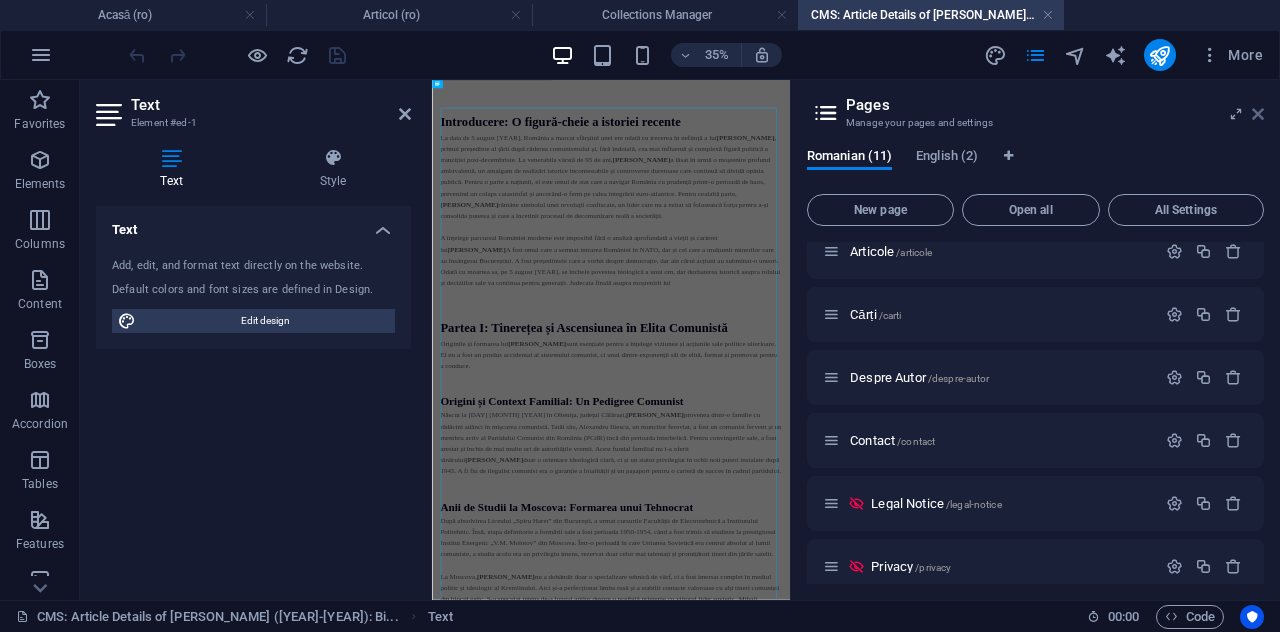 click at bounding box center [1258, 114] 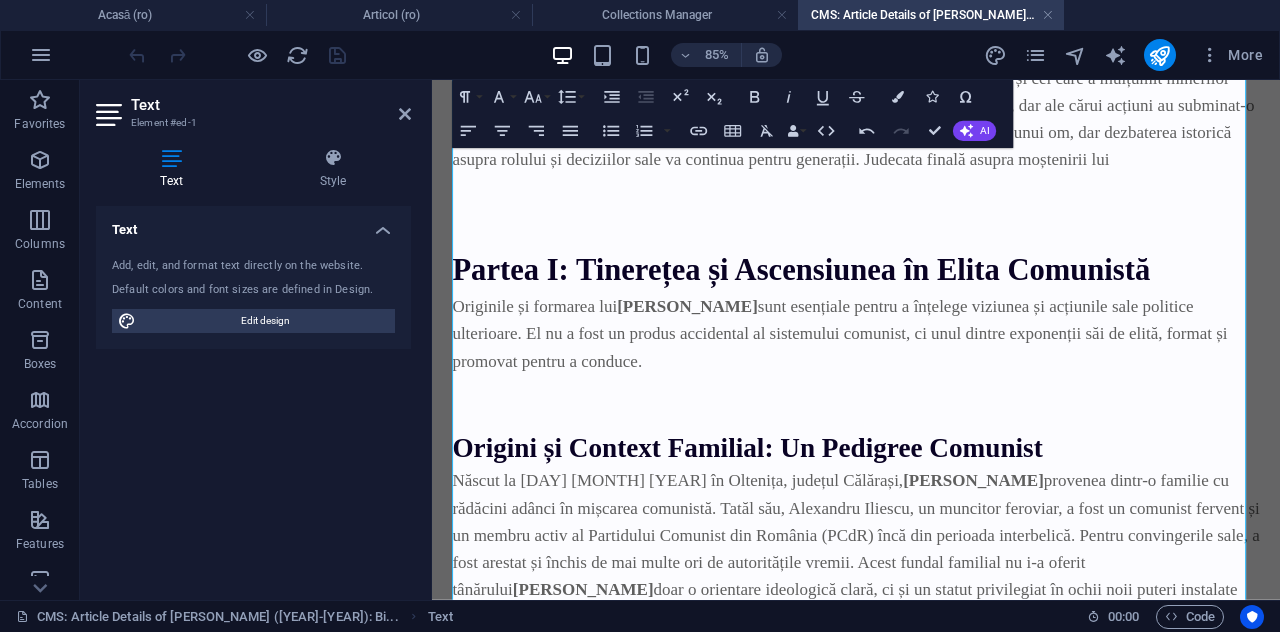 scroll, scrollTop: 100, scrollLeft: 0, axis: vertical 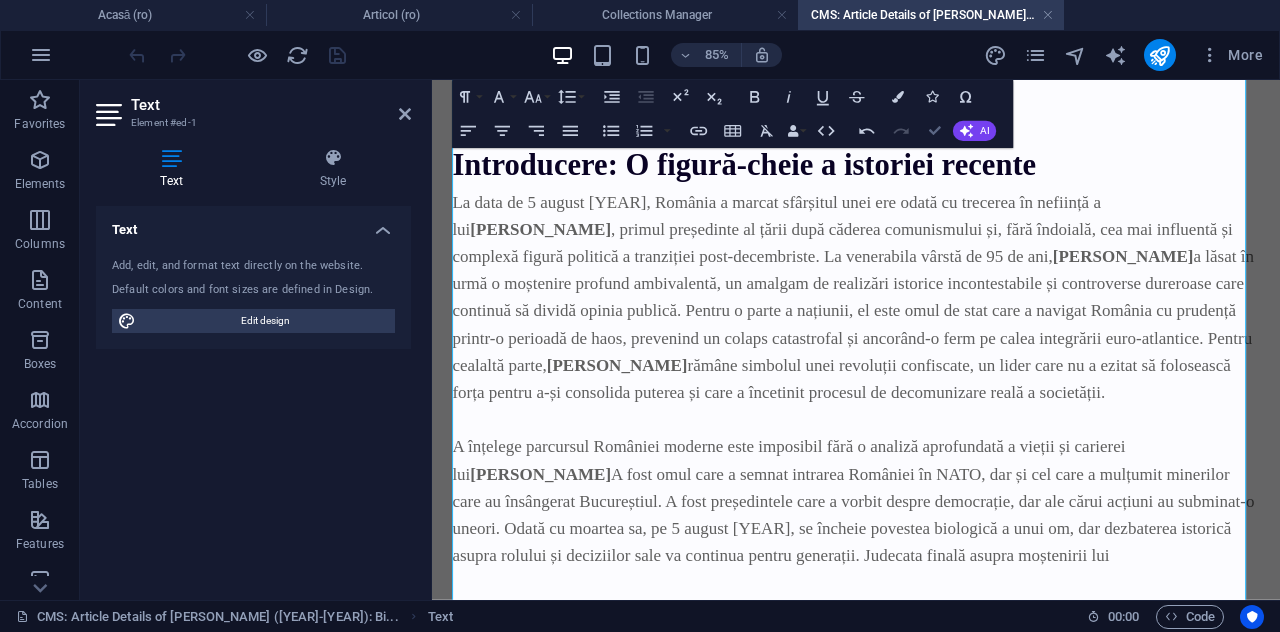 drag, startPoint x: 931, startPoint y: 131, endPoint x: 851, endPoint y: 55, distance: 110.34492 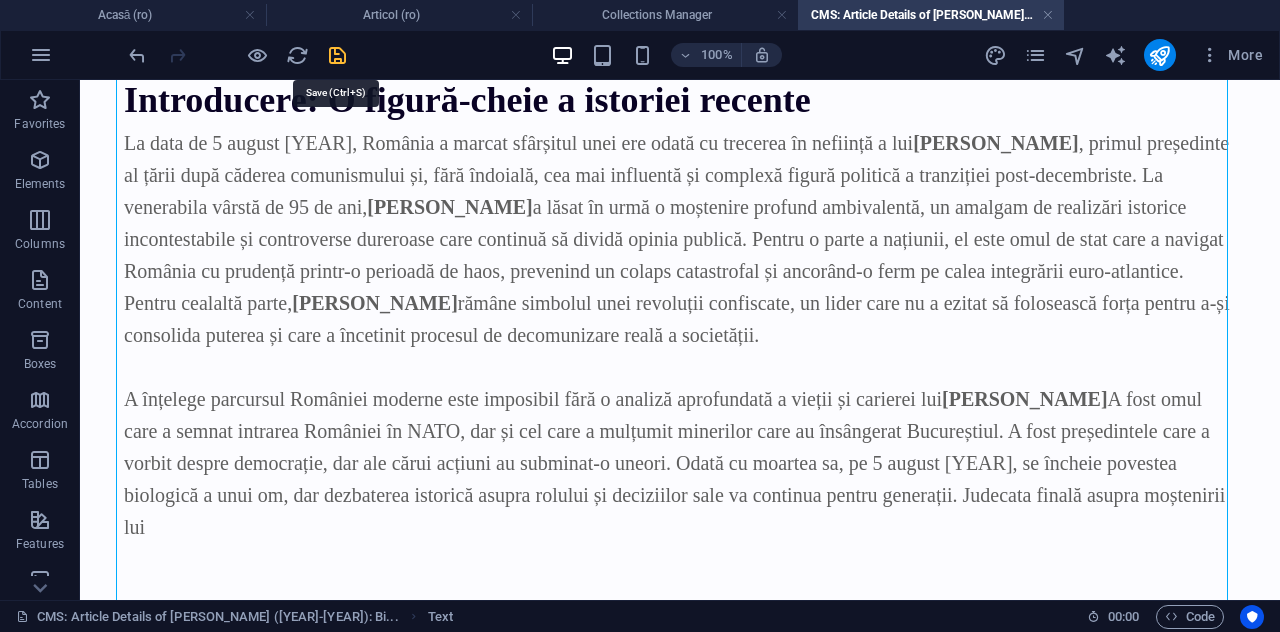 click at bounding box center (337, 55) 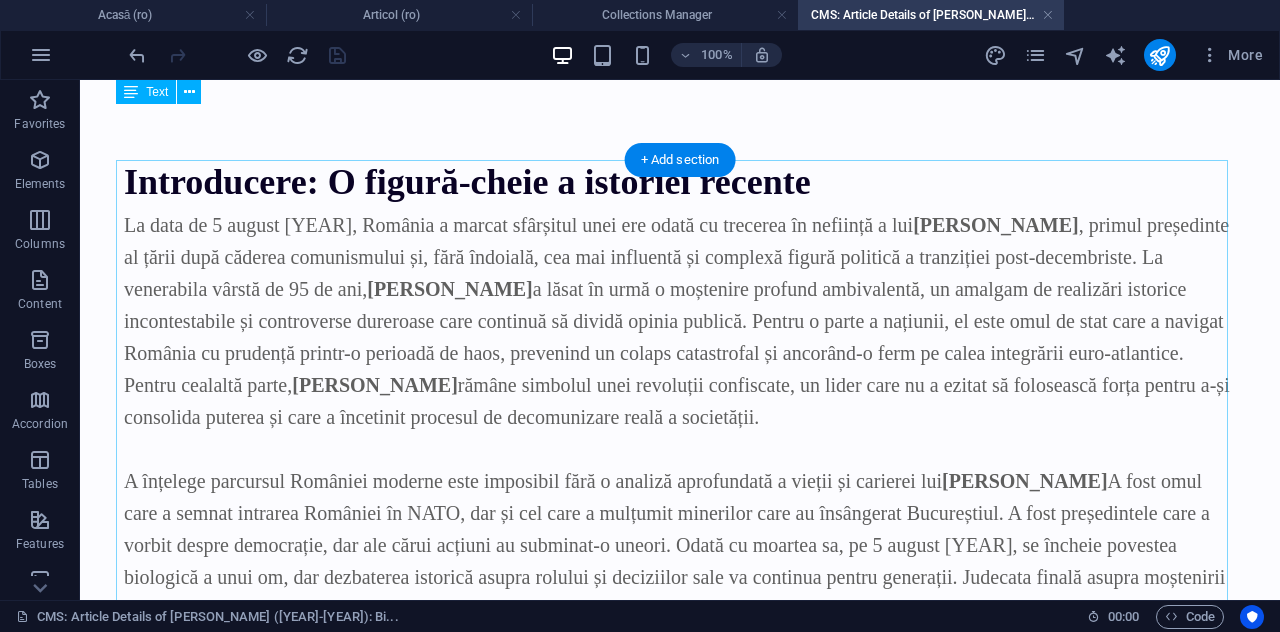 scroll, scrollTop: 0, scrollLeft: 0, axis: both 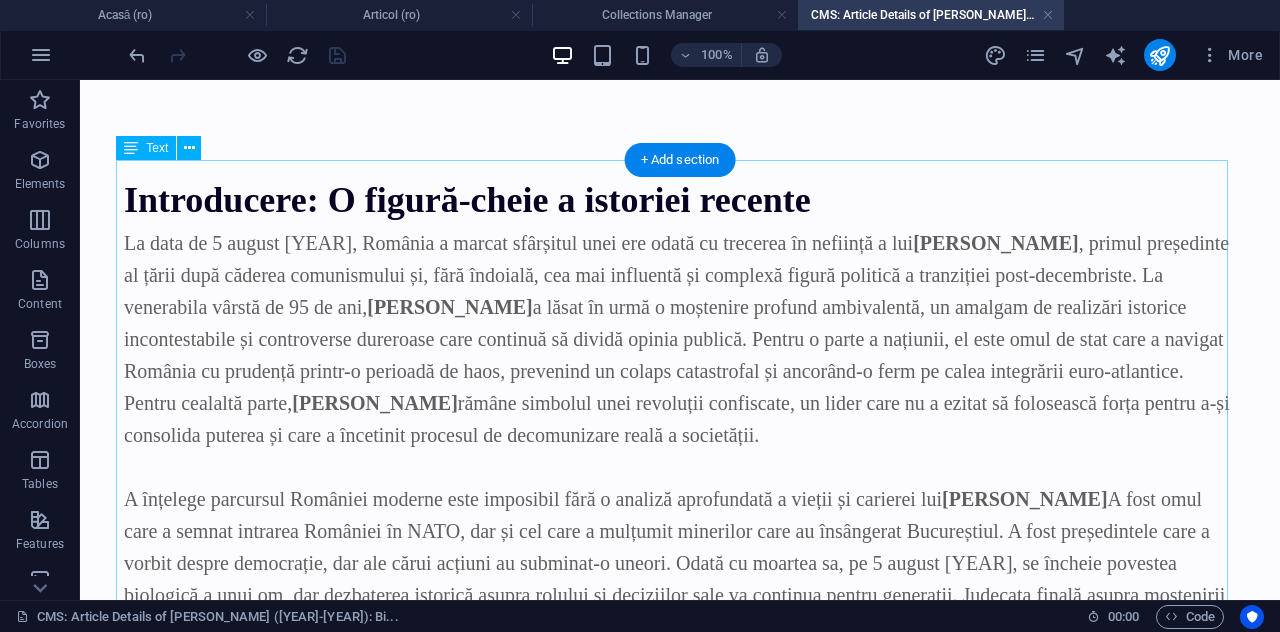click on "Introducere: O figură-cheie a istoriei recente La data de [MONTH] [DAY], [YEAR], România a marcat sfârșitul unei ere odată cu trecerea în neființă a lui [PERSON], primul președinte al țării după căderea comunismului și, fără îndoială, cea mai influentă și complexă figură politică a tranziției post-decembriste. La venerabila vârstă de 95 de ani, [PERSON] a lăsat în urmă o moștenire profund ambivalentă, un amalgam de realizări istorice incontestabile și controverse dureroase care continuă să dividă opinia publică. Pentru o parte a națiunii, el este omul de stat care a navigat România cu prudență printr-o perioadă de haos, prevenind un colaps catastrofal și ancorând-o ferm pe calea integrării euro-atlantice. Pentru cealaltă parte, [PERSON] rămâne simbolul unei revoluții confiscate, un lider care nu a ezitat să folosească forța pentru a-și consolida puterea și care a încetinit procesul de decomunizare reală a societății. [PERSON] [PERSON]" at bounding box center [680, 3910] 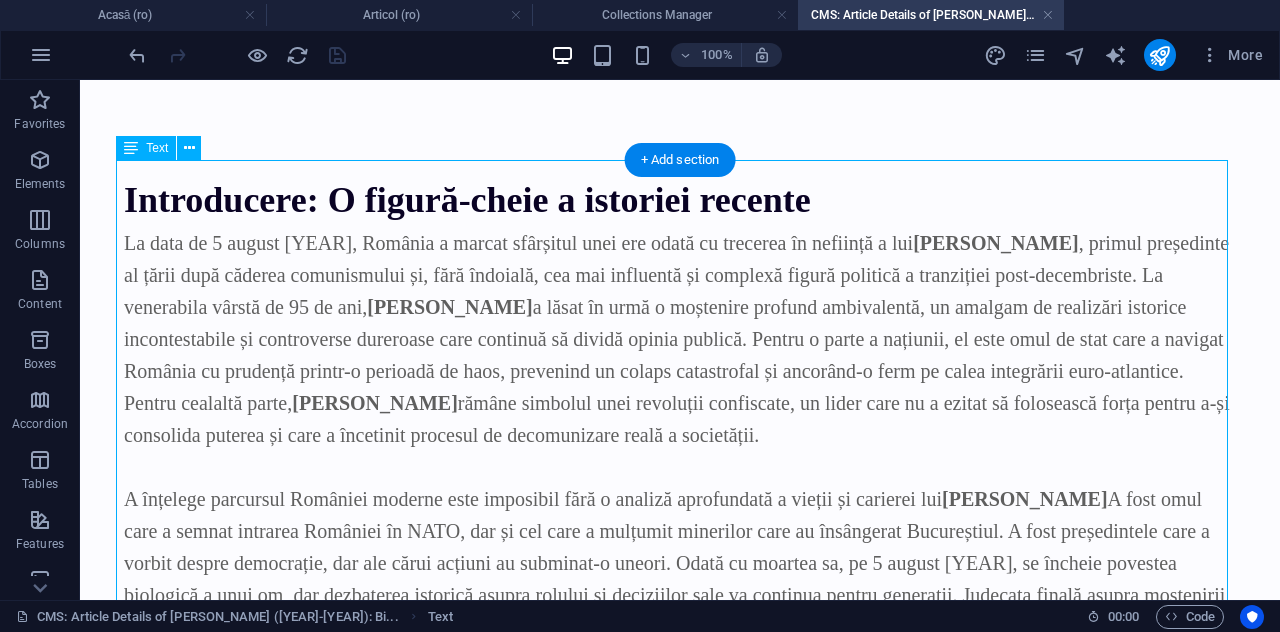 click on "Introducere: O figură-cheie a istoriei recente La data de [MONTH] [DAY], [YEAR], România a marcat sfârșitul unei ere odată cu trecerea în neființă a lui [PERSON], primul președinte al țării după căderea comunismului și, fără îndoială, cea mai influentă și complexă figură politică a tranziției post-decembriste. La venerabila vârstă de 95 de ani, [PERSON] a lăsat în urmă o moștenire profund ambivalentă, un amalgam de realizări istorice incontestabile și controverse dureroase care continuă să dividă opinia publică. Pentru o parte a națiunii, el este omul de stat care a navigat România cu prudență printr-o perioadă de haos, prevenind un colaps catastrofal și ancorând-o ferm pe calea integrării euro-atlantice. Pentru cealaltă parte, [PERSON] rămâne simbolul unei revoluții confiscate, un lider care nu a ezitat să folosească forța pentru a-și consolida puterea și care a încetinit procesul de decomunizare reală a societății. [PERSON] [PERSON]" at bounding box center [680, 3910] 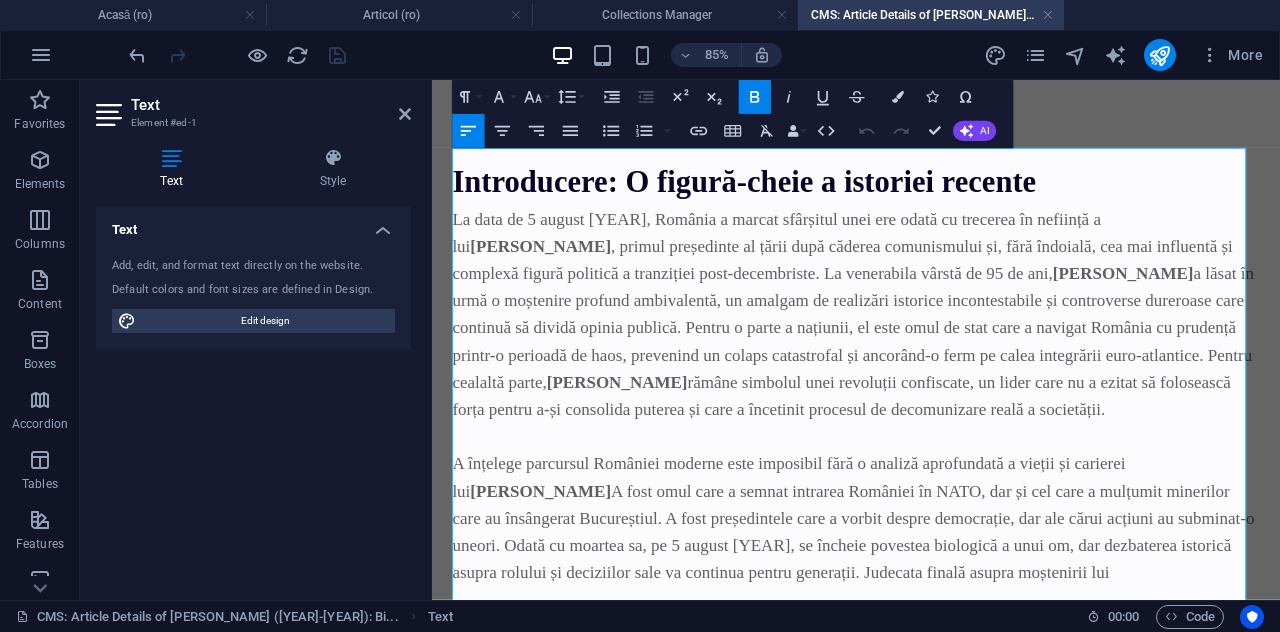 click on "La data de 5 august 2025, România a marcat sfârșitul unei ere odată cu trecerea în neființă a lui  Ion Iliescu , primul președinte al țării după căderea comunismului și, fără îndoială, cea mai influentă și complexă figură politică a tranziției post-decembriste. La venerabila vârstă de 95 de ani,  Ion Iliescu  a lăsat în urmă o moștenire profund ambivalentă, un amalgam de realizări istorice incontestabile și controverse dureroase care continuă să dividă opinia publică. Pentru o parte a națiunii, el este omul de stat care a navigat România cu prudență printr-o perioadă de haos, prevenind un colaps catastrofal și ancorând-o ferm pe calea integrării euro-atlantice. Pentru cealaltă parte,  Ion Iliescu  rămâne simbolul unei revoluții confiscate, un lider care nu a ezitat să folosească forța pentru a-și consolida puterea și care a încetinit procesul de decomunizare reală a societății." at bounding box center [931, 355] 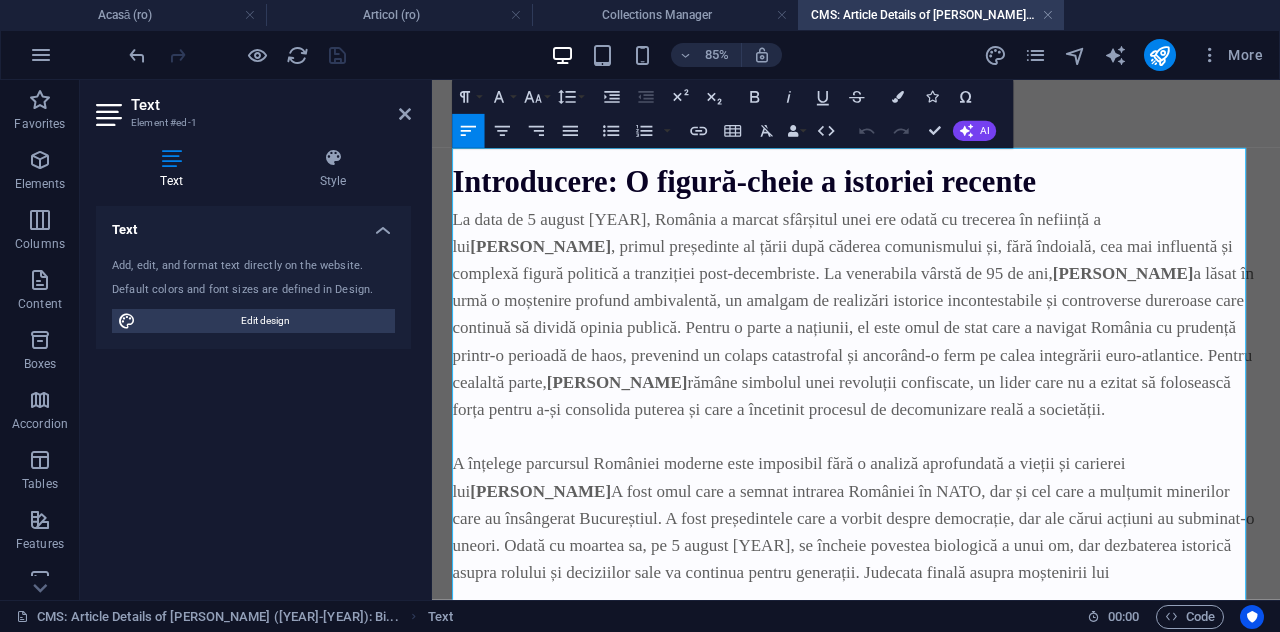 click on "La data de 5 august 2025, România a marcat sfârșitul unei ere odată cu trecerea în neființă a lui  Ion Iliescu , primul președinte al țării după căderea comunismului și, fără îndoială, cea mai influentă și complexă figură politică a tranziției post-decembriste. La venerabila vârstă de 95 de ani,  Ion Iliescu  a lăsat în urmă o moștenire profund ambivalentă, un amalgam de realizări istorice incontestabile și controverse dureroase care continuă să dividă opinia publică. Pentru o parte a națiunii, el este omul de stat care a navigat România cu prudență printr-o perioadă de haos, prevenind un colaps catastrofal și ancorând-o ferm pe calea integrării euro-atlantice. Pentru cealaltă parte,  Ion Iliescu  rămâne simbolul unei revoluții confiscate, un lider care nu a ezitat să folosească forța pentru a-și consolida puterea și care a încetinit procesul de decomunizare reală a societății." at bounding box center (931, 355) 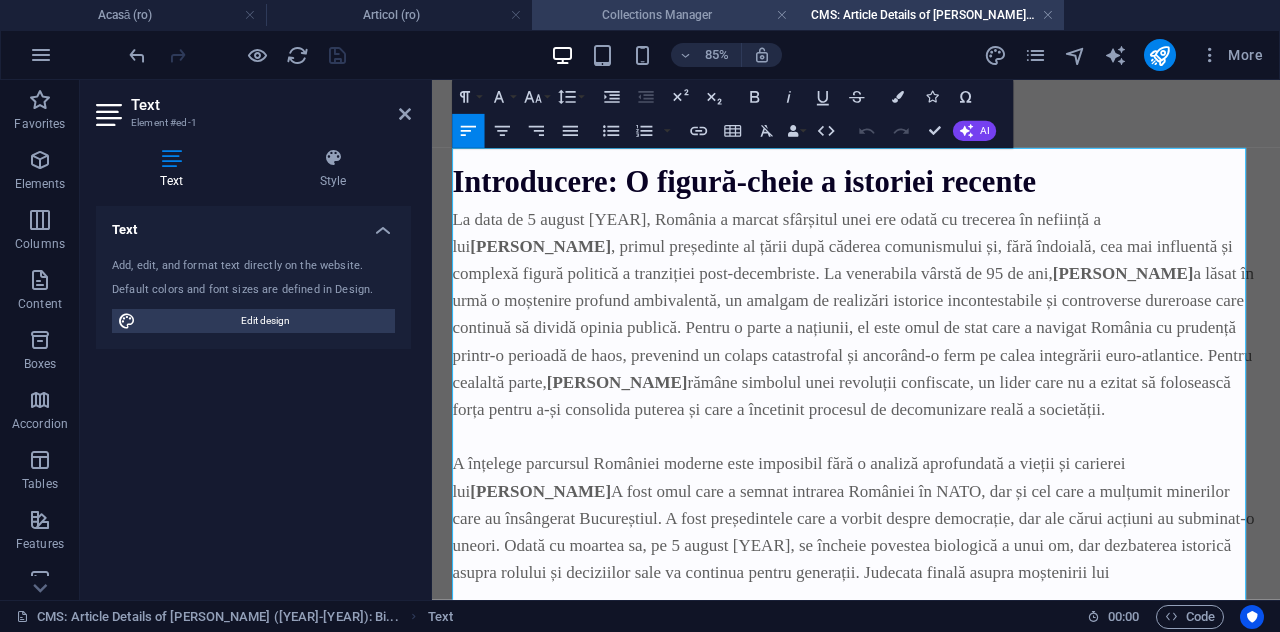 click on "Collections Manager" at bounding box center [665, 15] 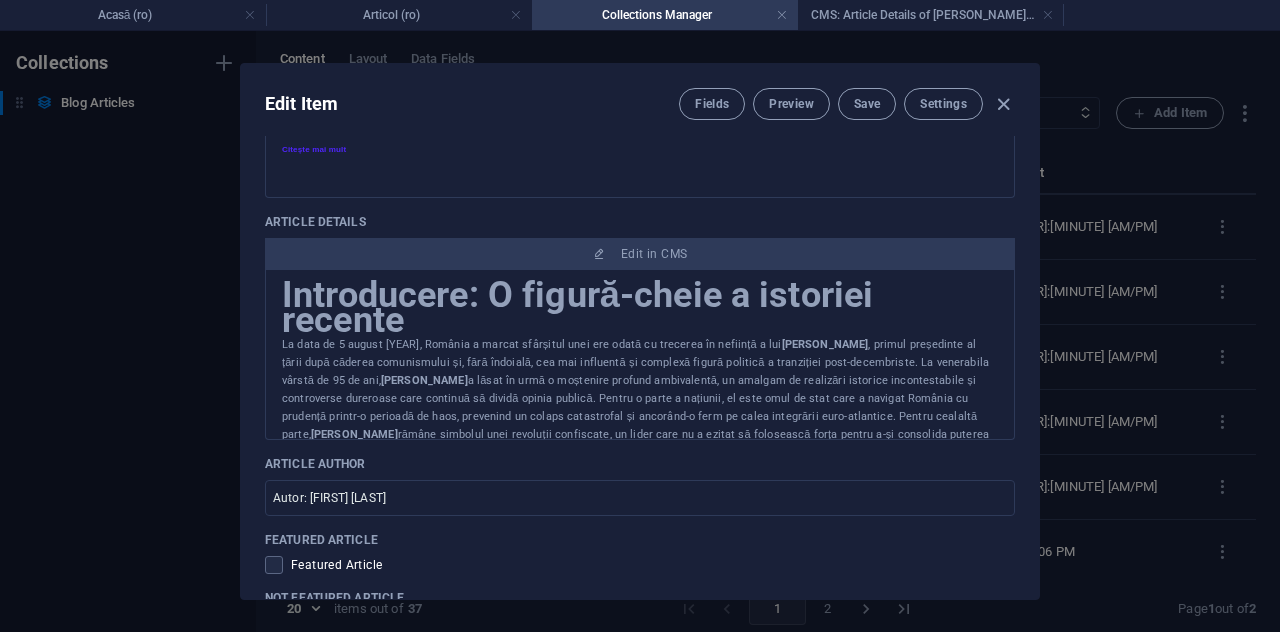 scroll, scrollTop: 900, scrollLeft: 0, axis: vertical 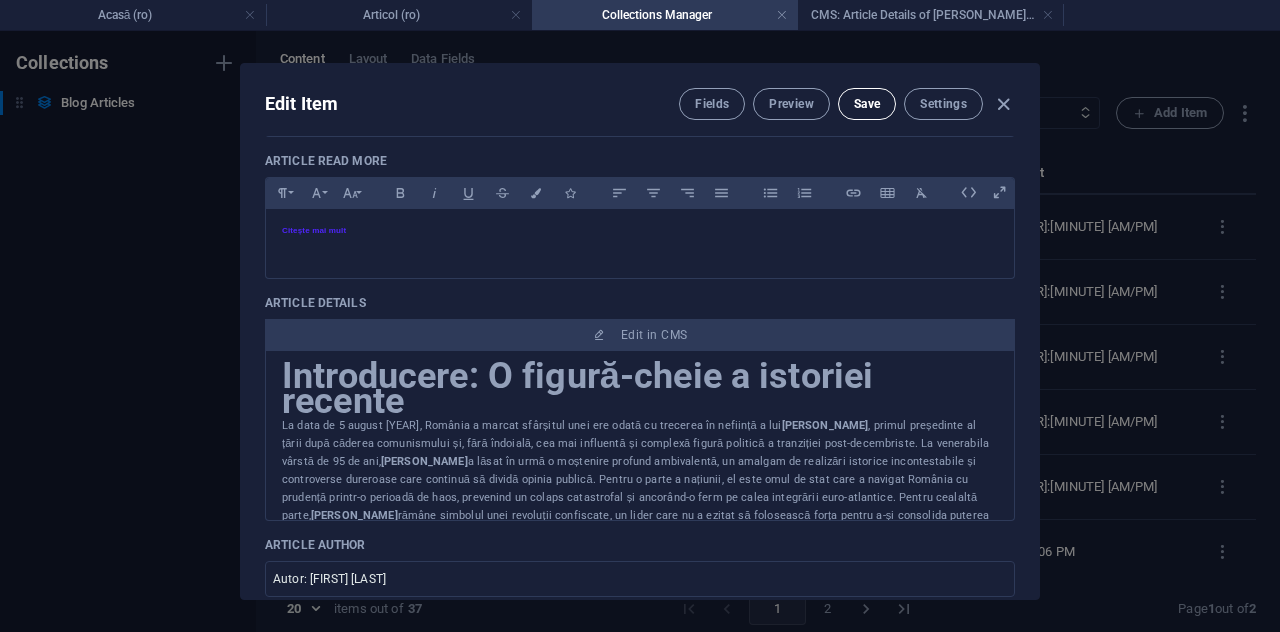 click on "Save" at bounding box center [867, 104] 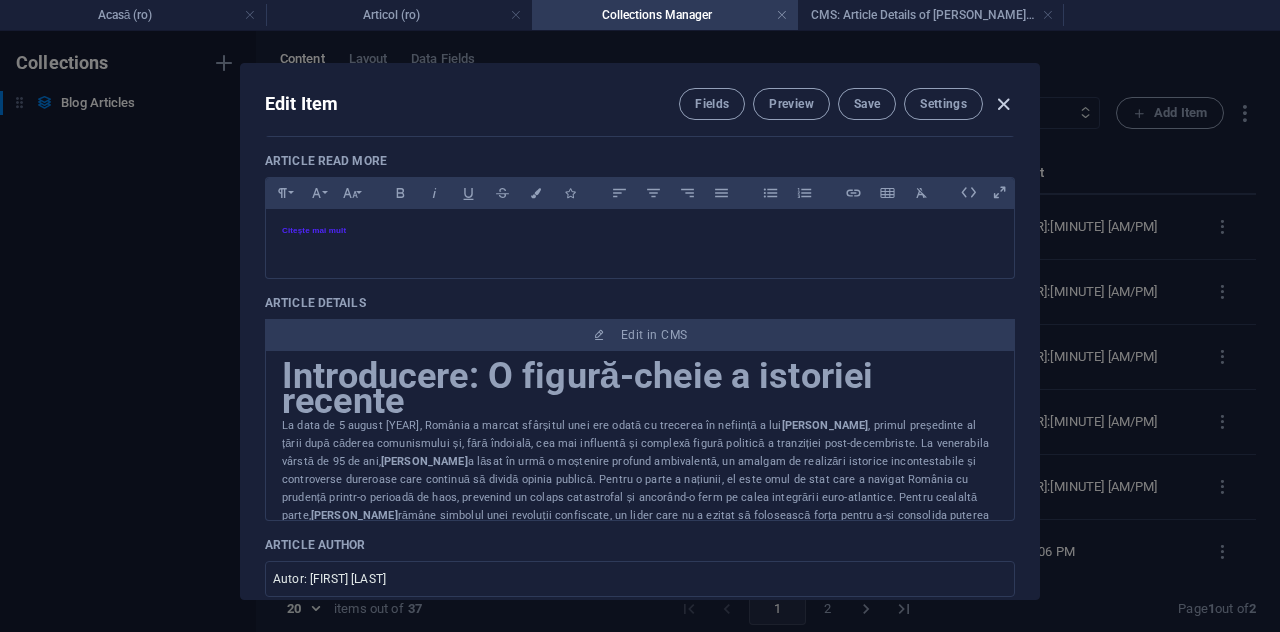 click at bounding box center [1003, 104] 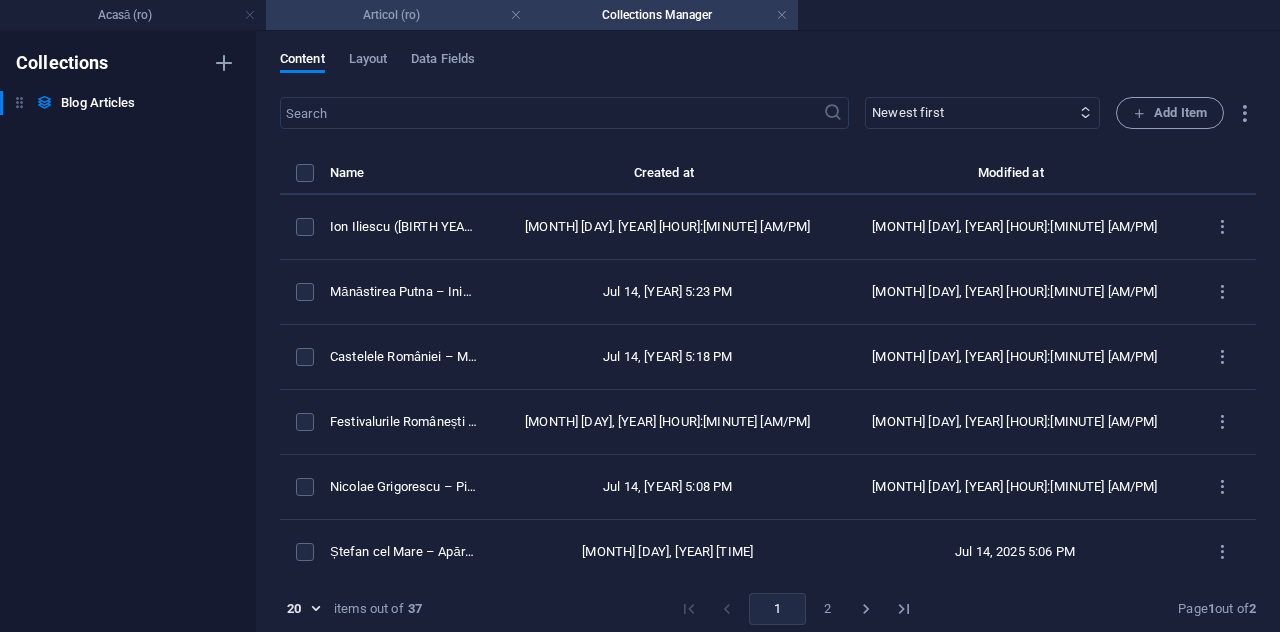 click on "Articol (ro)" at bounding box center [399, 15] 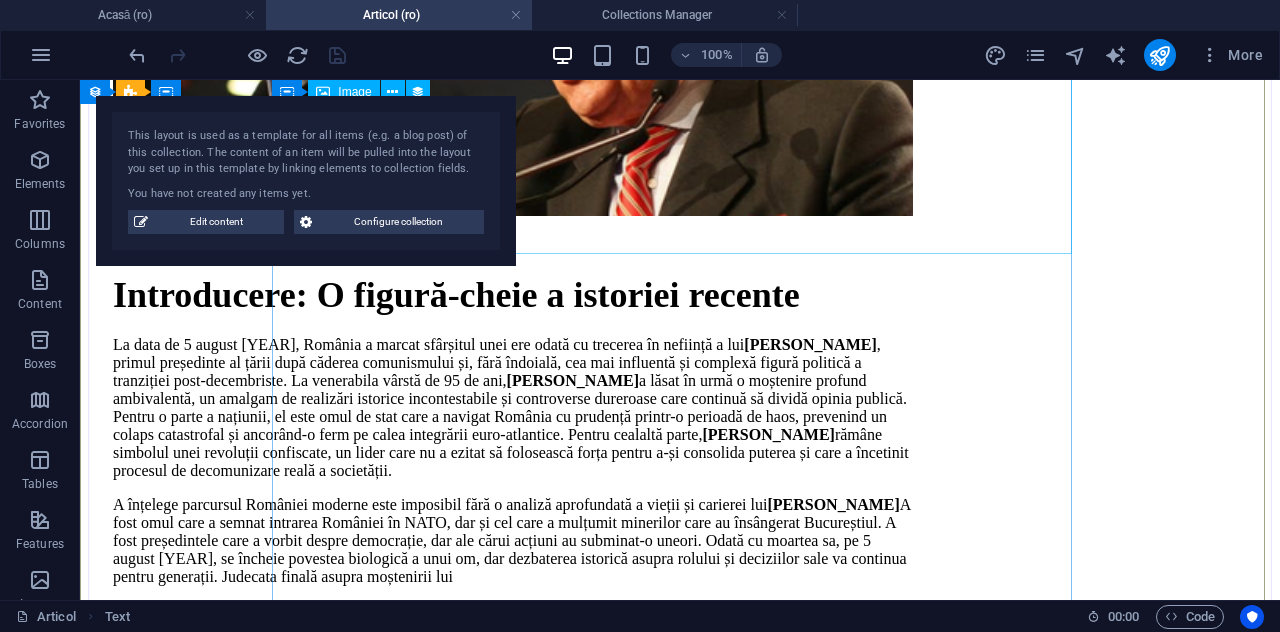 scroll, scrollTop: 900, scrollLeft: 0, axis: vertical 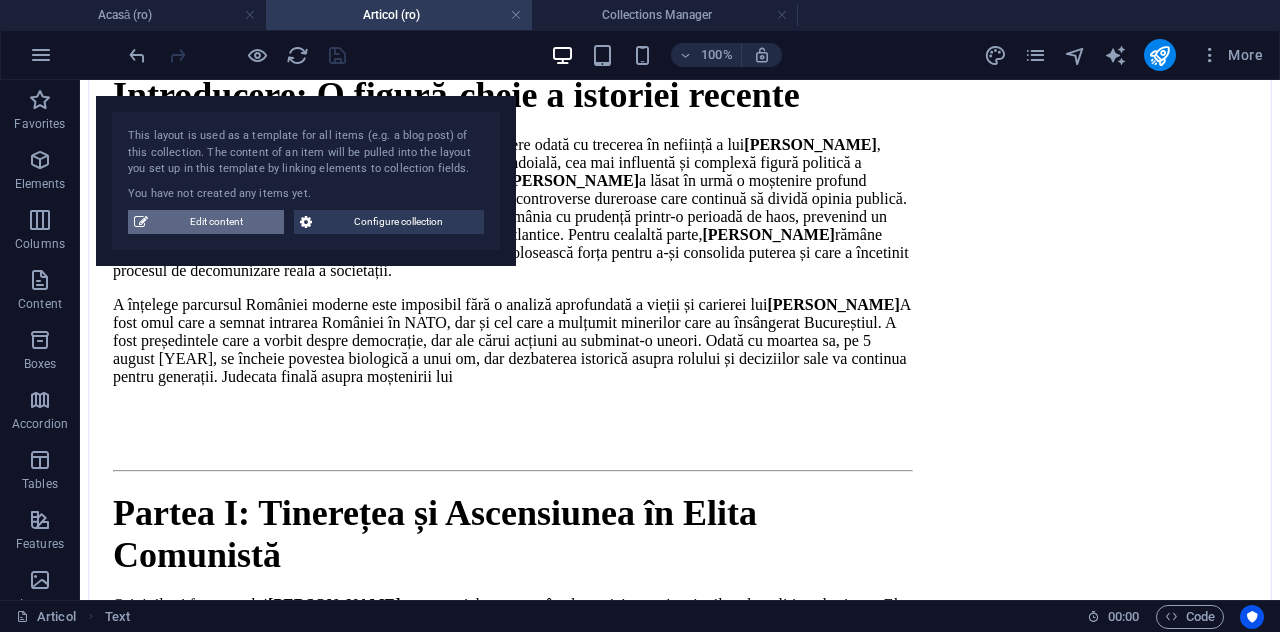 click on "Edit content" at bounding box center [216, 222] 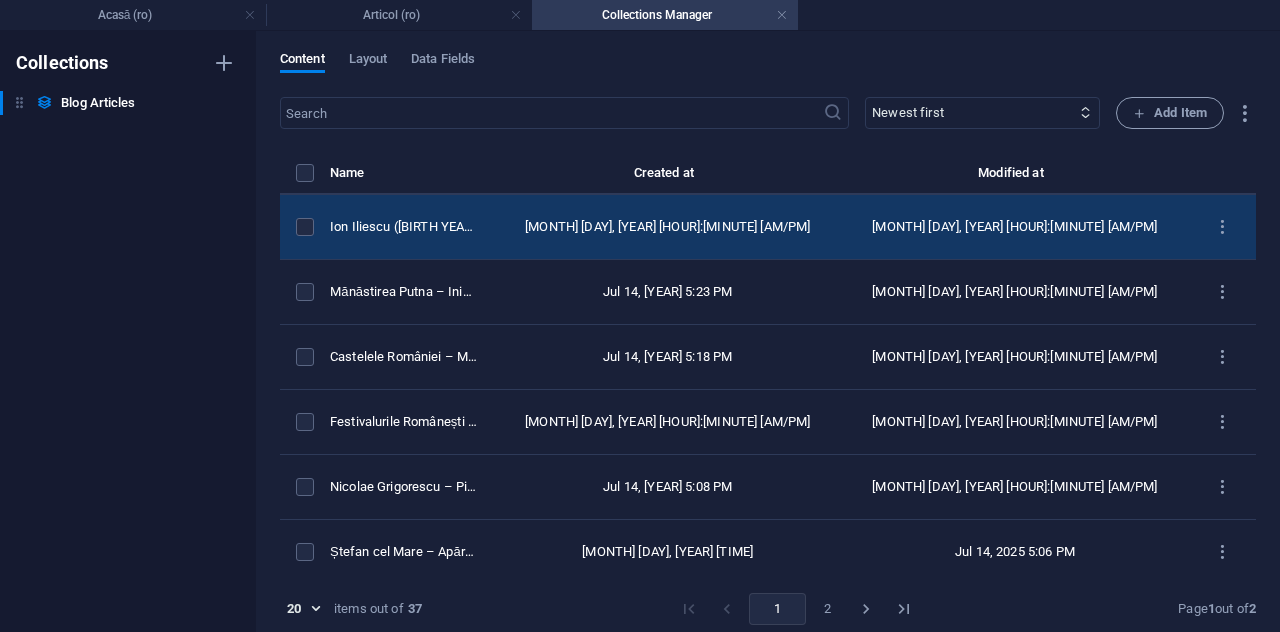 click on "[MONTH] [DAY], [YEAR] [HOUR]:[MINUTE] [AM/PM]" at bounding box center (667, 227) 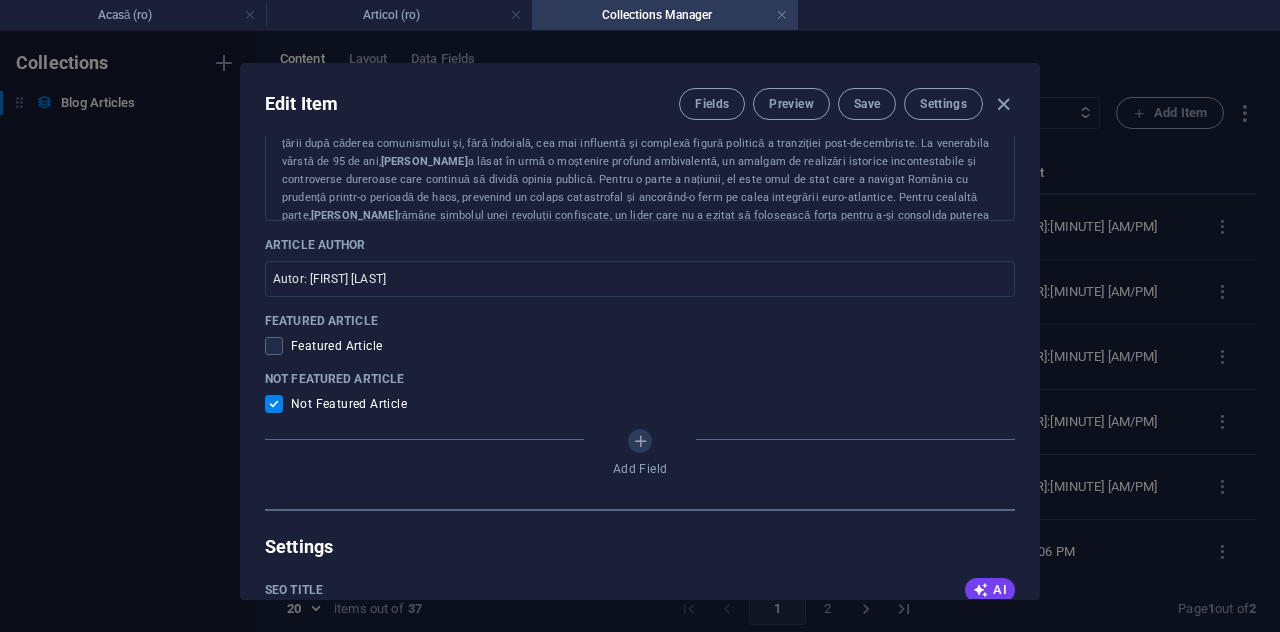 scroll, scrollTop: 1000, scrollLeft: 0, axis: vertical 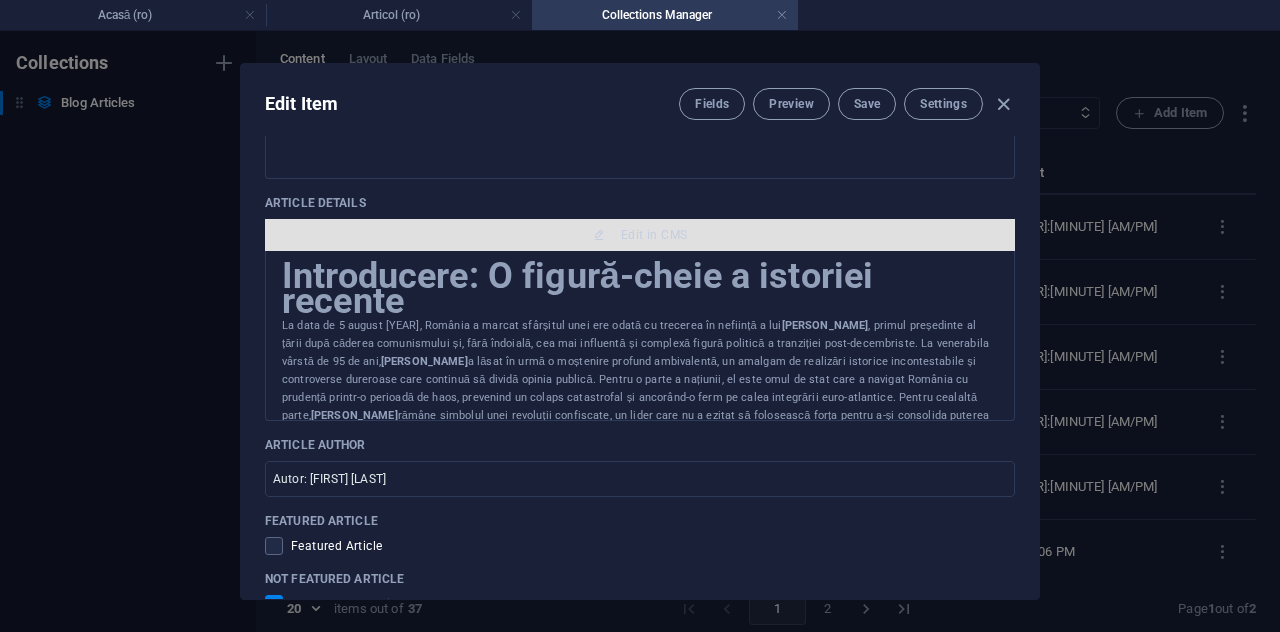 click on "Edit in CMS" at bounding box center (654, 235) 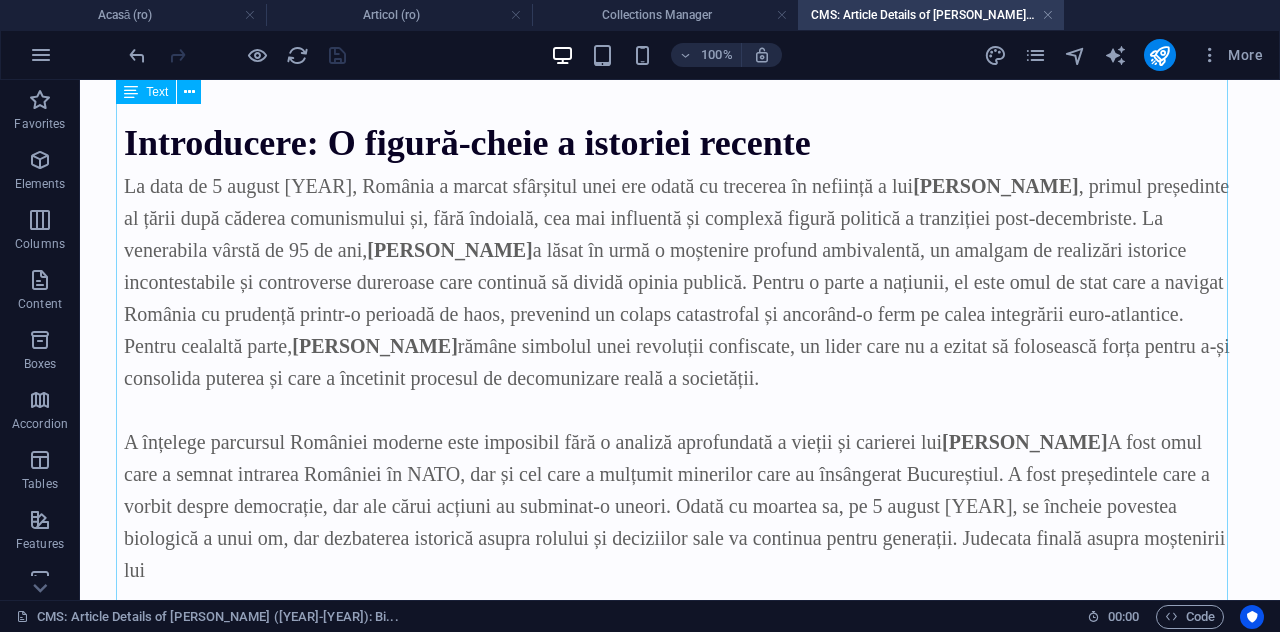scroll, scrollTop: 0, scrollLeft: 0, axis: both 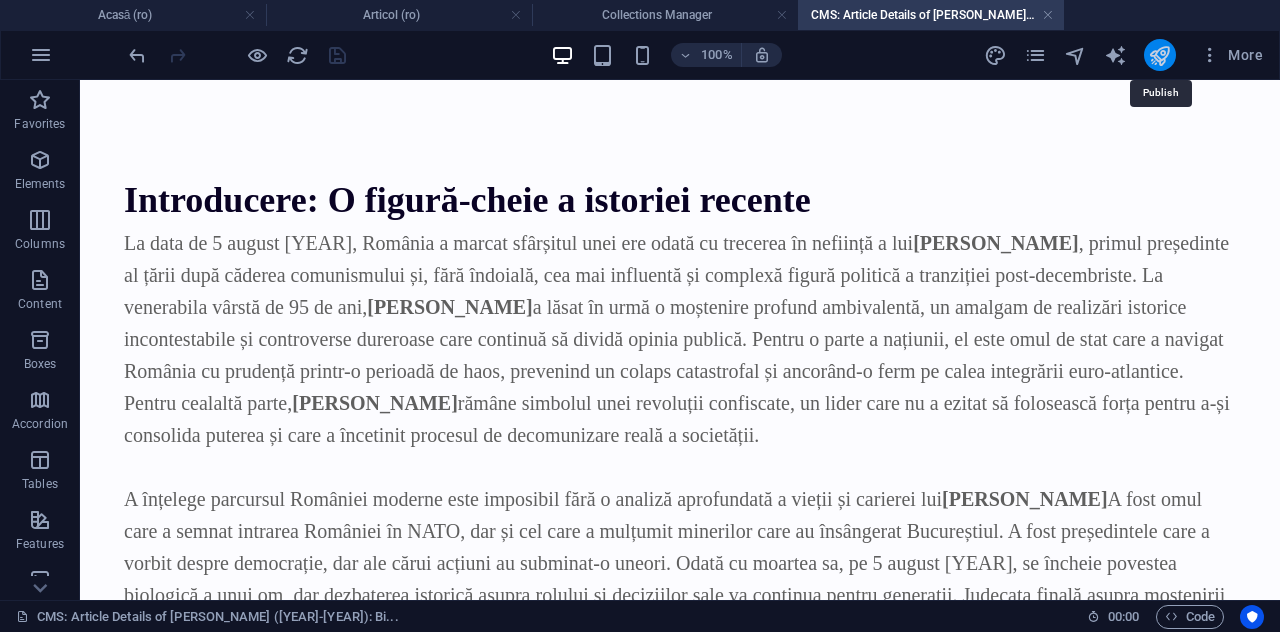 click at bounding box center (1159, 55) 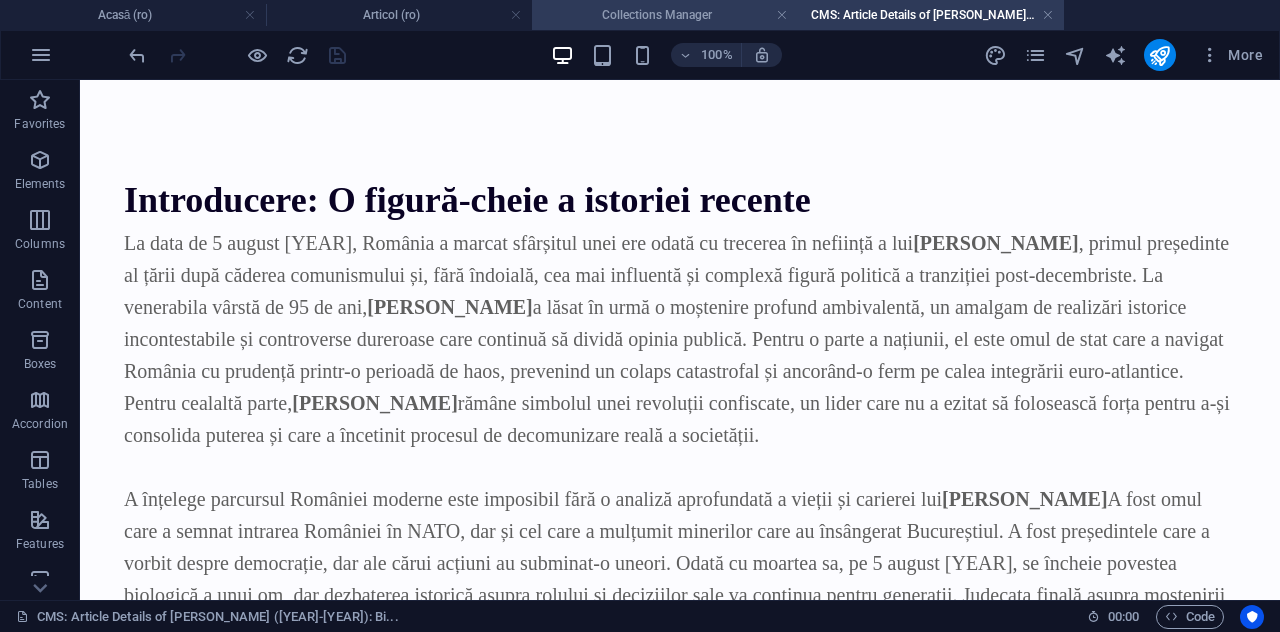 click on "Collections Manager" at bounding box center (665, 15) 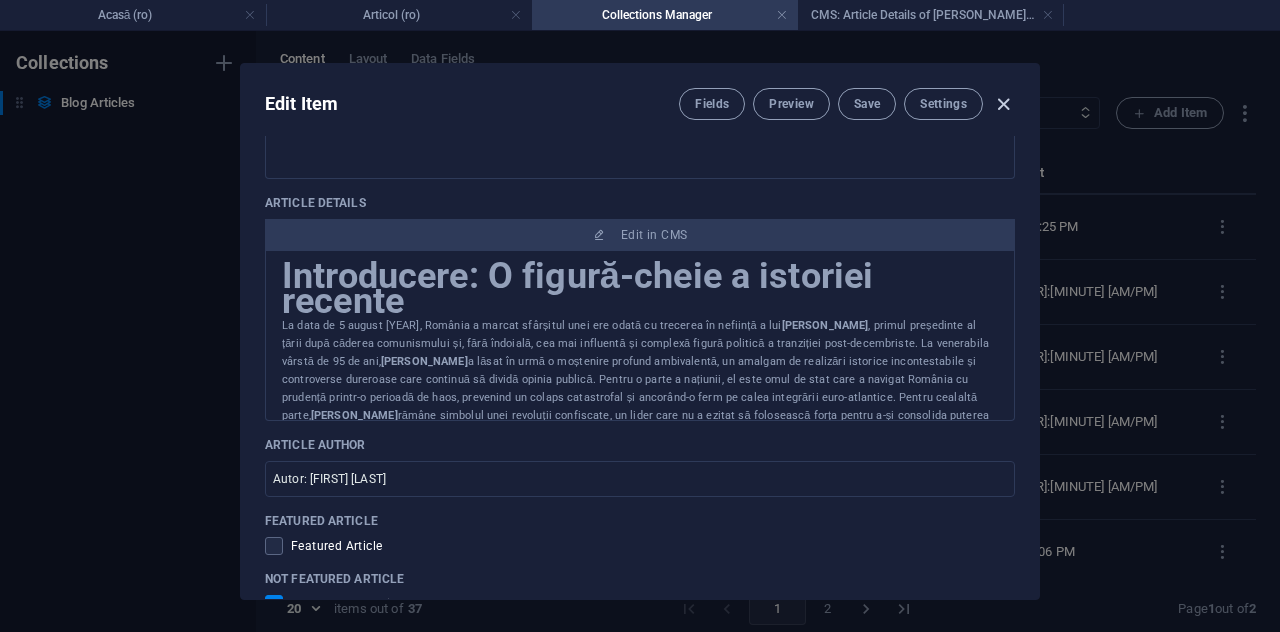 click at bounding box center [1003, 104] 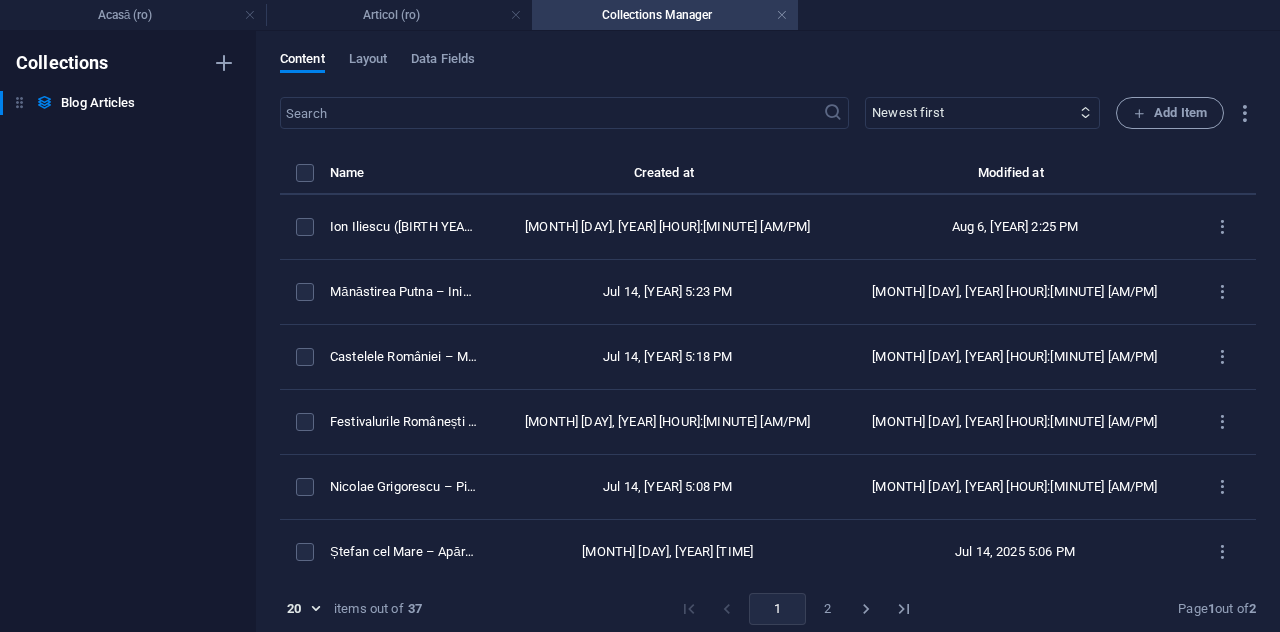 checkbox on "false" 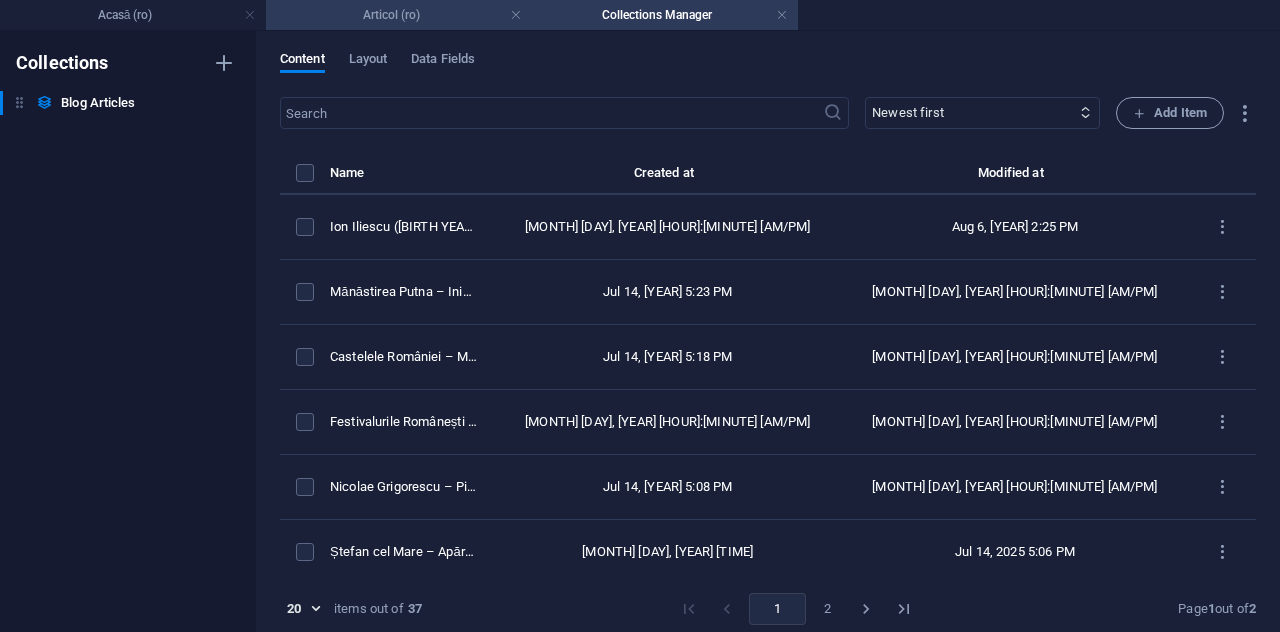 click on "Articol (ro)" at bounding box center [399, 15] 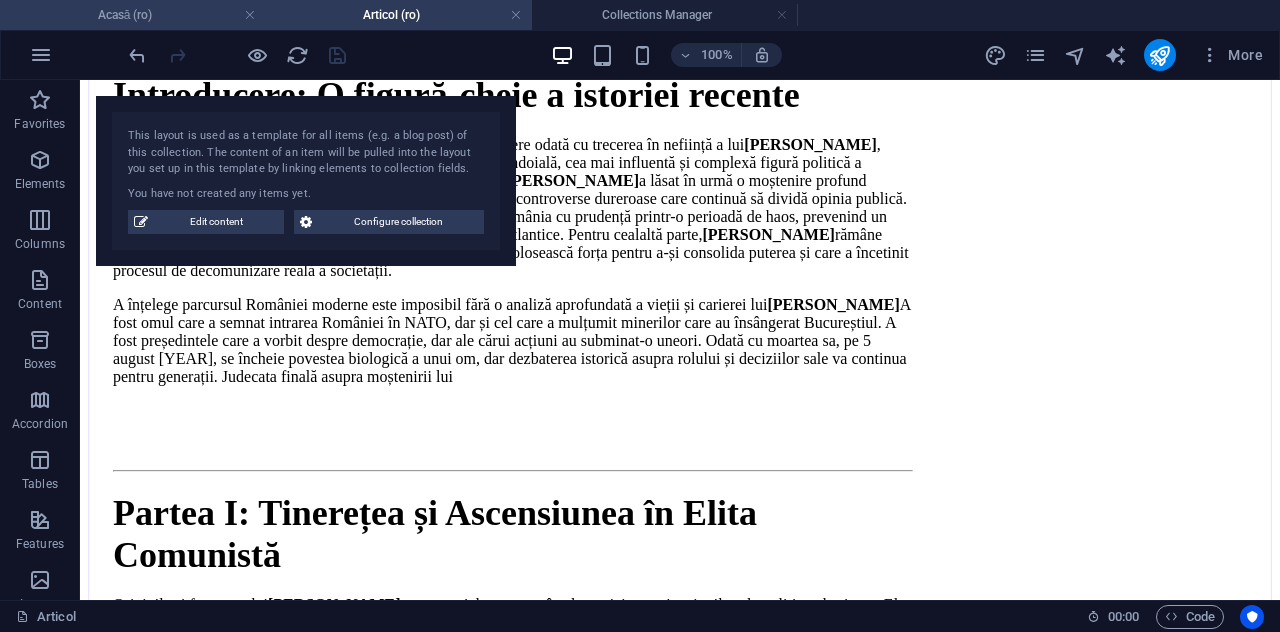 click on "Acasă (ro)" at bounding box center [133, 15] 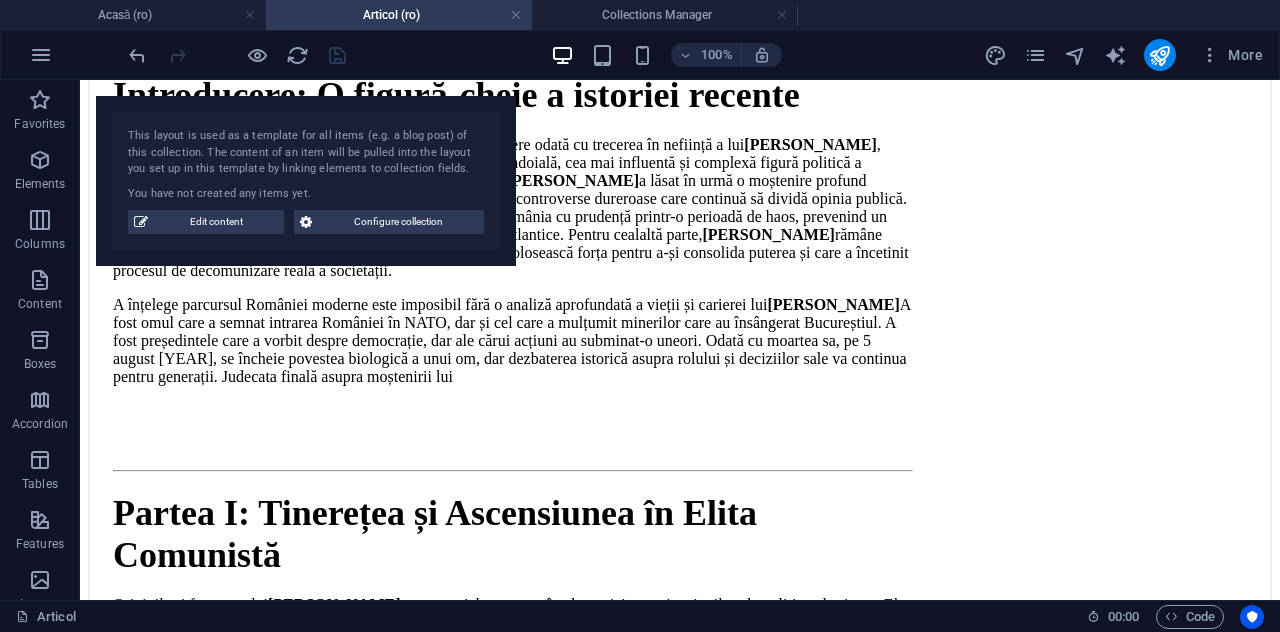 scroll, scrollTop: 0, scrollLeft: 0, axis: both 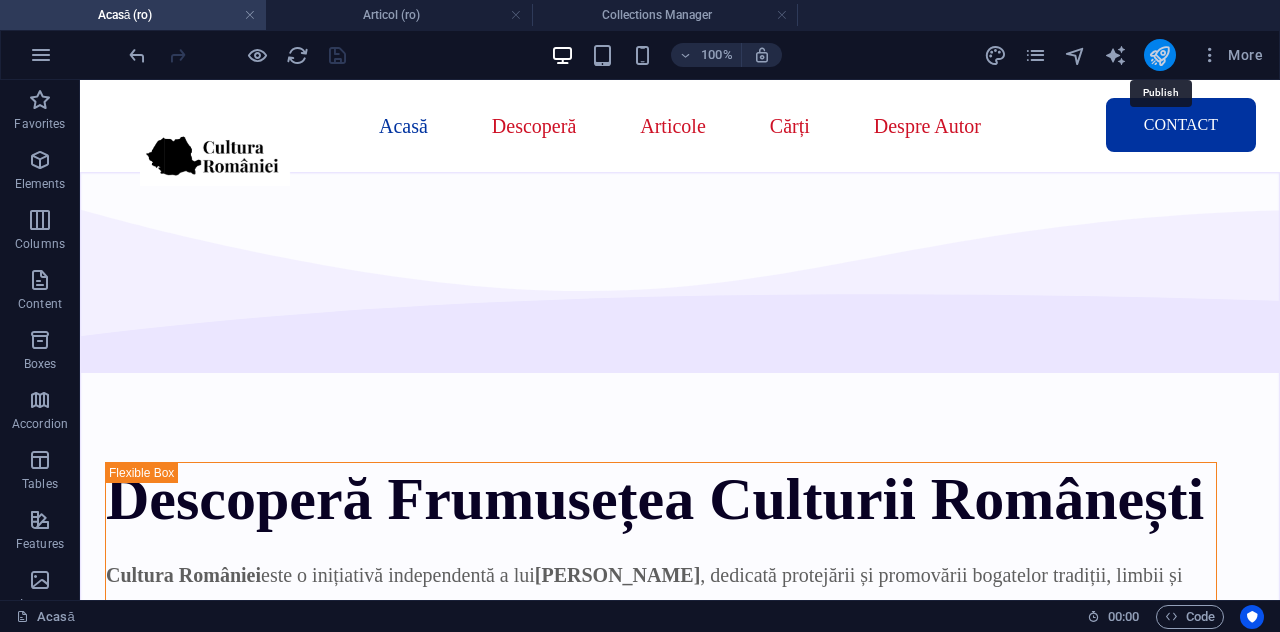 click at bounding box center (1159, 55) 